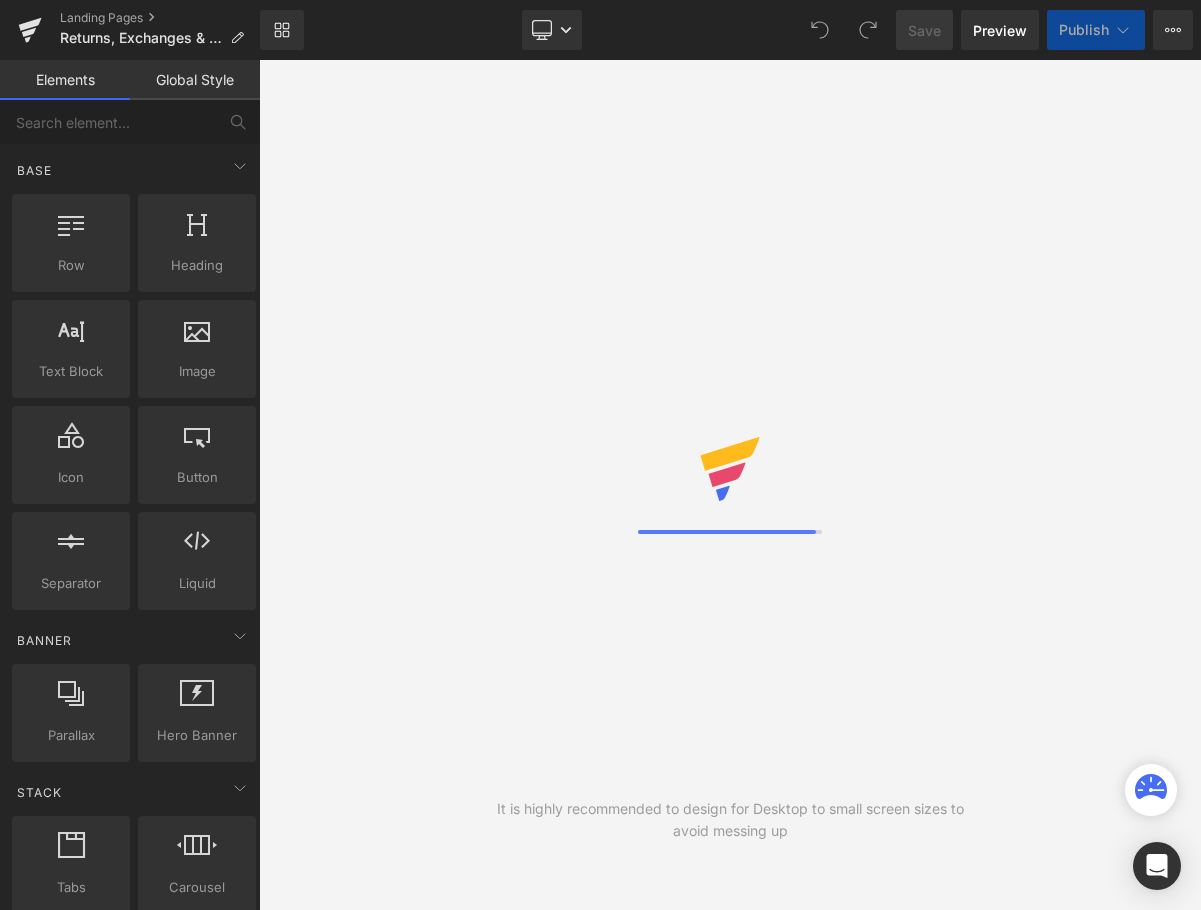 scroll, scrollTop: 0, scrollLeft: 0, axis: both 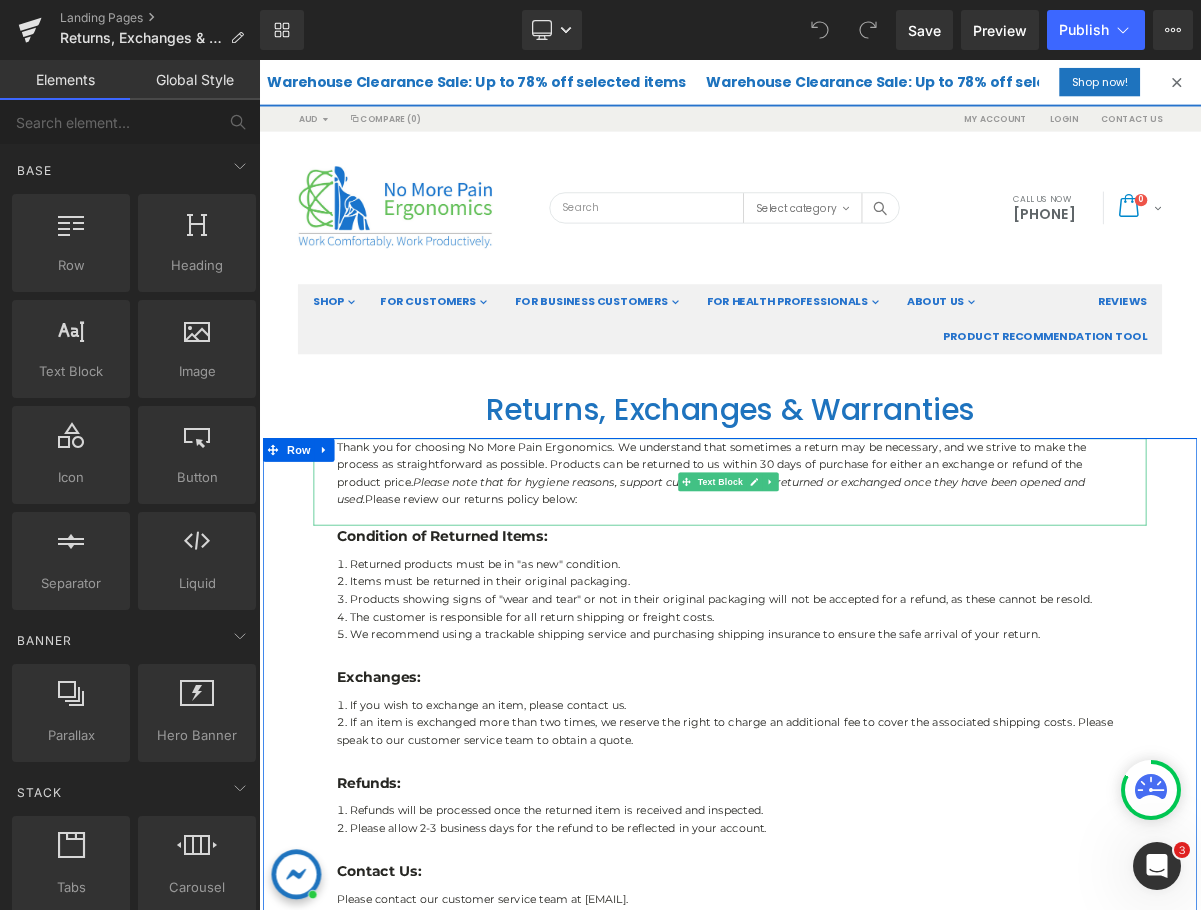 click on "Thank you for choosing No More Pain Ergonomics. We understand that sometimes a return may be necessary, and we strive to make the process as straightforward as possible. Products can be returned to us within 30 days of purchase for either an exchange or refund of the product price.  Please note that for hygiene reasons, support cushions cannot be returned or exchanged once they have been opened and used.  Please review our returns policy below:" at bounding box center [864, 591] 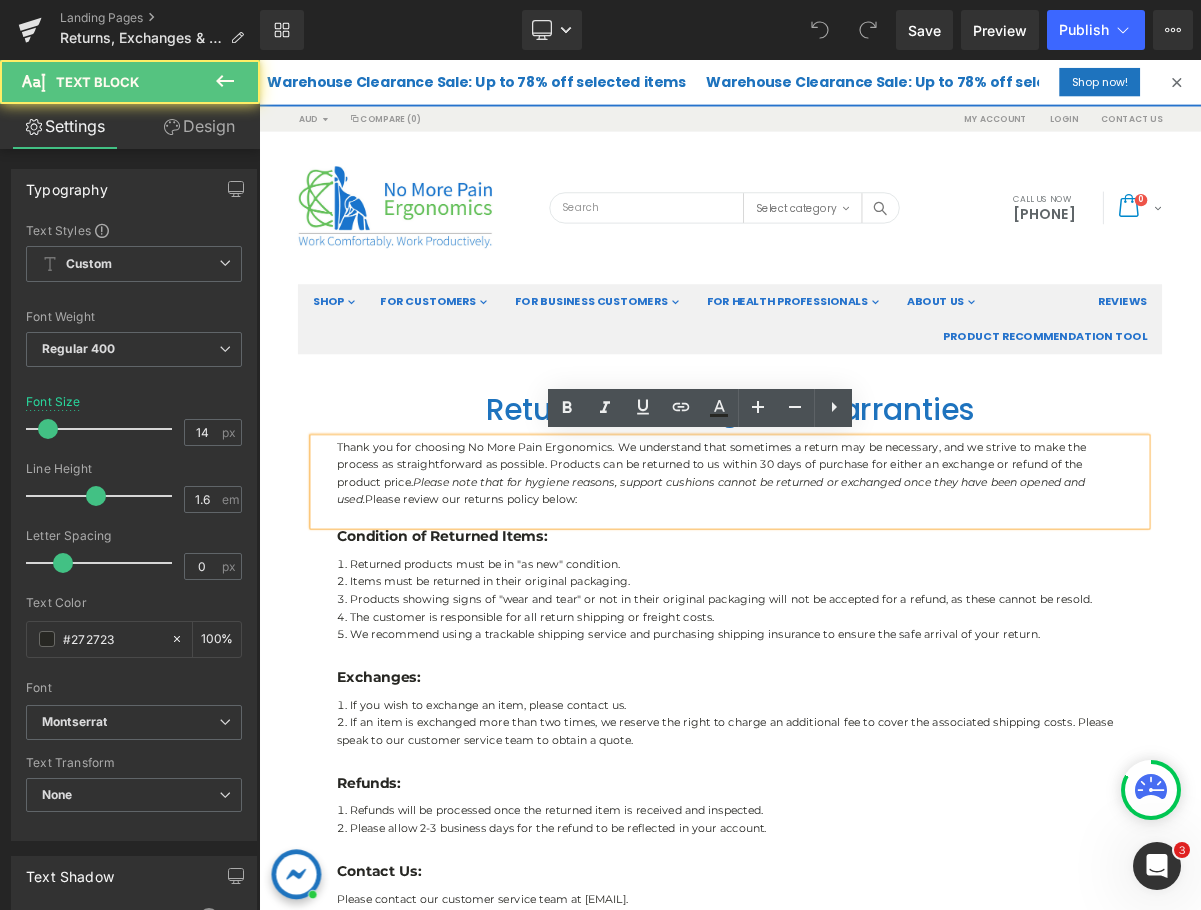 click on "Thank you for choosing No More Pain Ergonomics. We understand that sometimes a return may be necessary, and we strive to make the process as straightforward as possible. Products can be returned to us within 30 days of purchase for either an exchange or refund of the product price.  Please note that for hygiene reasons, support cushions cannot be returned or exchanged once they have been opened and used.  Please review our returns policy below:" at bounding box center (864, 591) 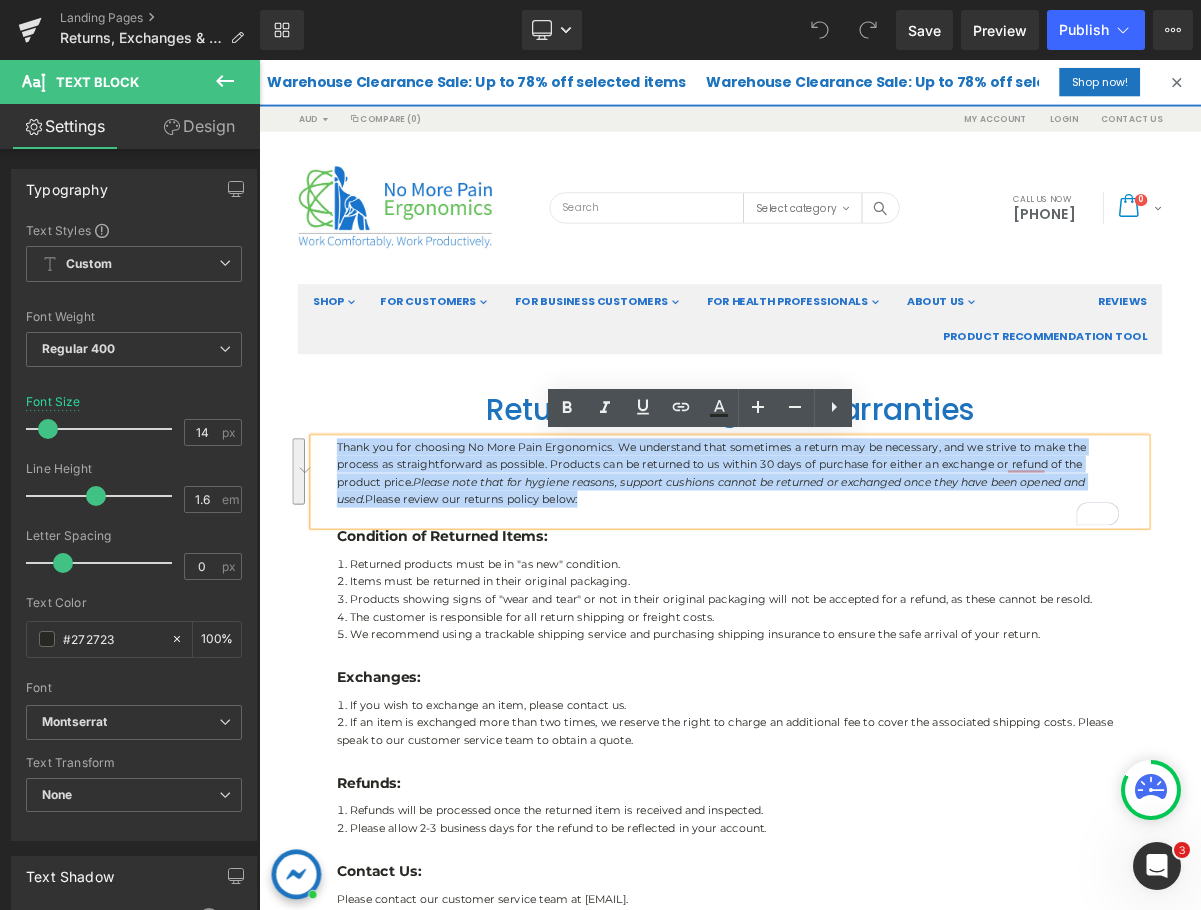 drag, startPoint x: 699, startPoint y: 616, endPoint x: 351, endPoint y: 564, distance: 351.86362 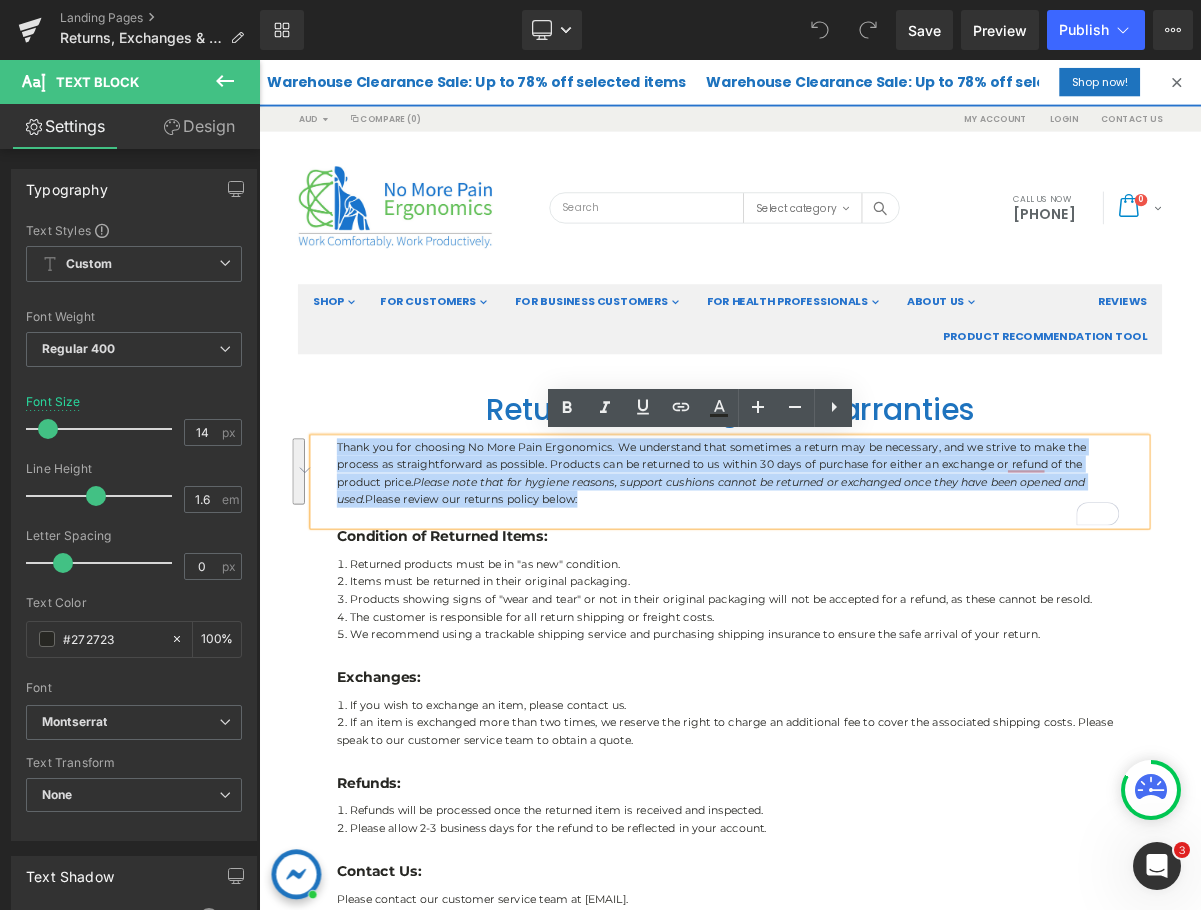 click on "Thank you for choosing No More Pain Ergonomics. We understand that sometimes a return may be necessary, and we strive to make the process as straightforward as possible. Products can be returned to us within 30 days of purchase for either an exchange or refund of the product price.  Please note that for hygiene reasons, support cushions cannot be returned or exchanged once they have been opened and used.  Please review our returns policy below:" at bounding box center (864, 602) 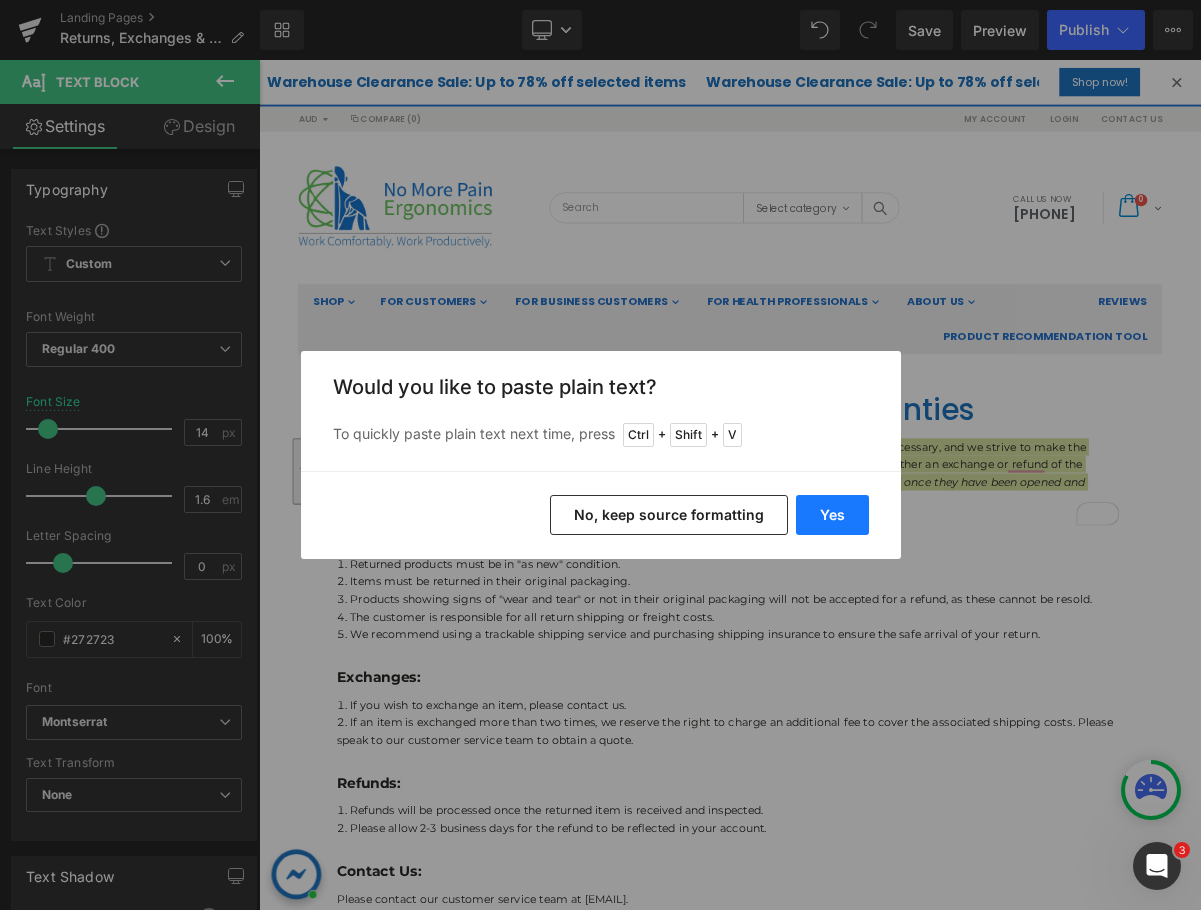 click on "Yes" at bounding box center (832, 515) 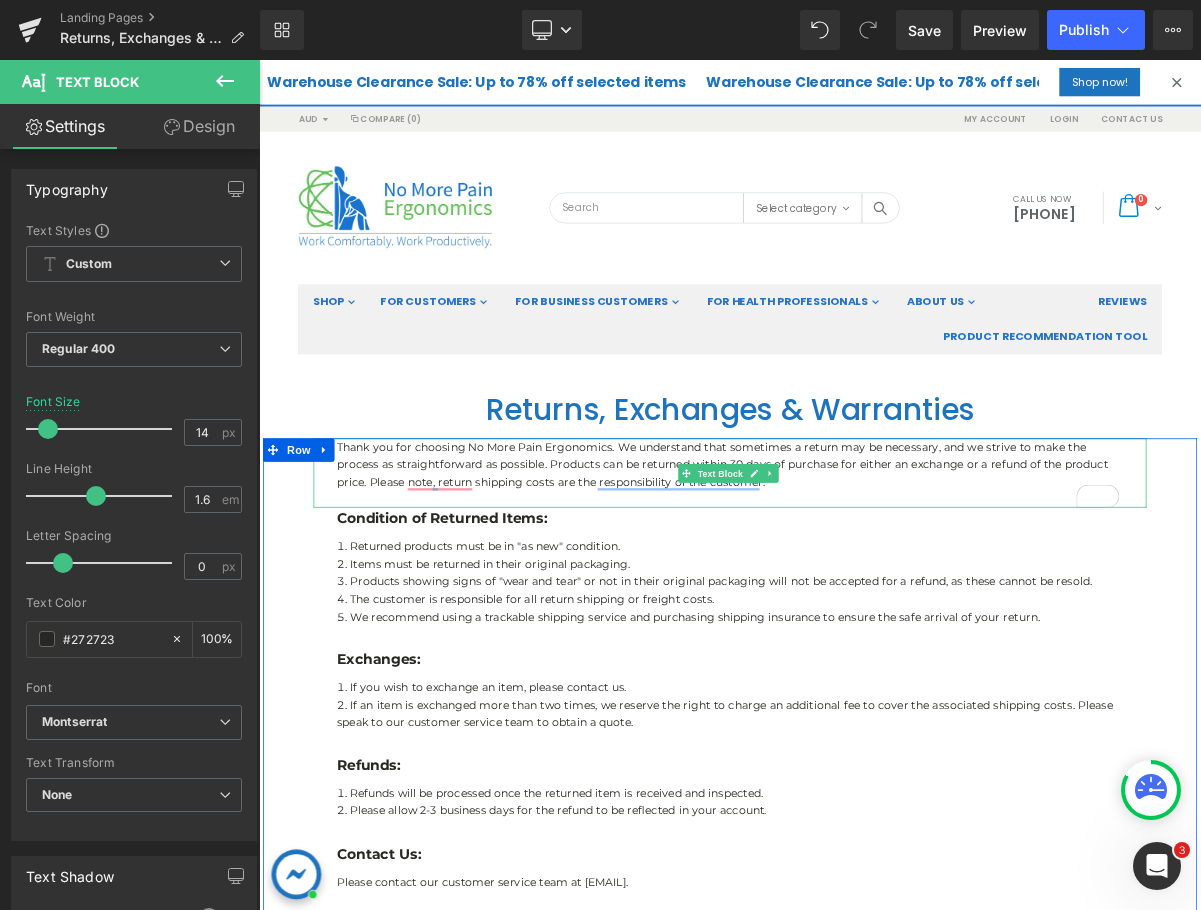 click on "Thank you for choosing No More Pain Ergonomics. We understand that sometimes a return may be necessary, and we strive to make the process as straightforward as possible. Products can be returned within 30 days of purchase for either an exchange or a refund of the product price. Please note, return shipping costs are the responsibility of the customer." at bounding box center (864, 579) 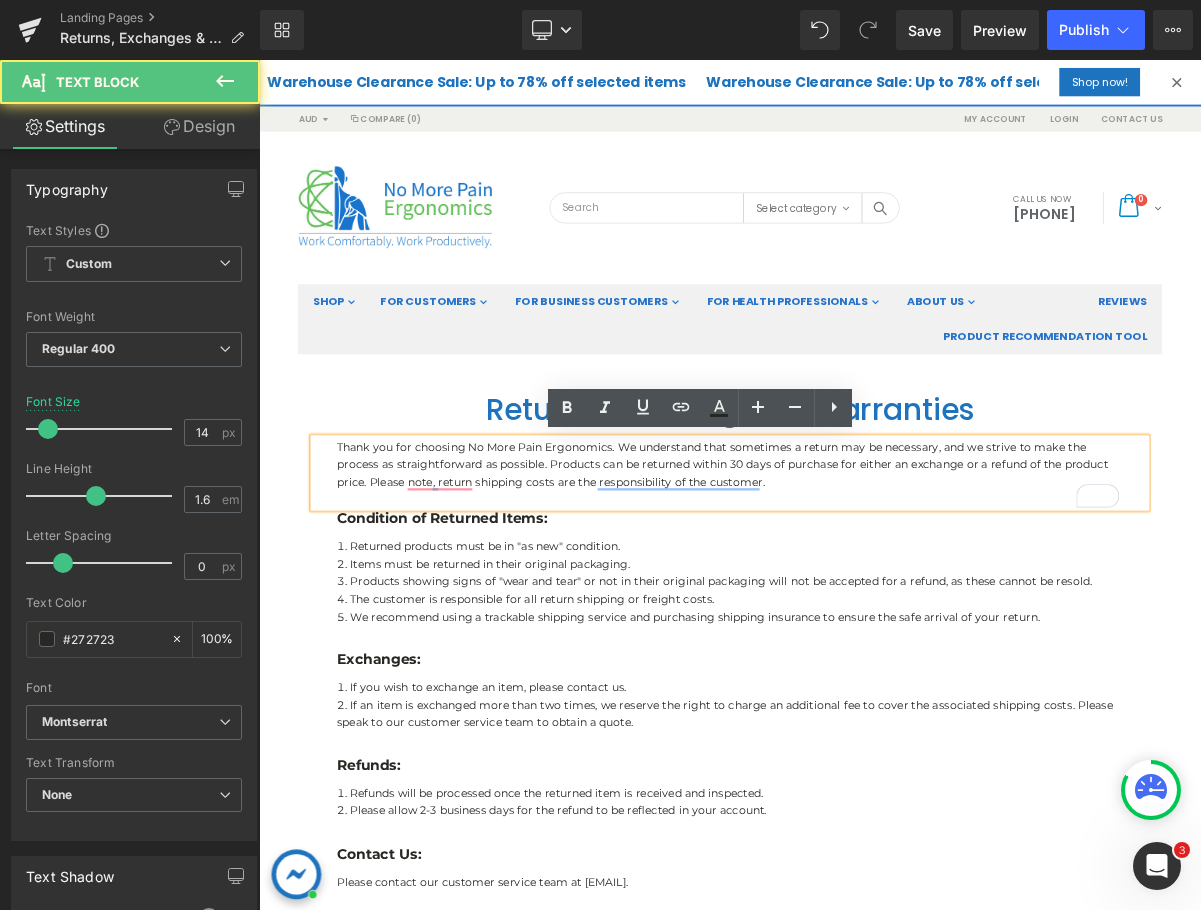 click on "Thank you for choosing No More Pain Ergonomics. We understand that sometimes a return may be necessary, and we strive to make the process as straightforward as possible. Products can be returned within 30 days of purchase for either an exchange or a refund of the product price. Please note, return shipping costs are the responsibility of the customer." at bounding box center [864, 579] 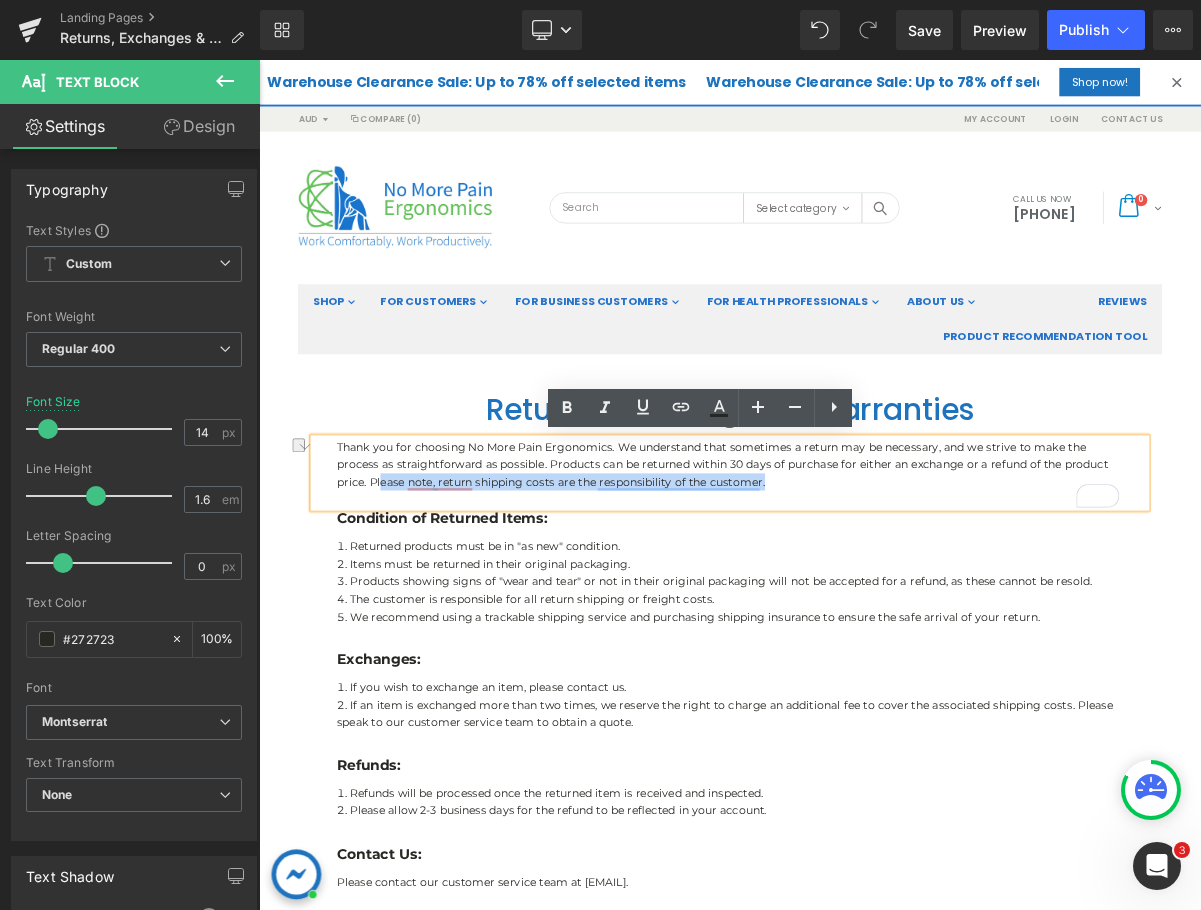 drag, startPoint x: 977, startPoint y: 608, endPoint x: 410, endPoint y: 596, distance: 567.12695 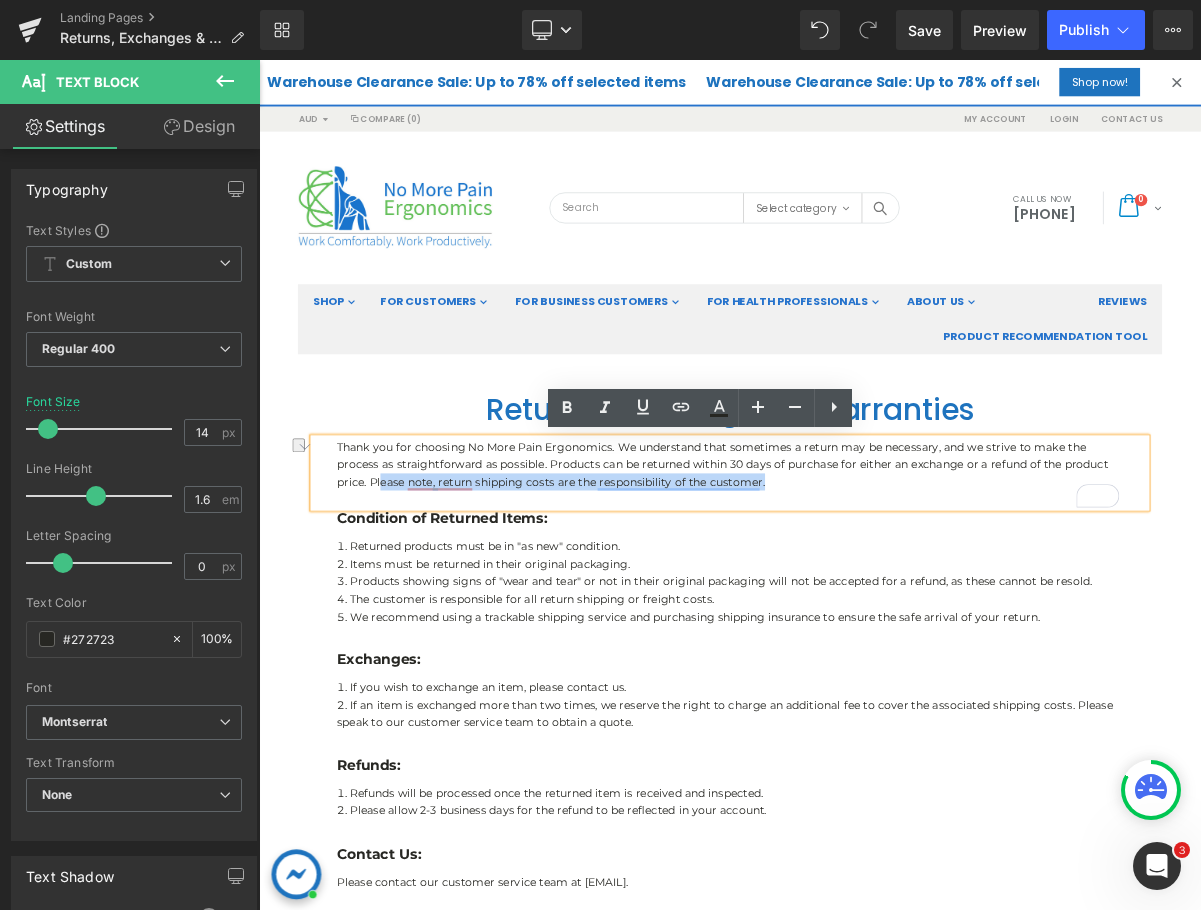 click on "Thank you for choosing No More Pain Ergonomics. We understand that sometimes a return may be necessary, and we strive to make the process as straightforward as possible. Products can be returned within 30 days of purchase for either an exchange or a refund of the product price. Please note, return shipping costs are the responsibility of the customer." at bounding box center (864, 579) 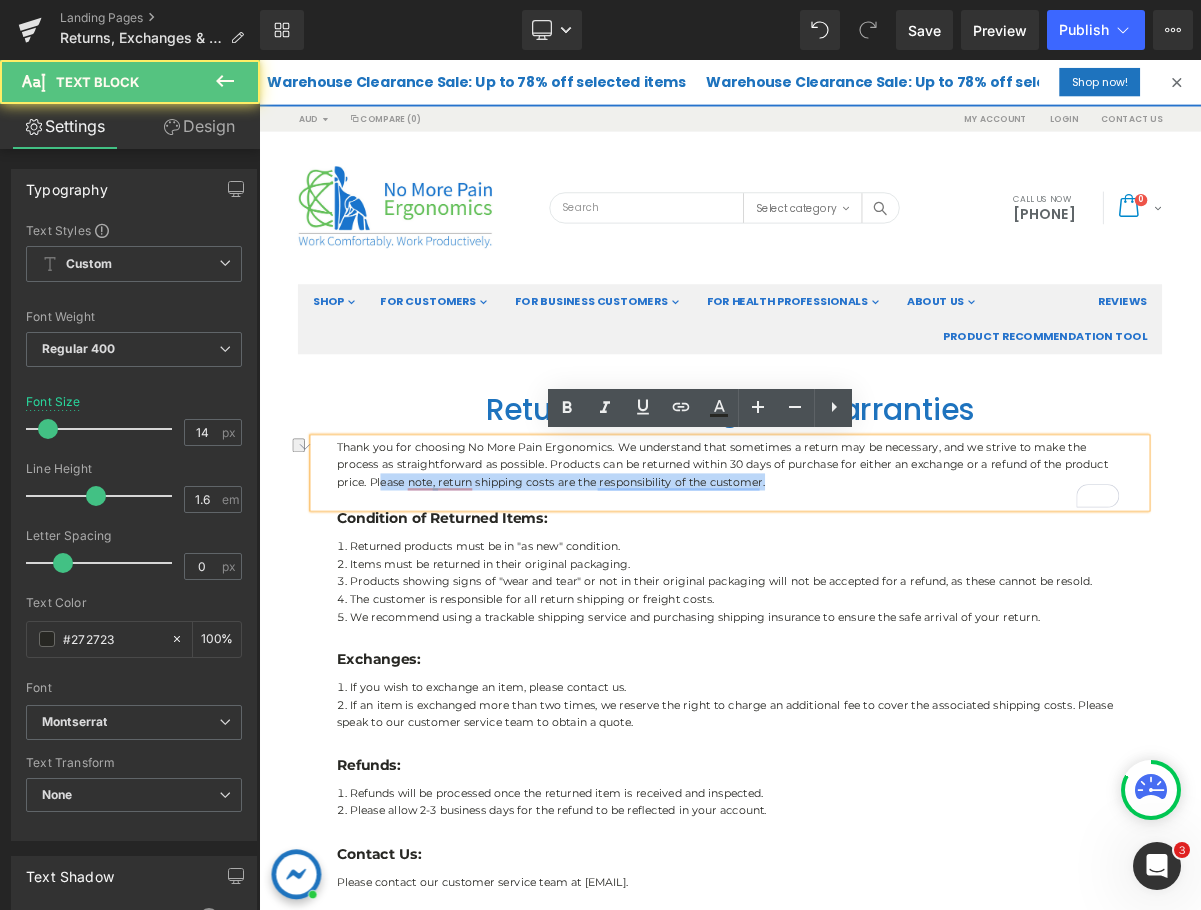 click on "Thank you for choosing No More Pain Ergonomics. We understand that sometimes a return may be necessary, and we strive to make the process as straightforward as possible. Products can be returned within 30 days of purchase for either an exchange or a refund of the product price. Please note, return shipping costs are the responsibility of the customer." at bounding box center [864, 579] 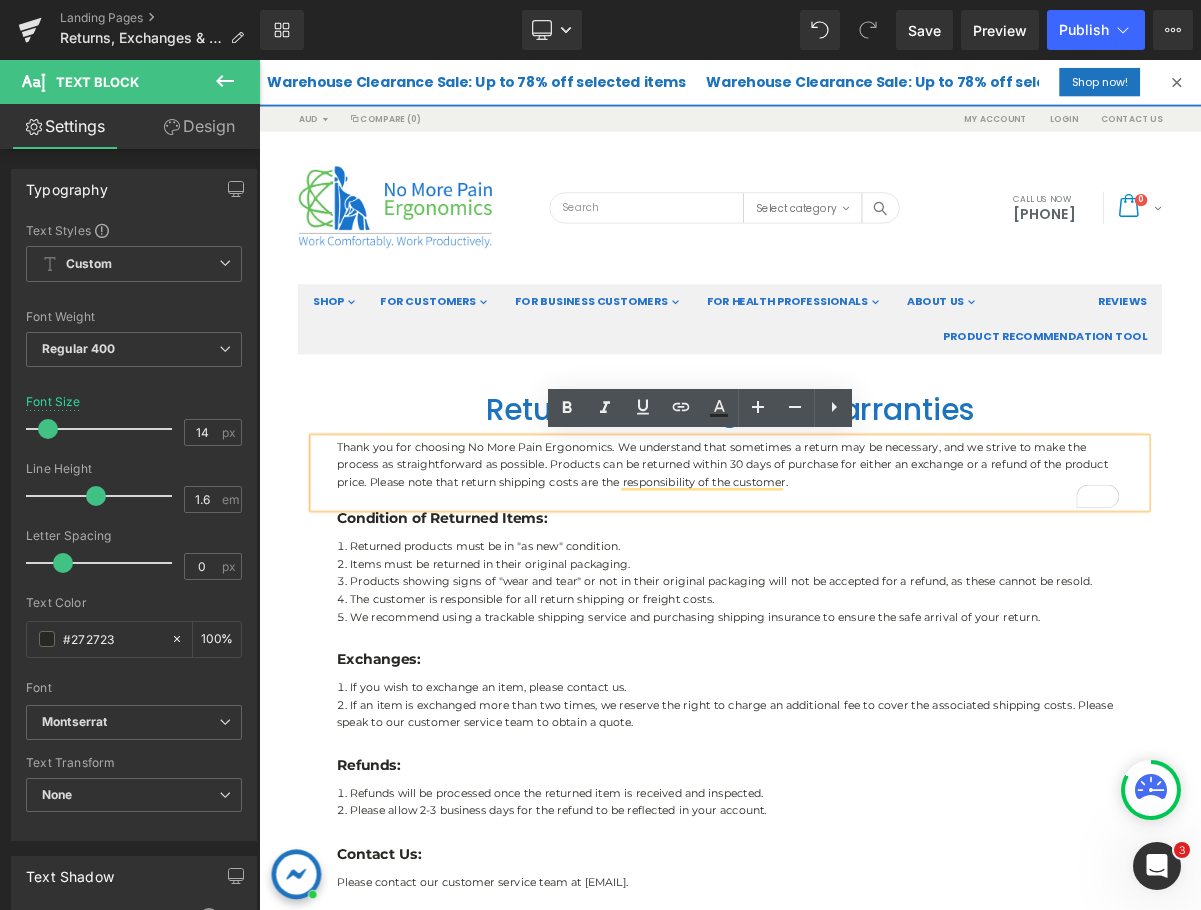 click on "Thank you for choosing No More Pain Ergonomics. We understand that sometimes a return may be necessary, and we strive to make the process as straightforward as possible. Products can be returned within 30 days of purchase for either an exchange or a refund of the product price. Please note that return shipping costs are the responsibility of the customer." at bounding box center [864, 579] 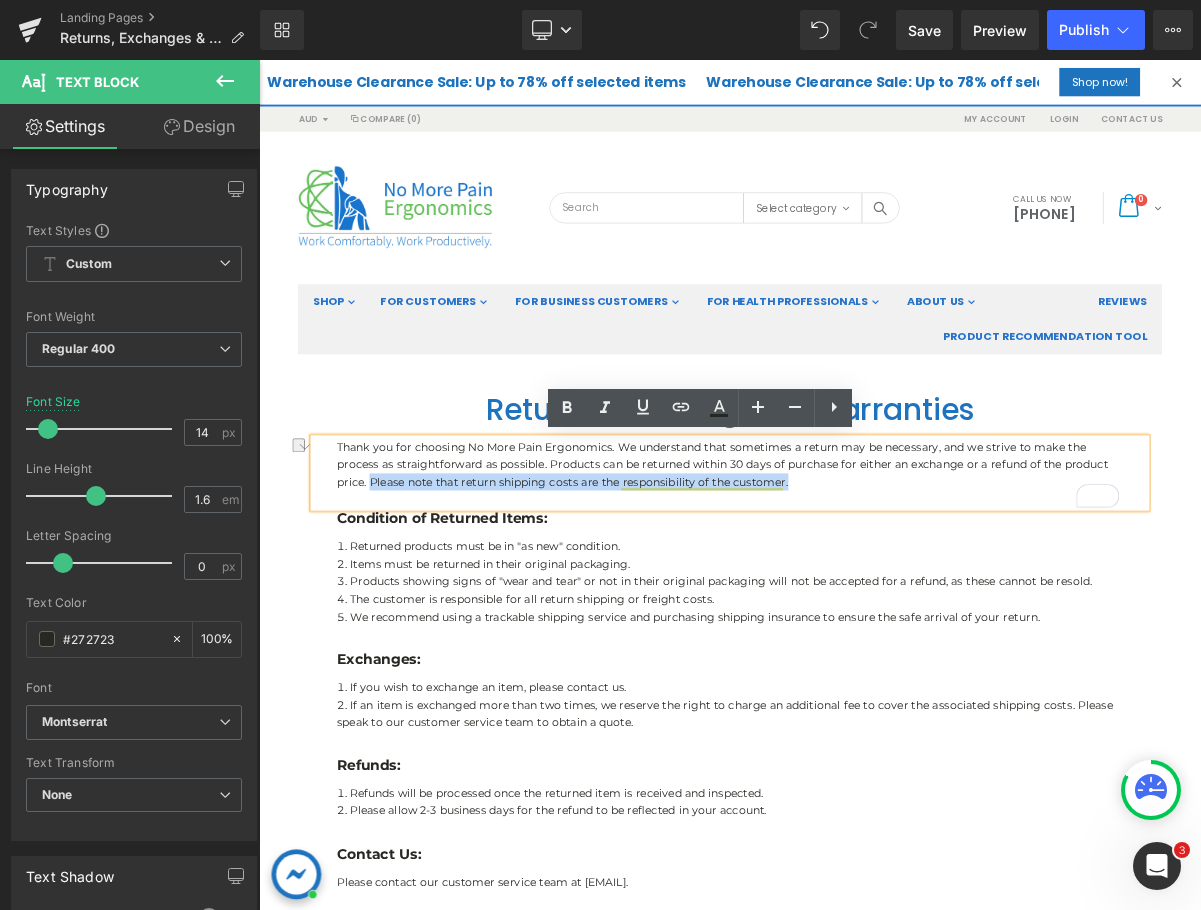 drag, startPoint x: 983, startPoint y: 609, endPoint x: 397, endPoint y: 604, distance: 586.0213 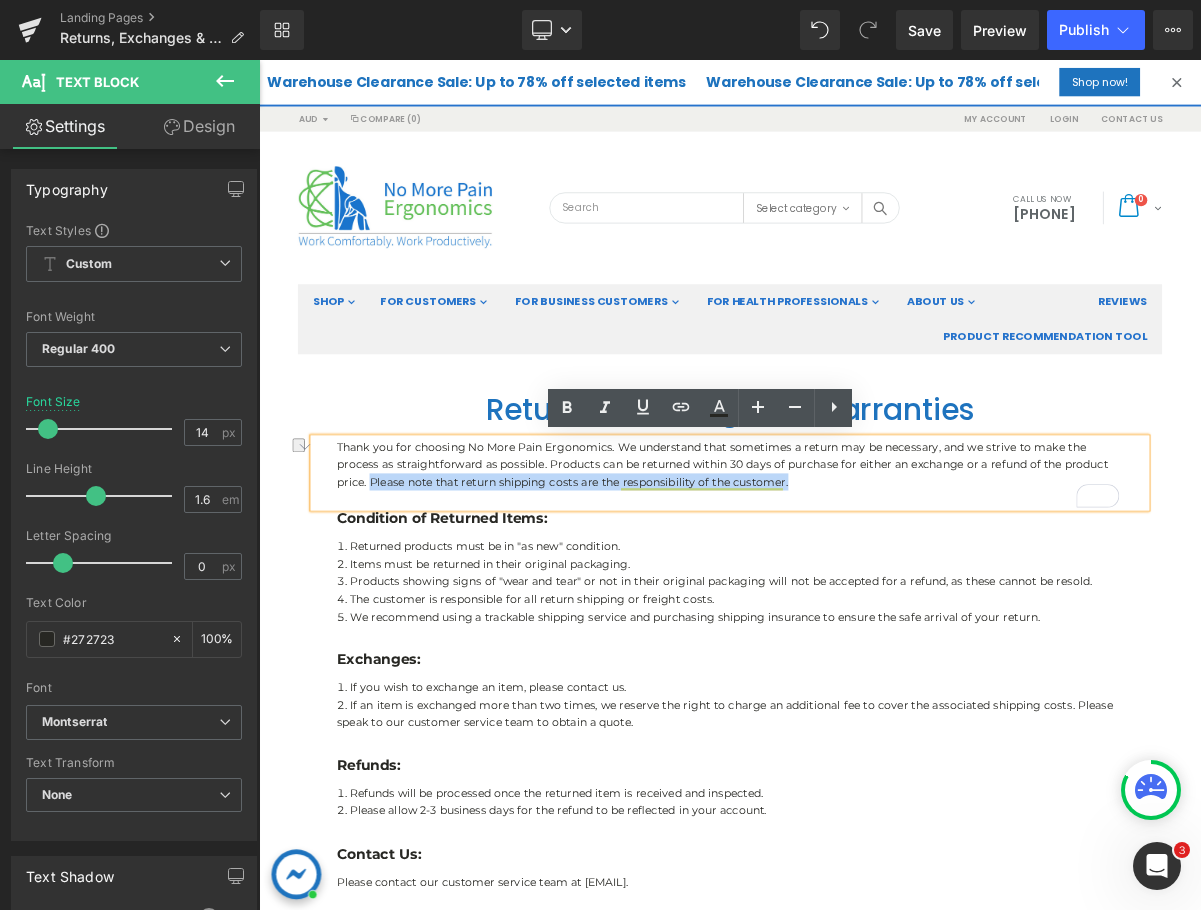 click on "Thank you for choosing No More Pain Ergonomics. We understand that sometimes a return may be necessary, and we strive to make the process as straightforward as possible. Products can be returned within 30 days of purchase for either an exchange or a refund of the product price. Please note that return shipping costs are the responsibility of the customer." at bounding box center [864, 579] 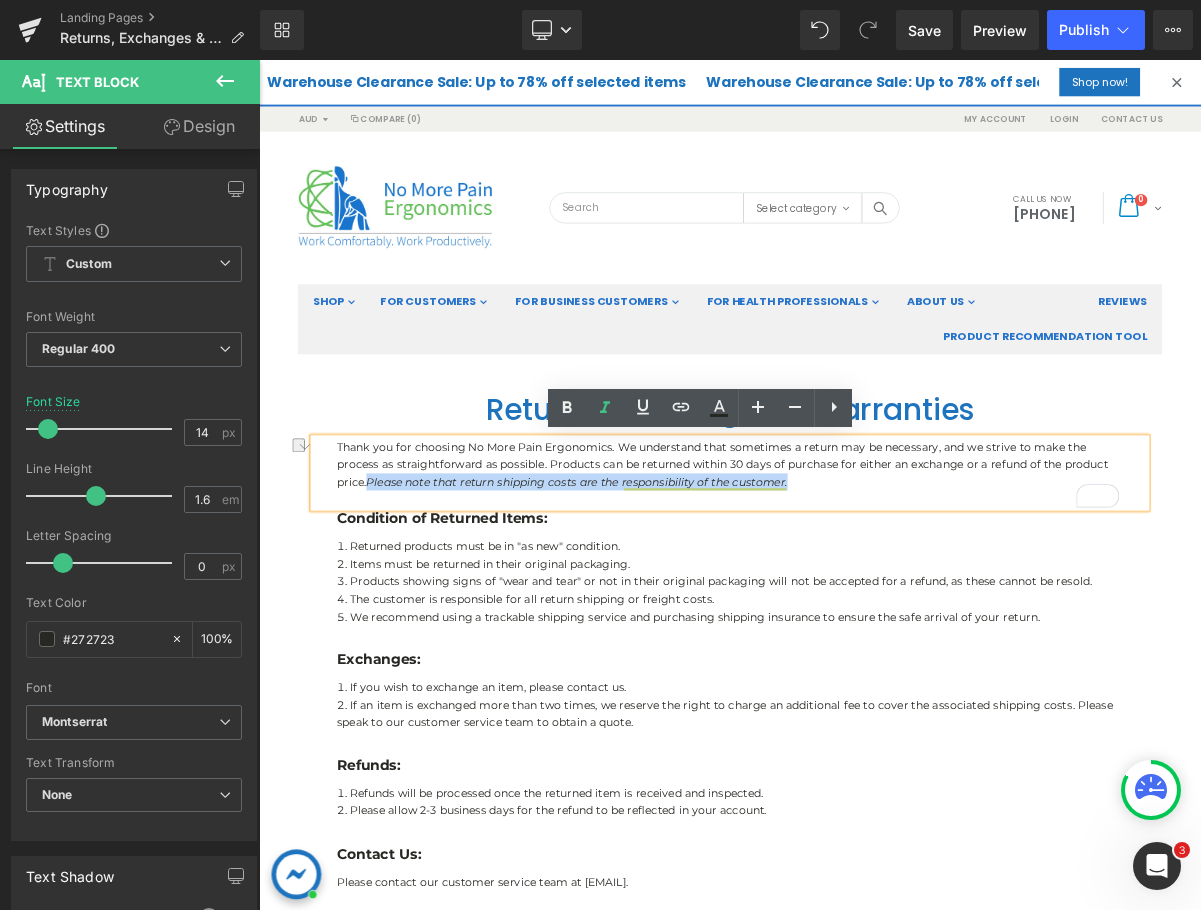 click on "Thank you for choosing No More Pain Ergonomics. We understand that sometimes a return may be necessary, and we strive to make the process as straightforward as possible. Products can be returned within 30 days of purchase for either an exchange or a refund of the product price.  Please note that return shipping costs are the responsibility of the customer." at bounding box center (864, 579) 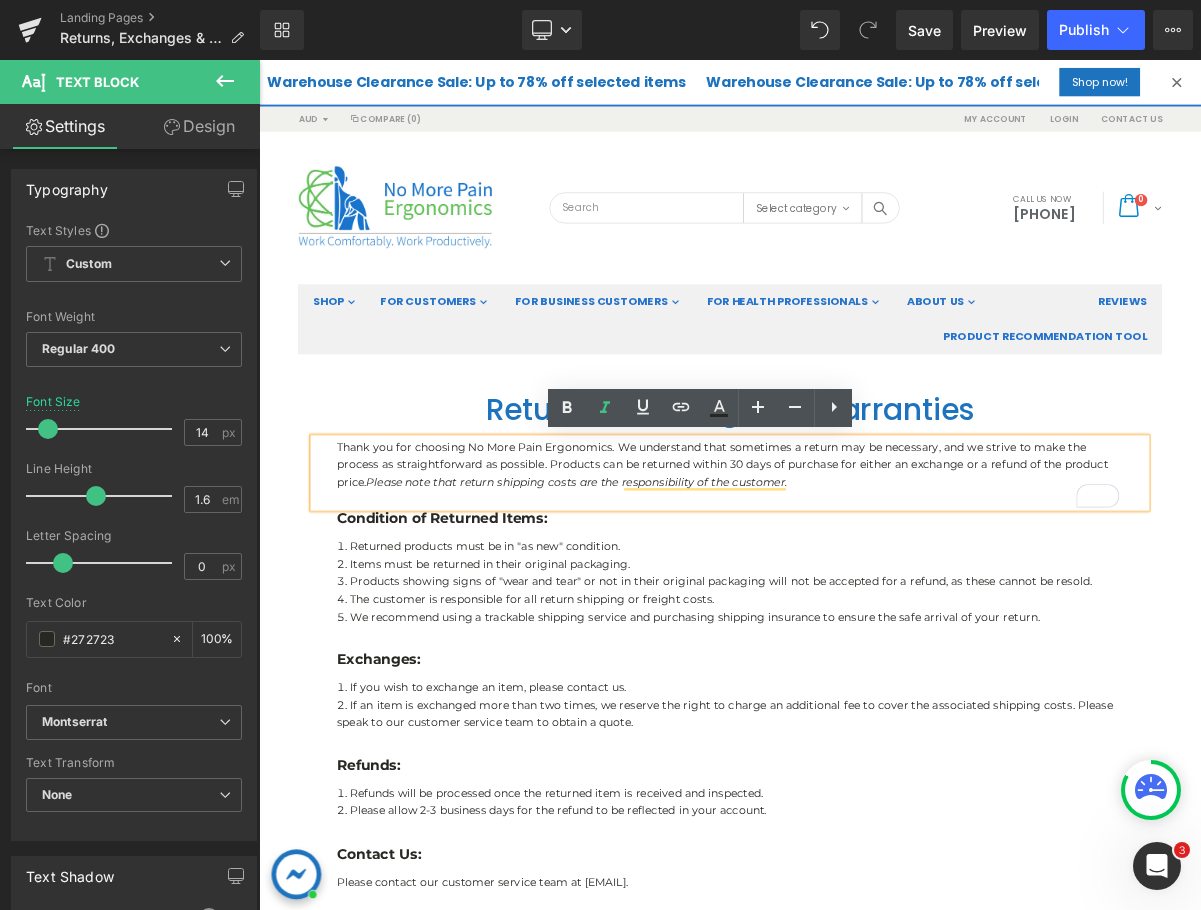 click on "Thank you for choosing No More Pain Ergonomics. We understand that sometimes a return may be necessary, and we strive to make the process as straightforward as possible. Products can be returned within 30 days of purchase for either an exchange or a refund of the product price.  Please note that return shipping costs are the responsibility of the customer." at bounding box center (864, 579) 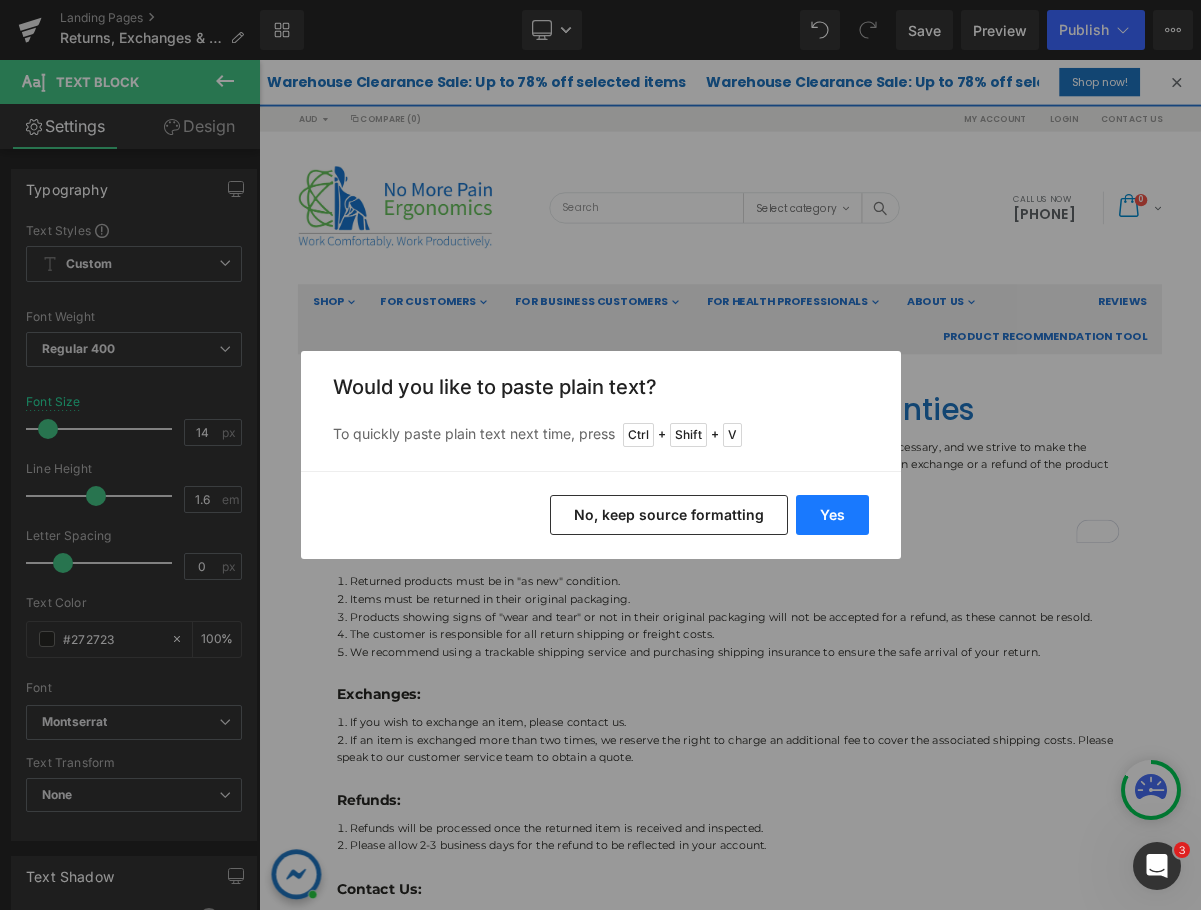 click on "Yes" at bounding box center [832, 515] 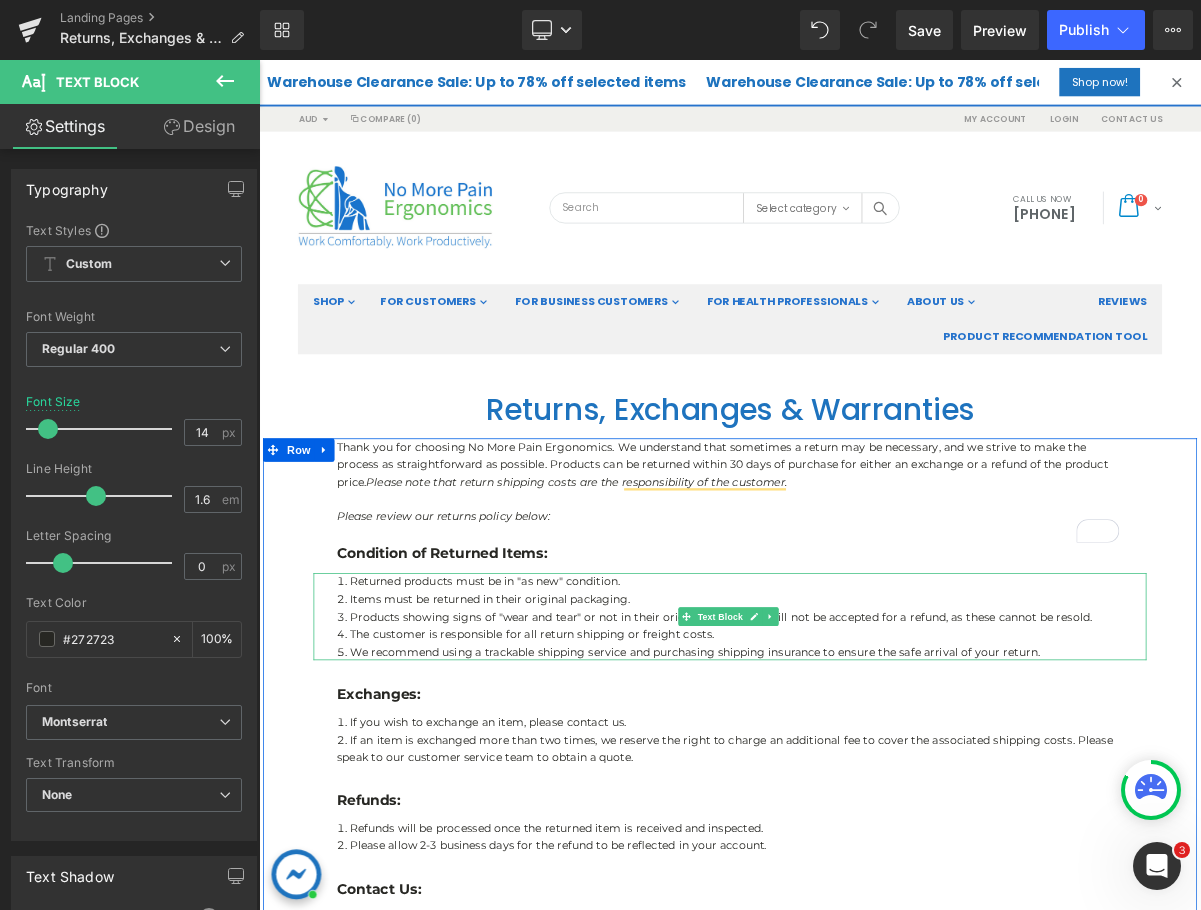 click on "The customer is responsible for all return shipping or freight costs." at bounding box center [864, 797] 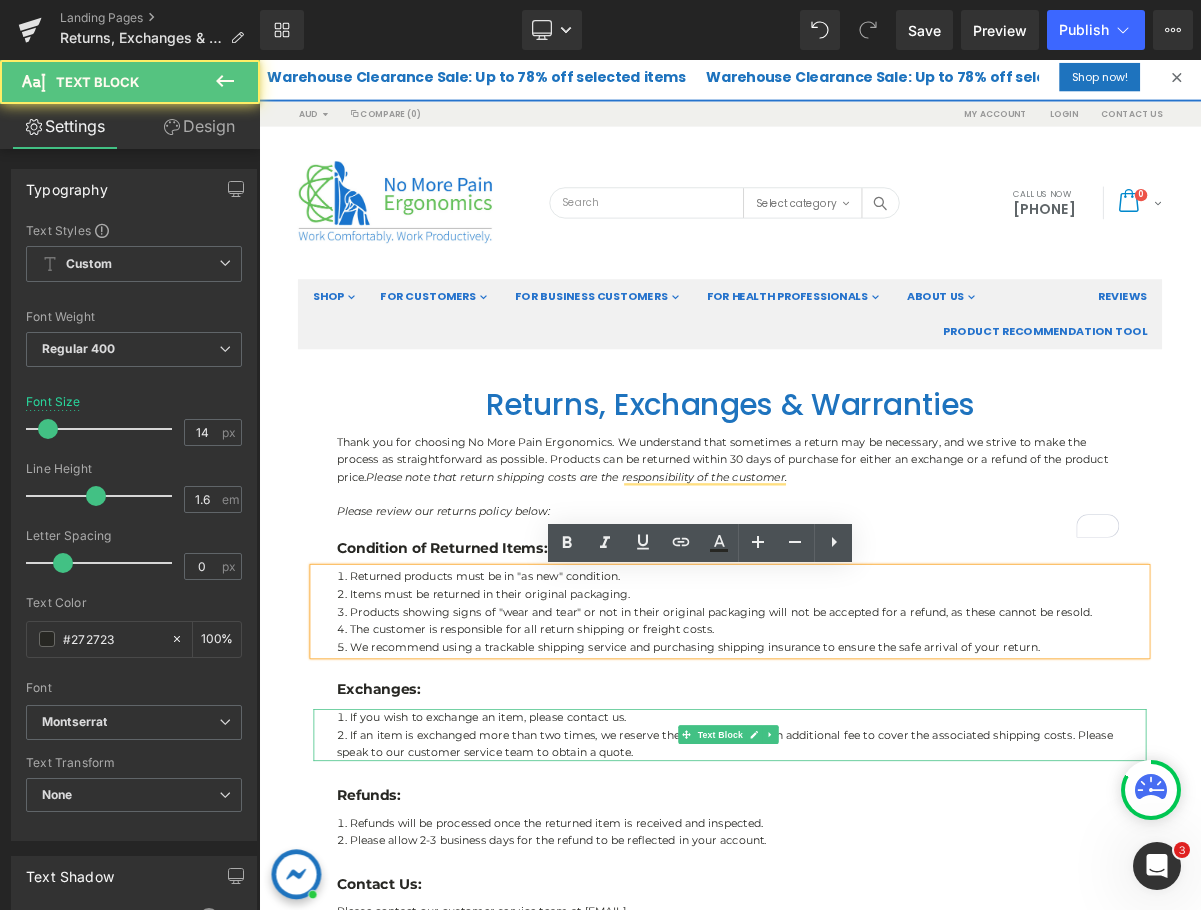 scroll, scrollTop: 100, scrollLeft: 0, axis: vertical 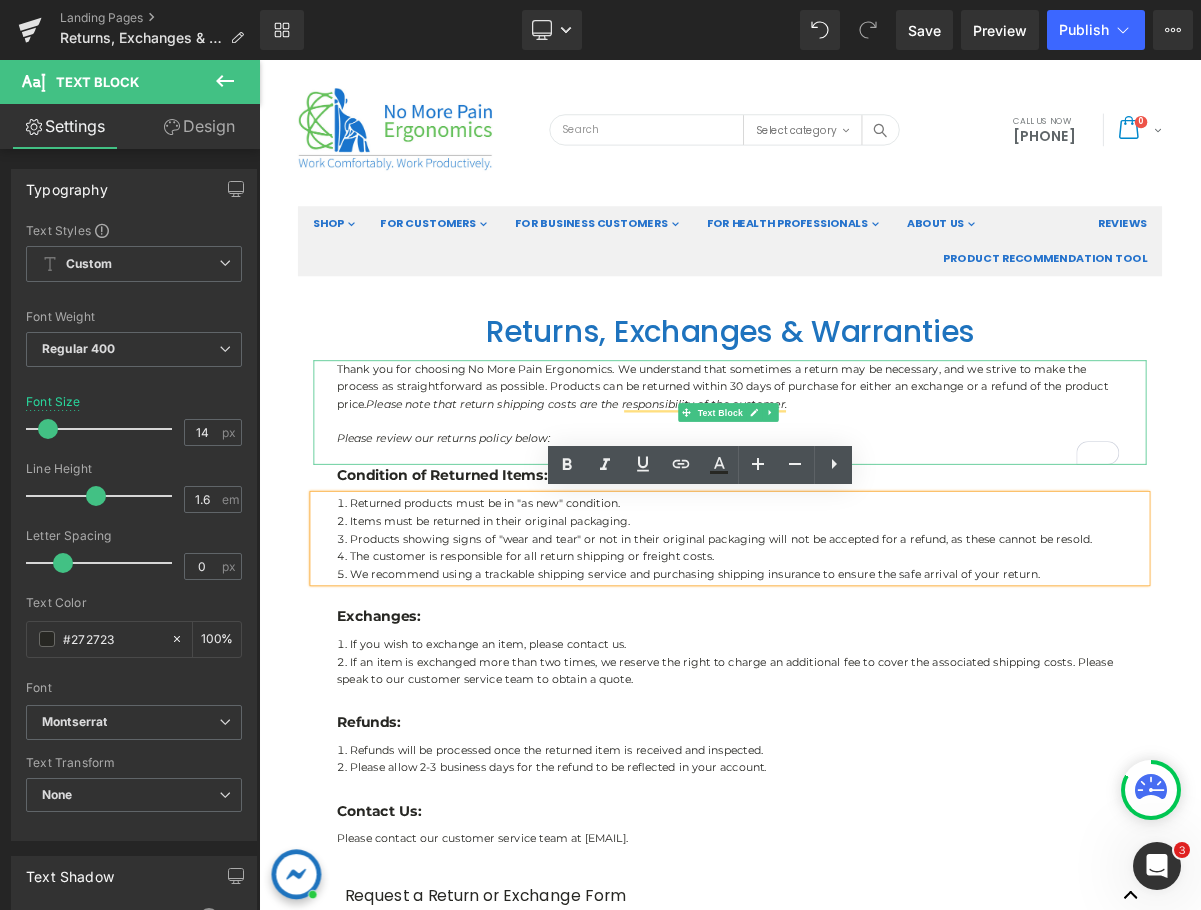 click on "Please review our returns policy below:" at bounding box center (864, 546) 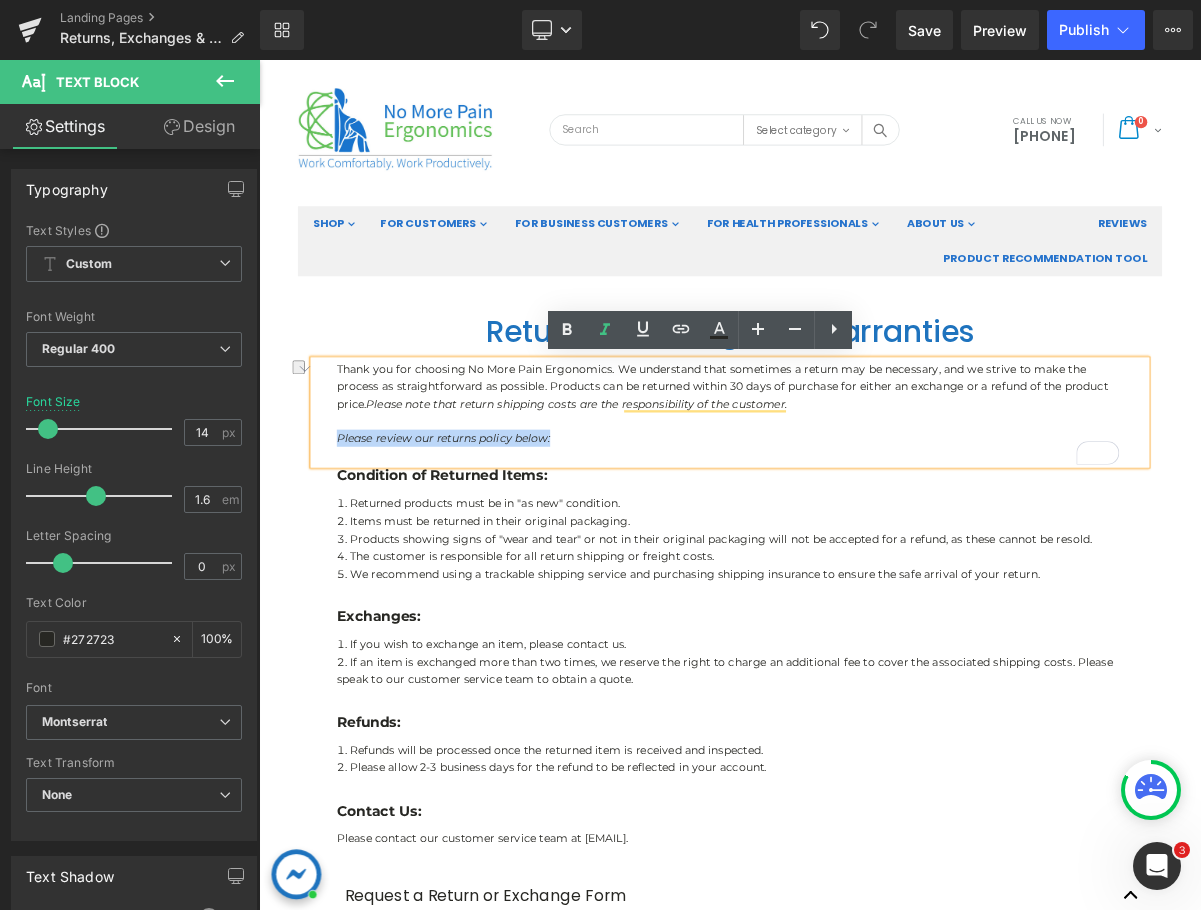 drag, startPoint x: 634, startPoint y: 544, endPoint x: 354, endPoint y: 544, distance: 280 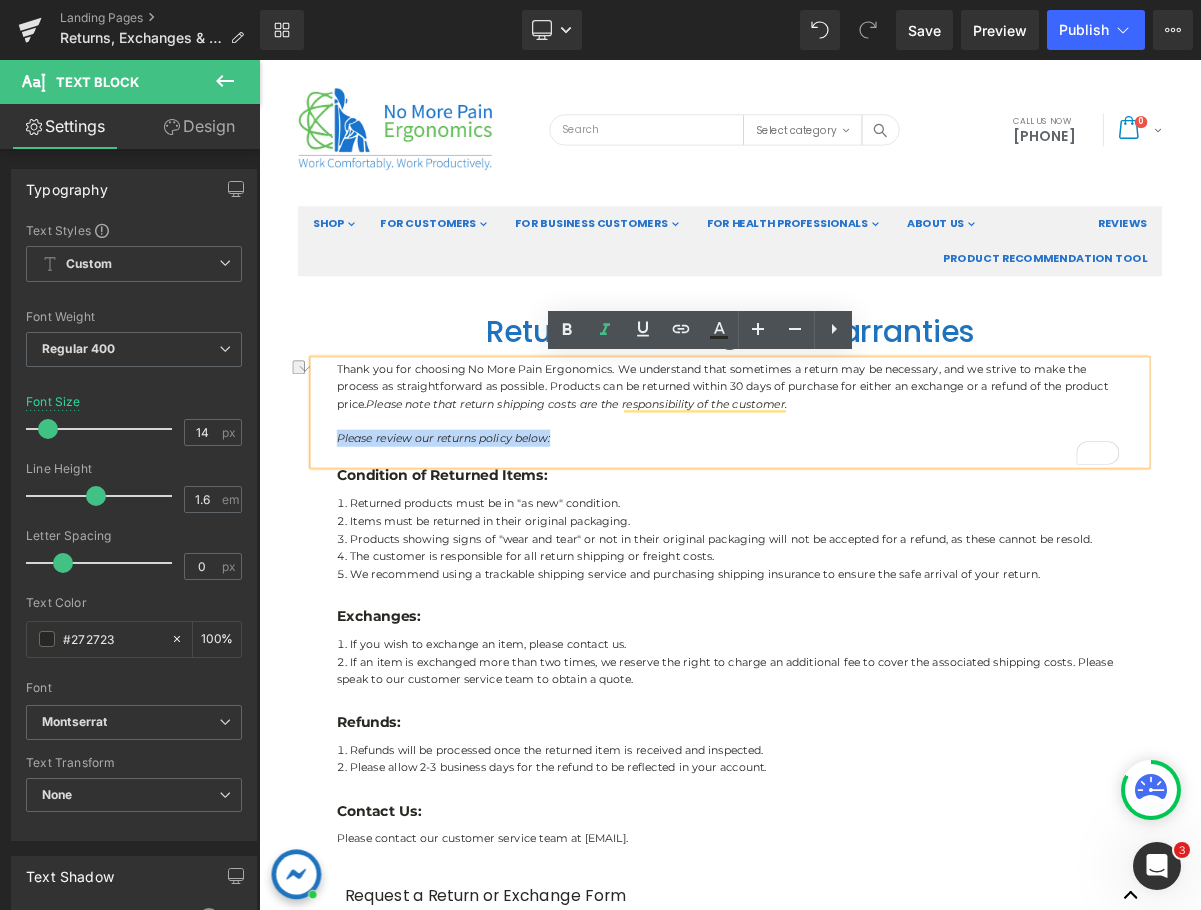 click on "Please review our returns policy below:" at bounding box center [864, 546] 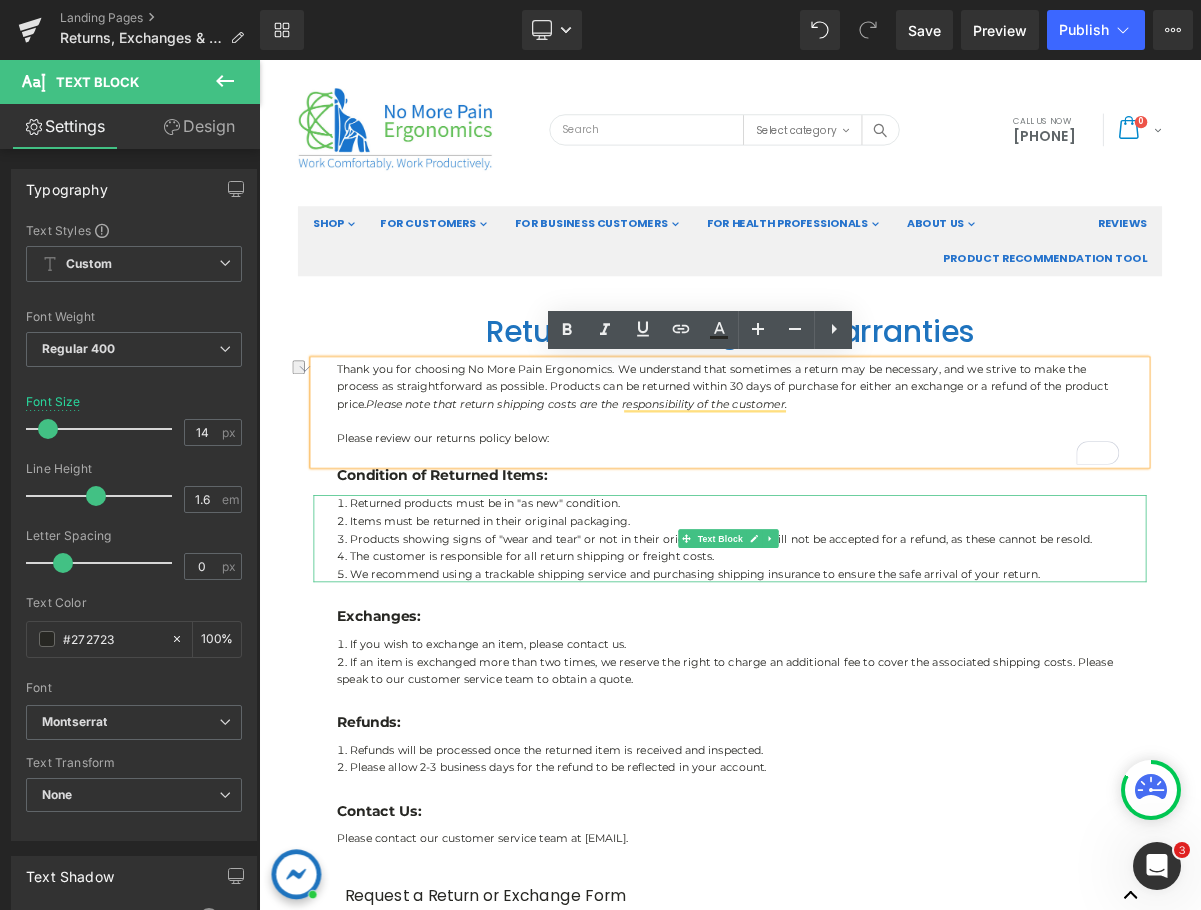 click on "Items must be returned in their original packaging." at bounding box center [864, 652] 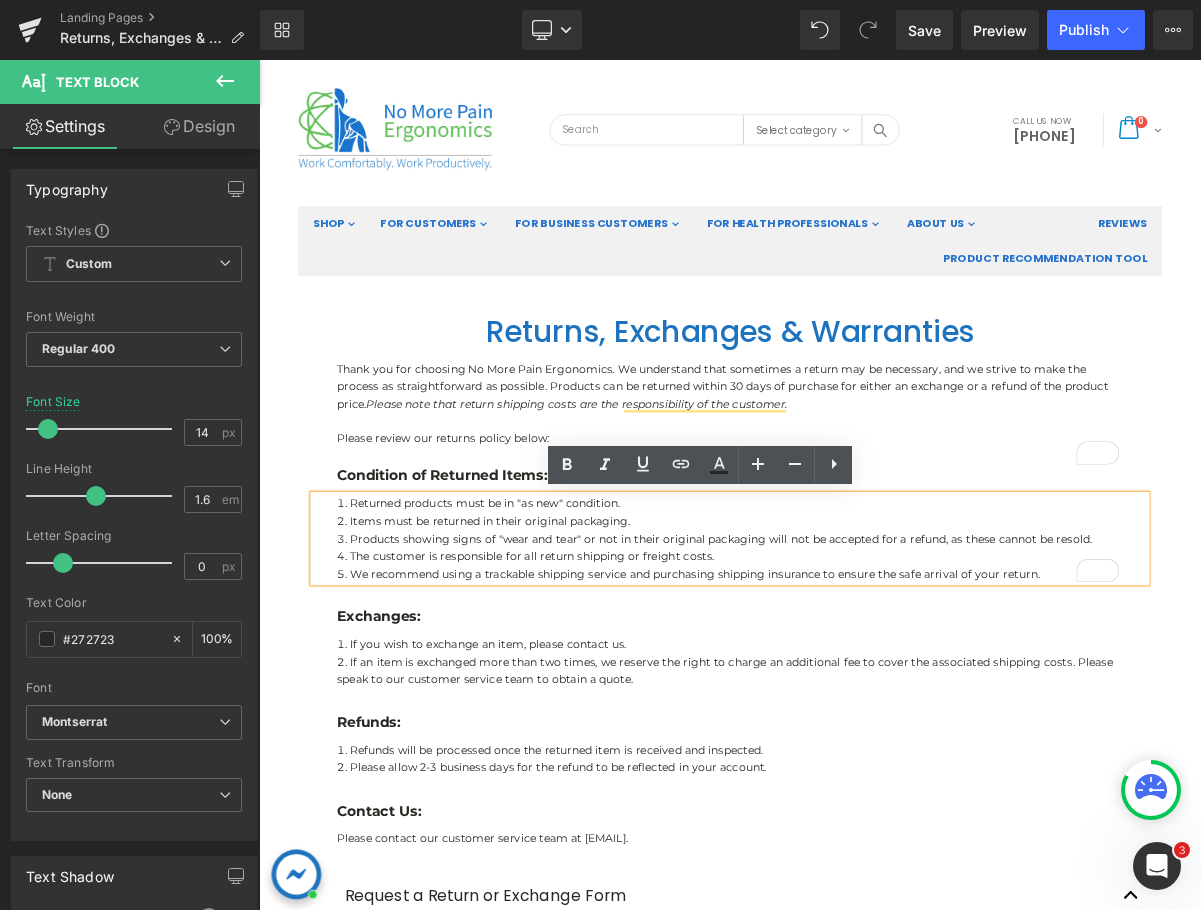 click on "The customer is responsible for all return shipping or freight costs." at bounding box center [864, 697] 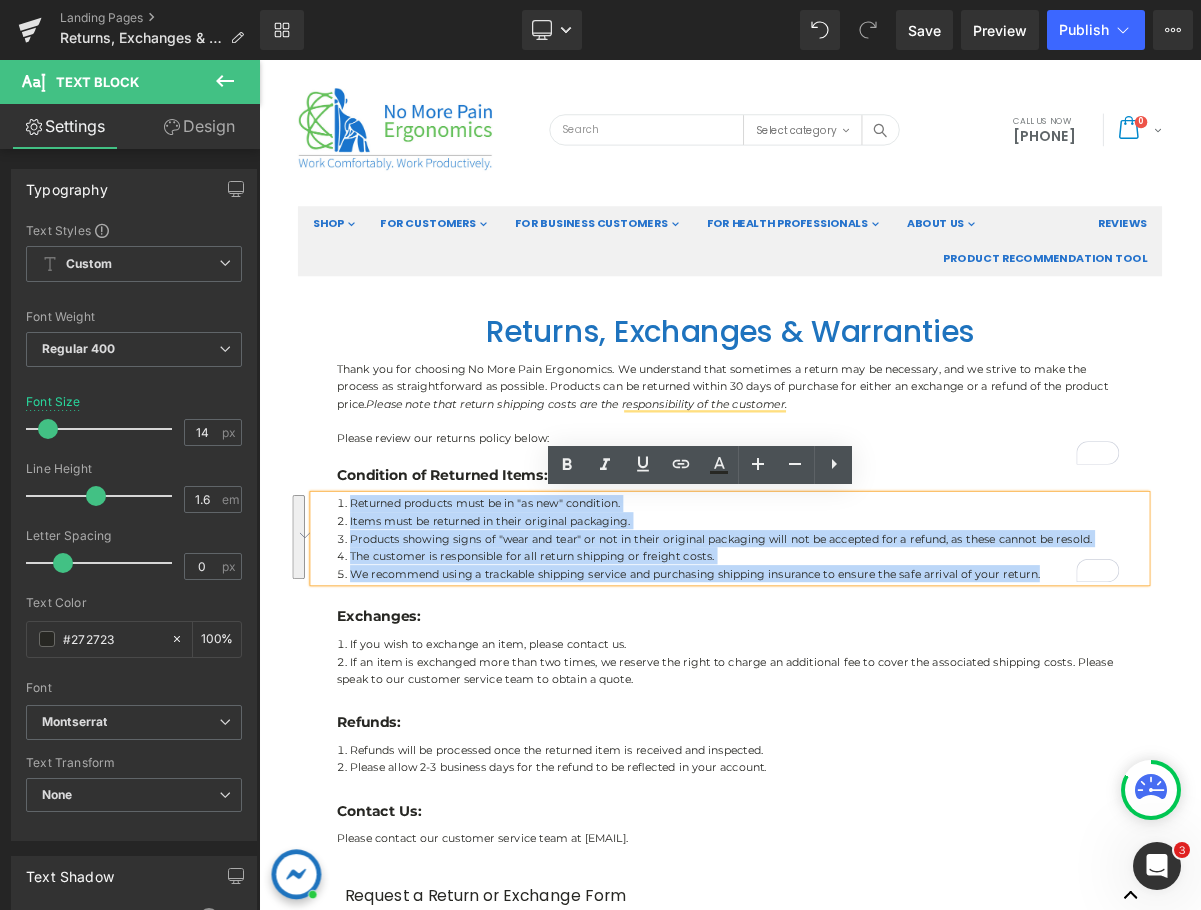 drag, startPoint x: 1258, startPoint y: 716, endPoint x: 374, endPoint y: 618, distance: 889.4155 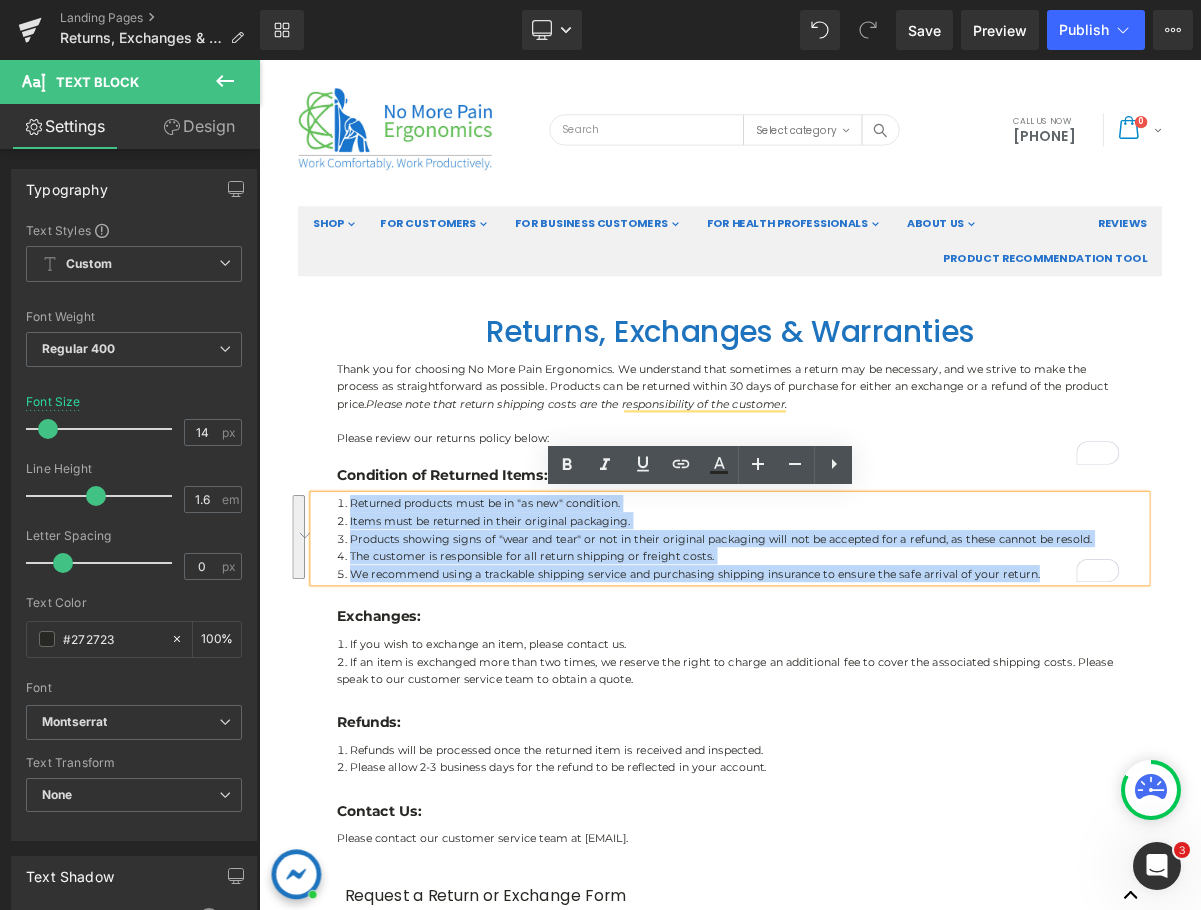 click on "Returned products must be in "as new" condition. Items must be returned in their original packaging. Products showing signs of "wear and tear" or not in their original packaging will not be accepted for a refund, as these cannot be resold. The customer is responsible for all return shipping or freight costs. We recommend using a trackable shipping service and purchasing shipping insurance to ensure the safe arrival of your return." at bounding box center (864, 675) 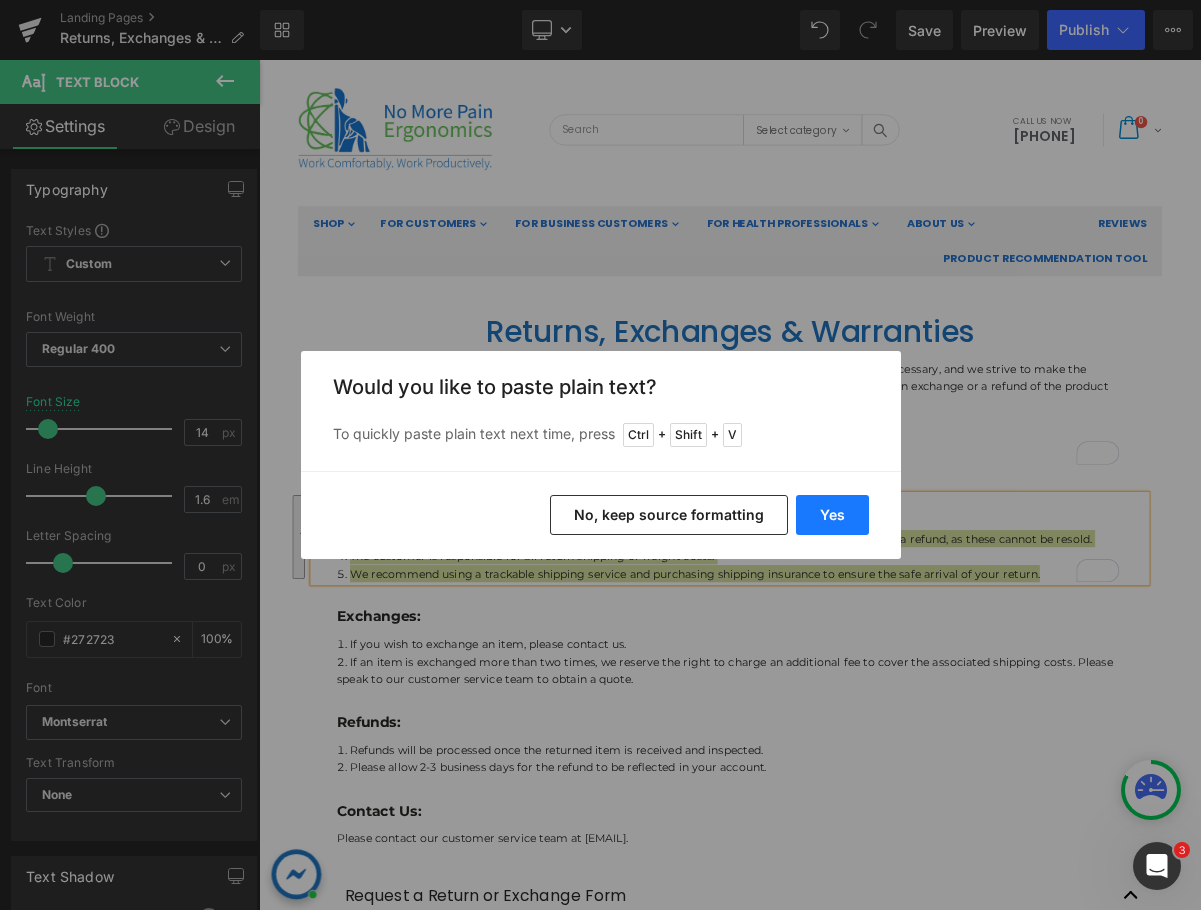 click on "Yes" at bounding box center [832, 515] 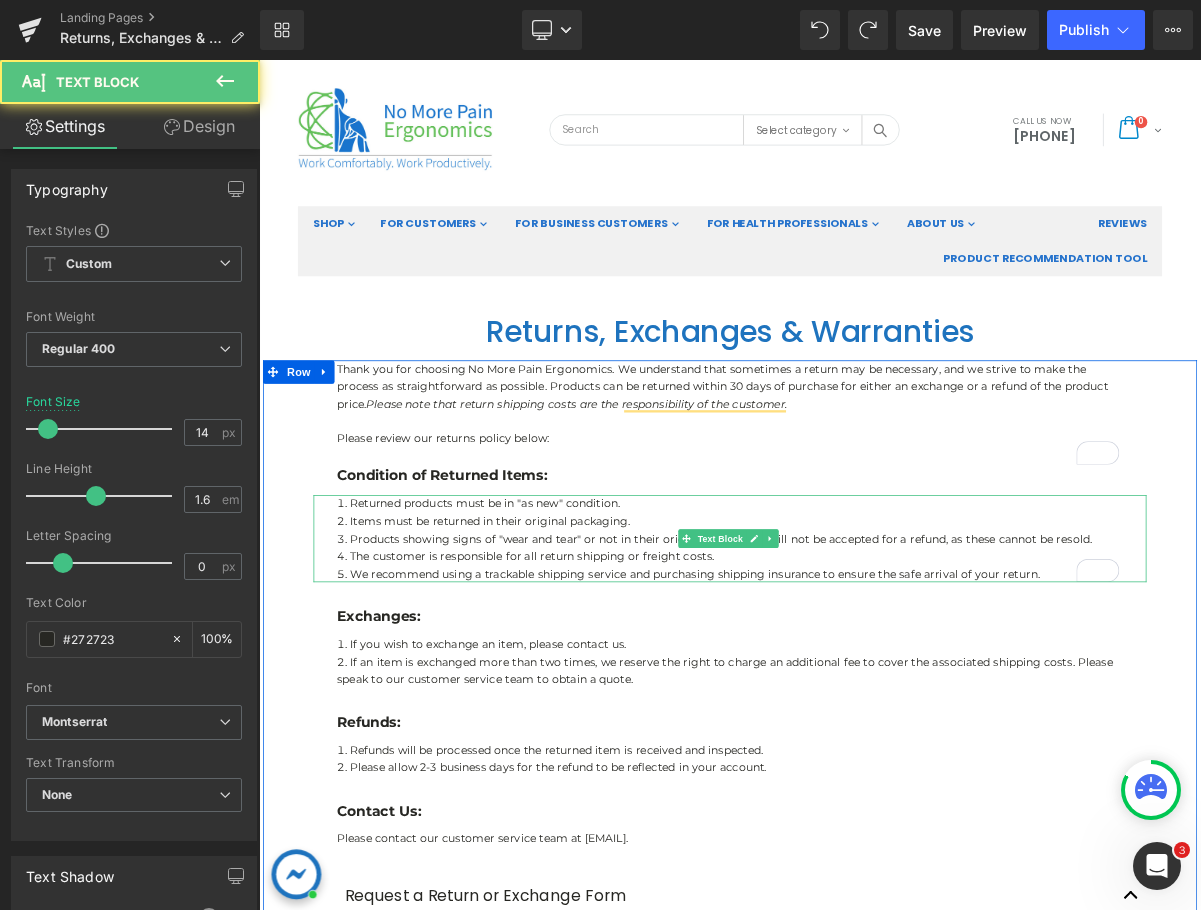 click on "Returned products must be in "as new" condition." at bounding box center (864, 630) 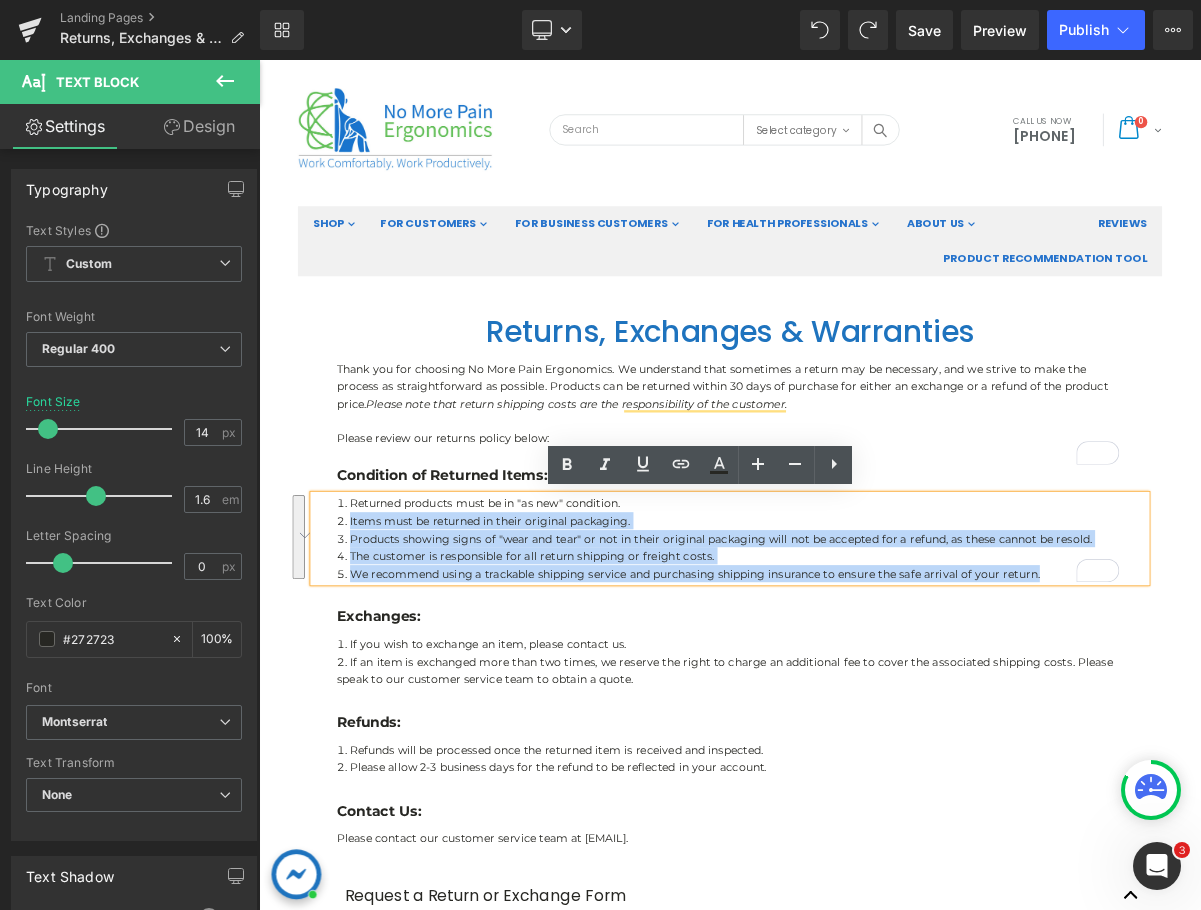 drag, startPoint x: 722, startPoint y: 626, endPoint x: 404, endPoint y: 613, distance: 318.26562 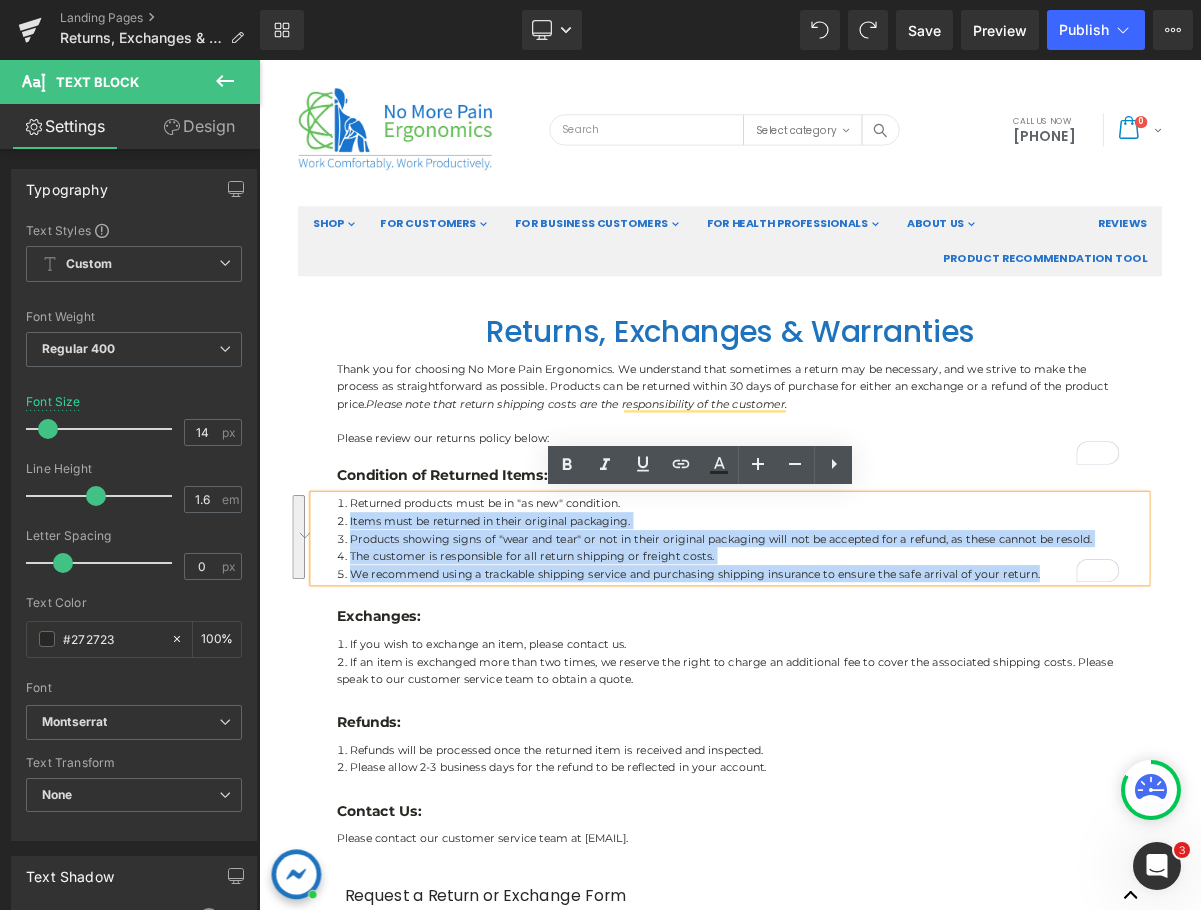 click on "Returned products must be in "as new" condition. Items must be returned in their original packaging. Products showing signs of "wear and tear" or not in their original packaging will not be accepted for a refund, as these cannot be resold. The customer is responsible for all return shipping or freight costs. We recommend using a trackable shipping service and purchasing shipping insurance to ensure the safe arrival of your return." at bounding box center [864, 675] 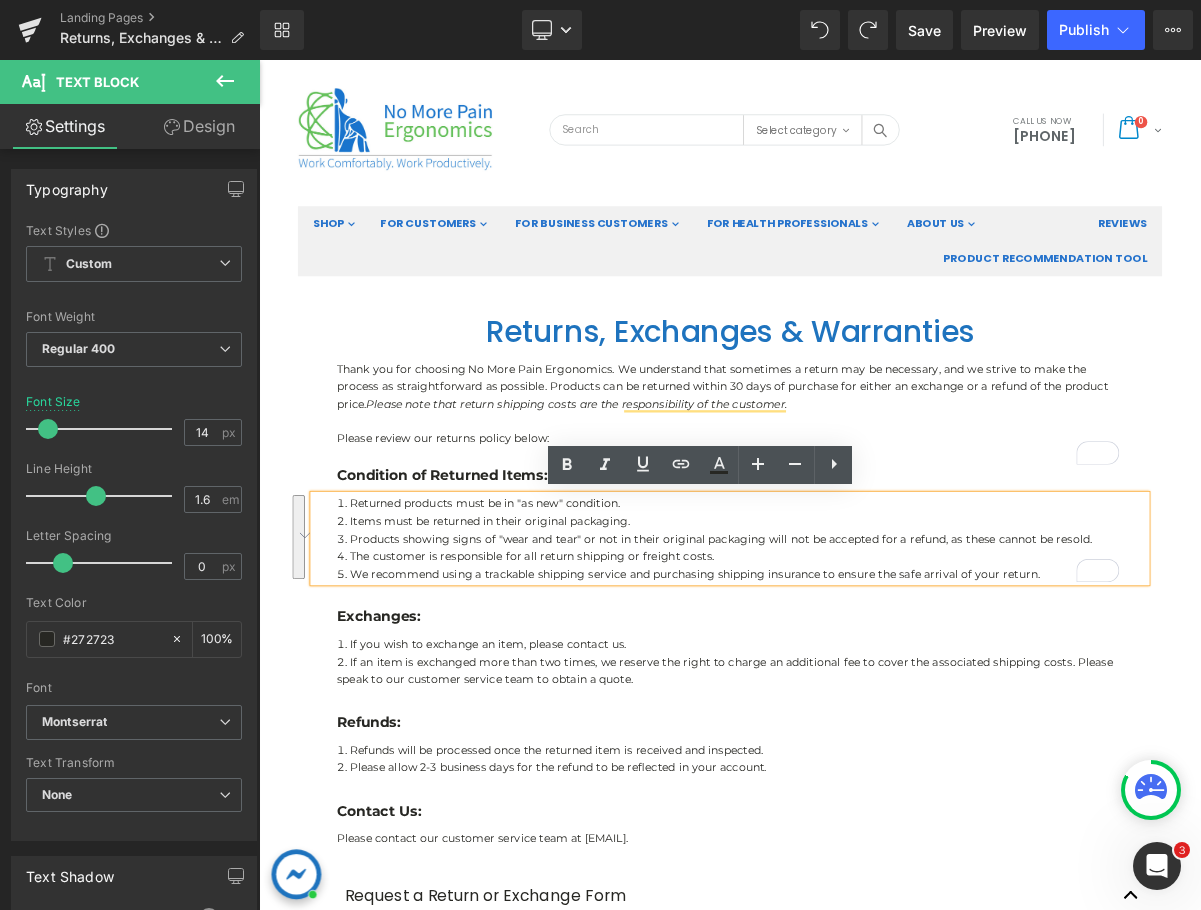 click on "Returned products must be in "as new" condition." at bounding box center (549, 630) 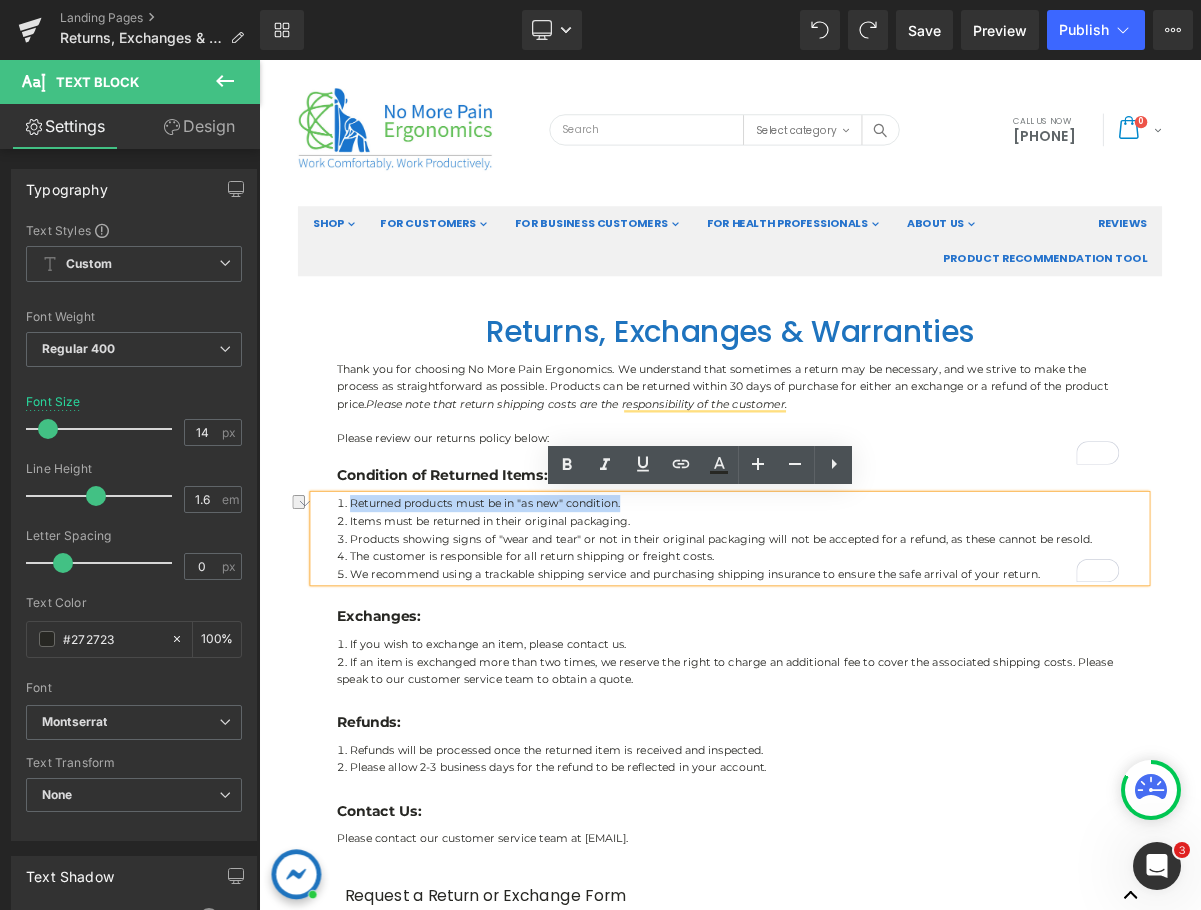 drag, startPoint x: 723, startPoint y: 630, endPoint x: 373, endPoint y: 630, distance: 350 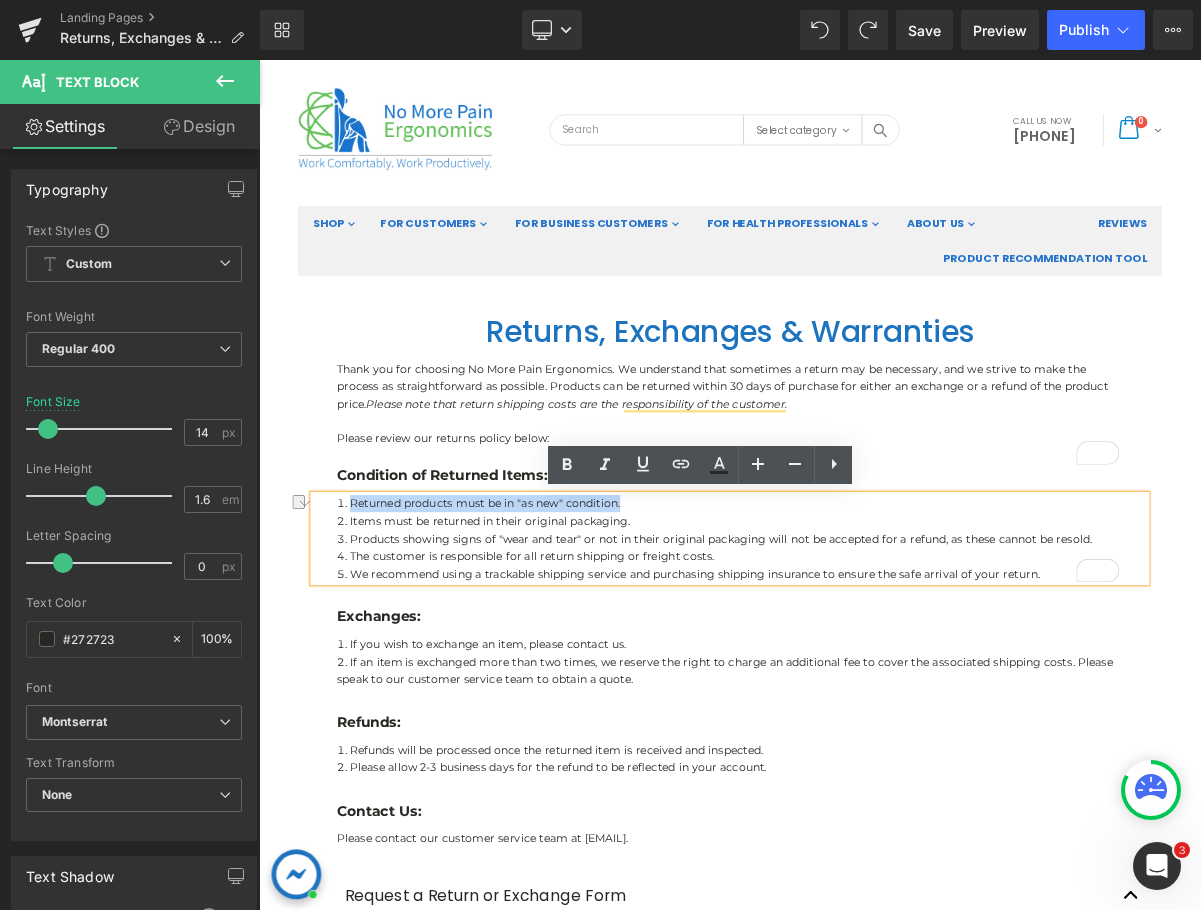 click on "Returned products must be in "as new" condition." at bounding box center [864, 630] 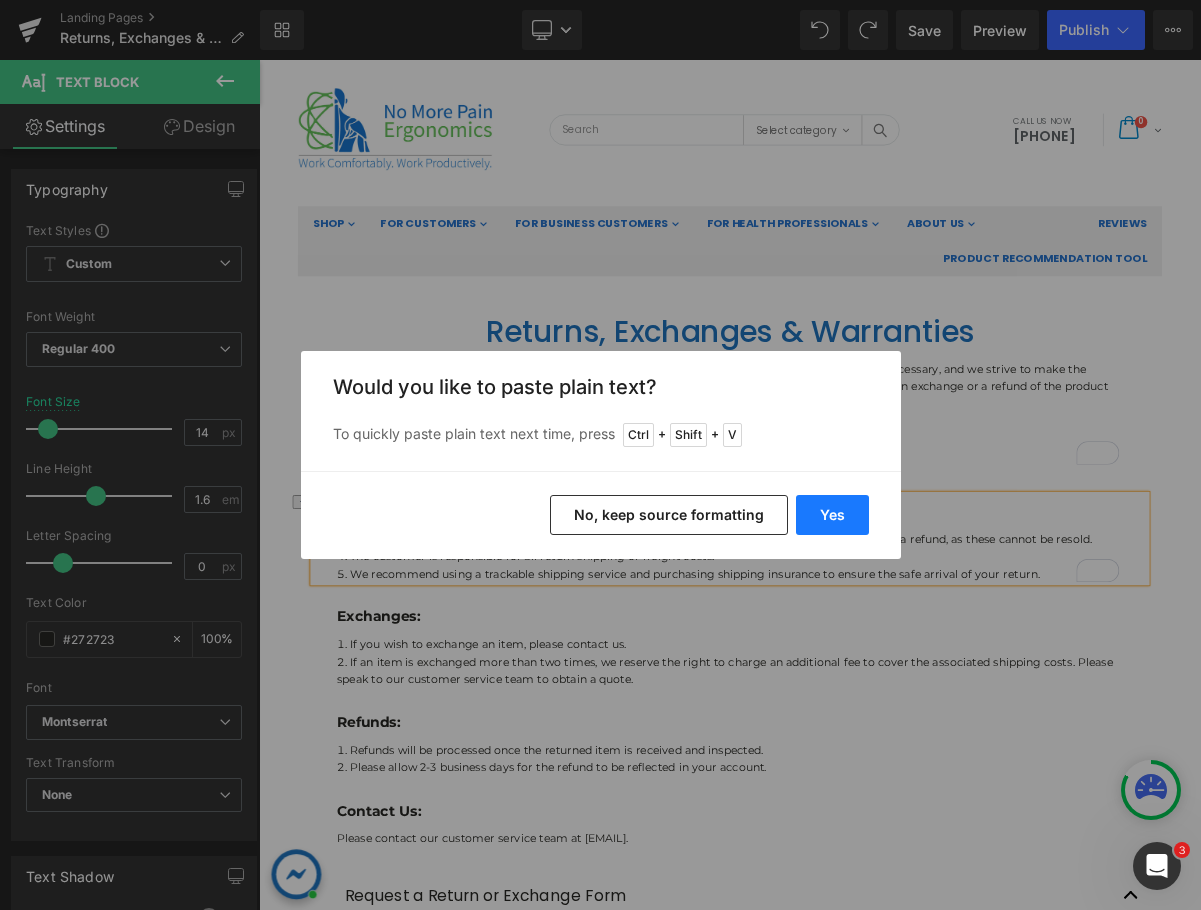 click on "Yes" at bounding box center [832, 515] 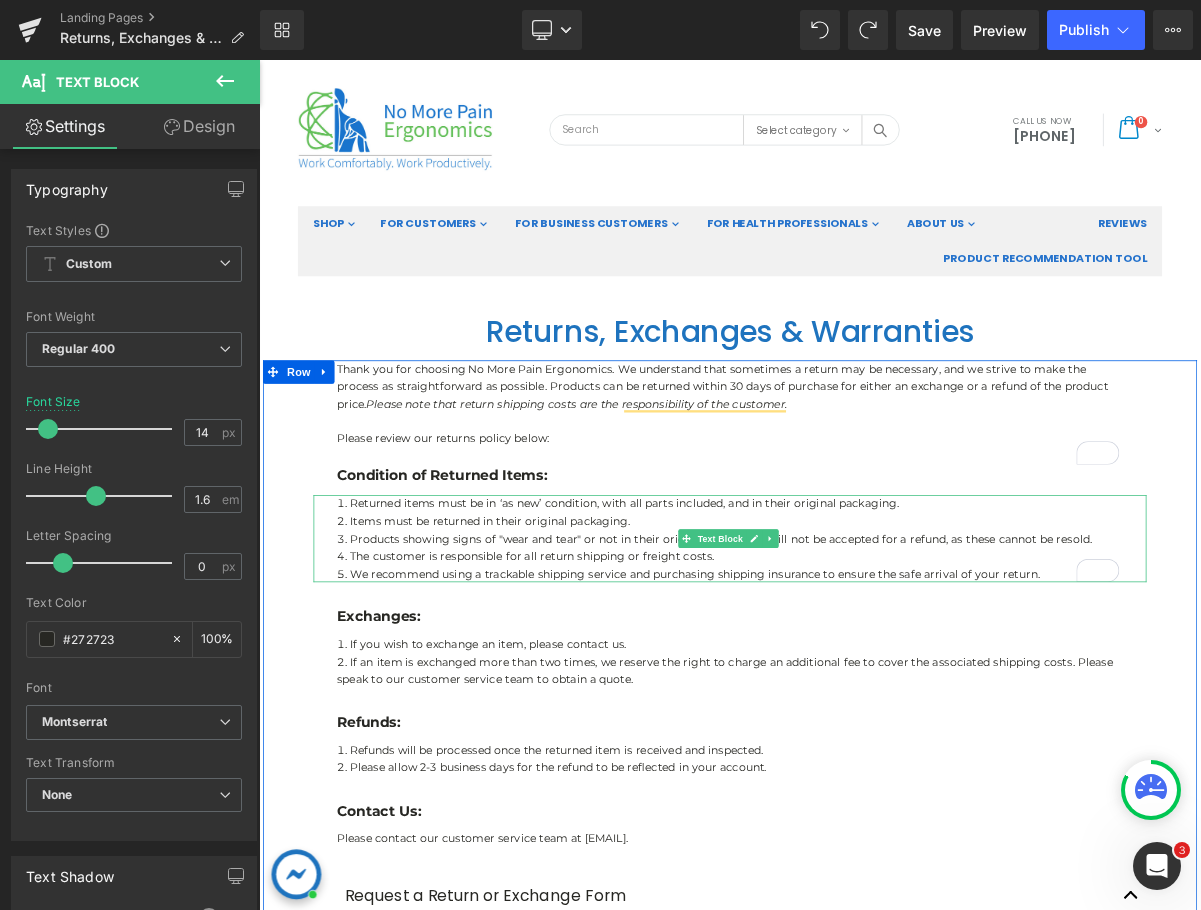 click on "Items must be returned in their original packaging." at bounding box center (864, 652) 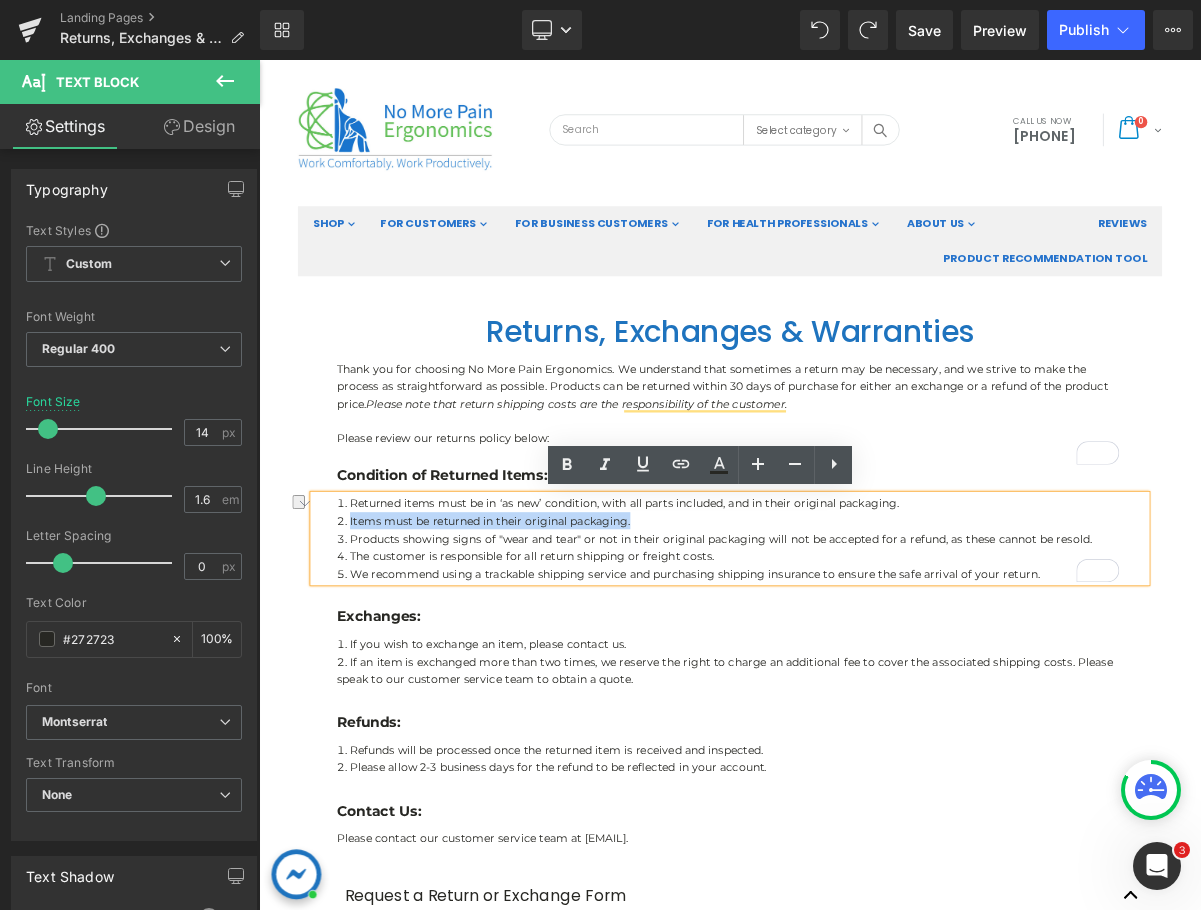 drag, startPoint x: 747, startPoint y: 653, endPoint x: 364, endPoint y: 649, distance: 383.02087 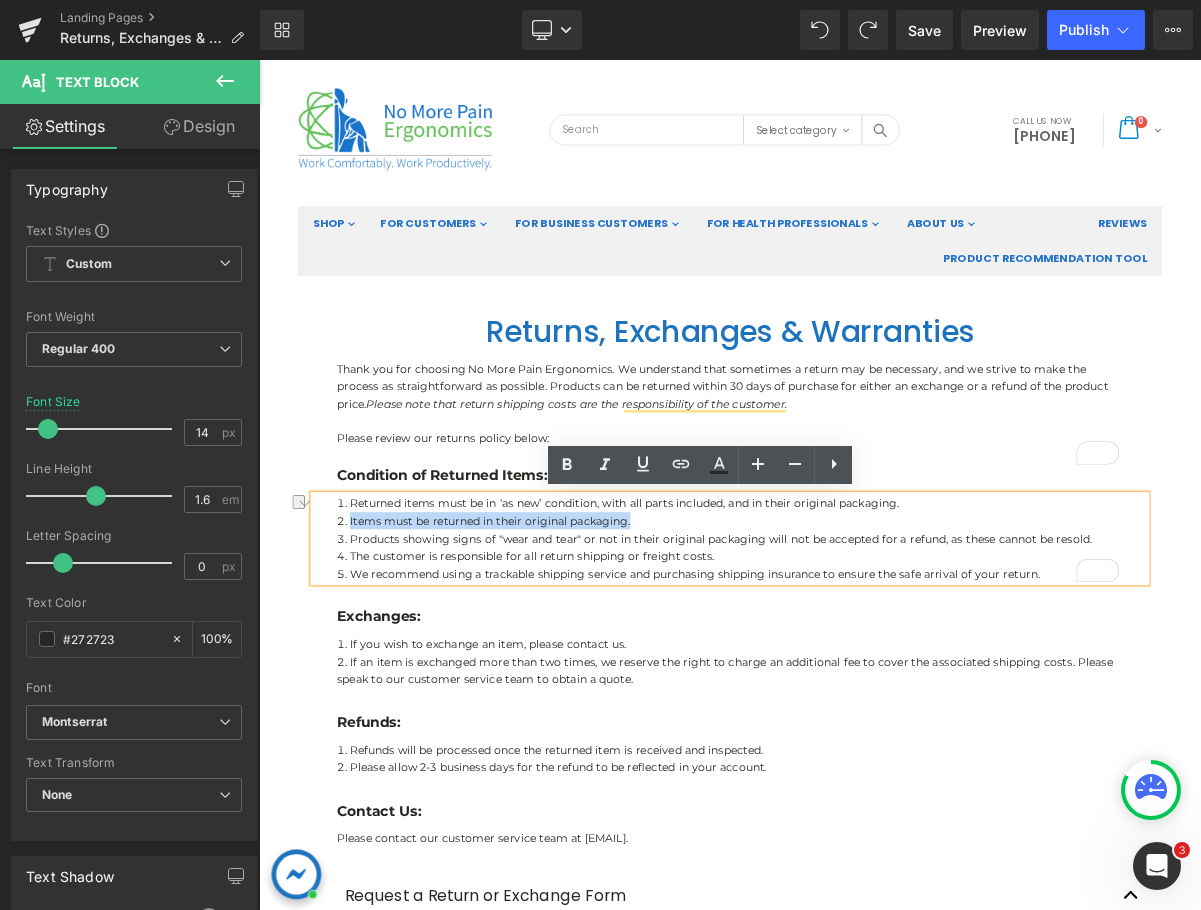 click on "Items must be returned in their original packaging." at bounding box center [864, 652] 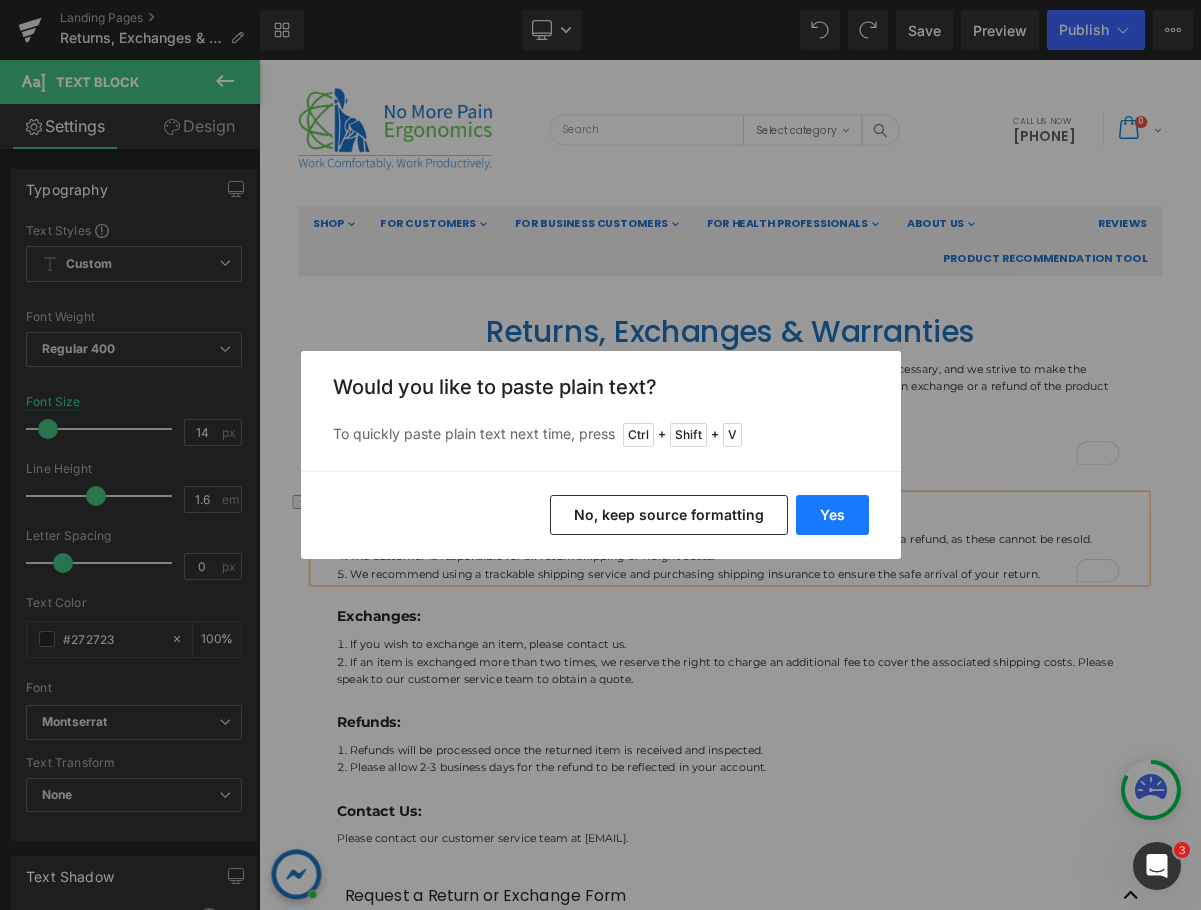click on "Yes" at bounding box center [832, 515] 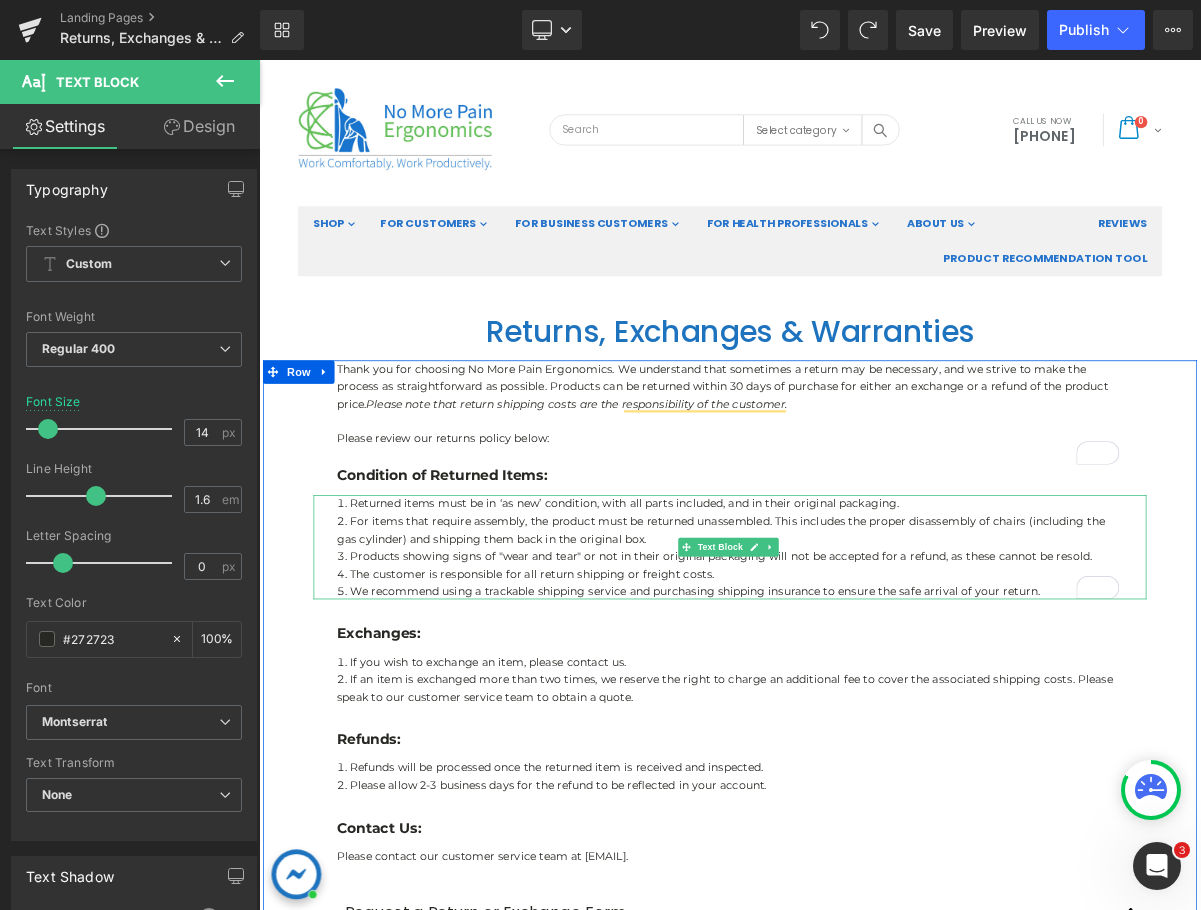 click on "The customer is responsible for all return shipping or freight costs." at bounding box center [864, 720] 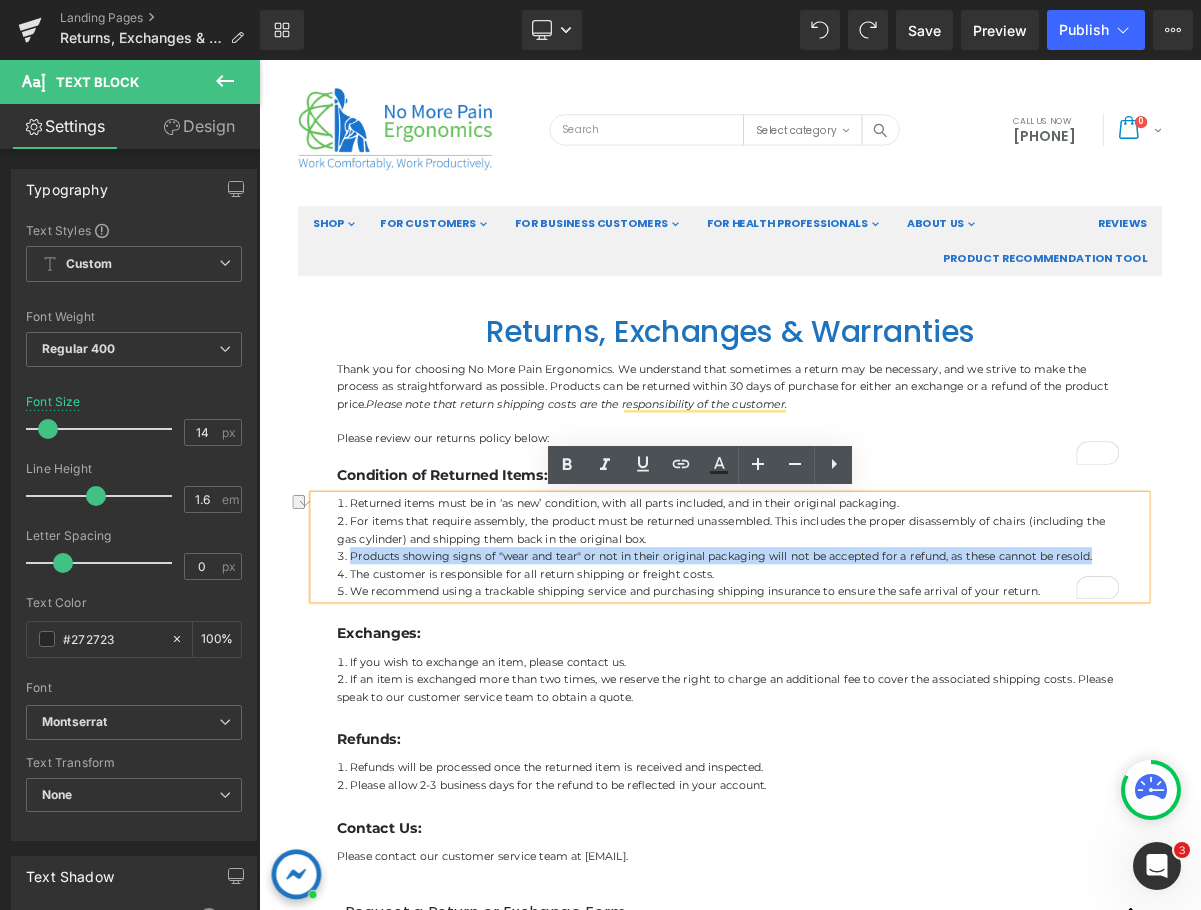drag, startPoint x: 1328, startPoint y: 697, endPoint x: 374, endPoint y: 700, distance: 954.0047 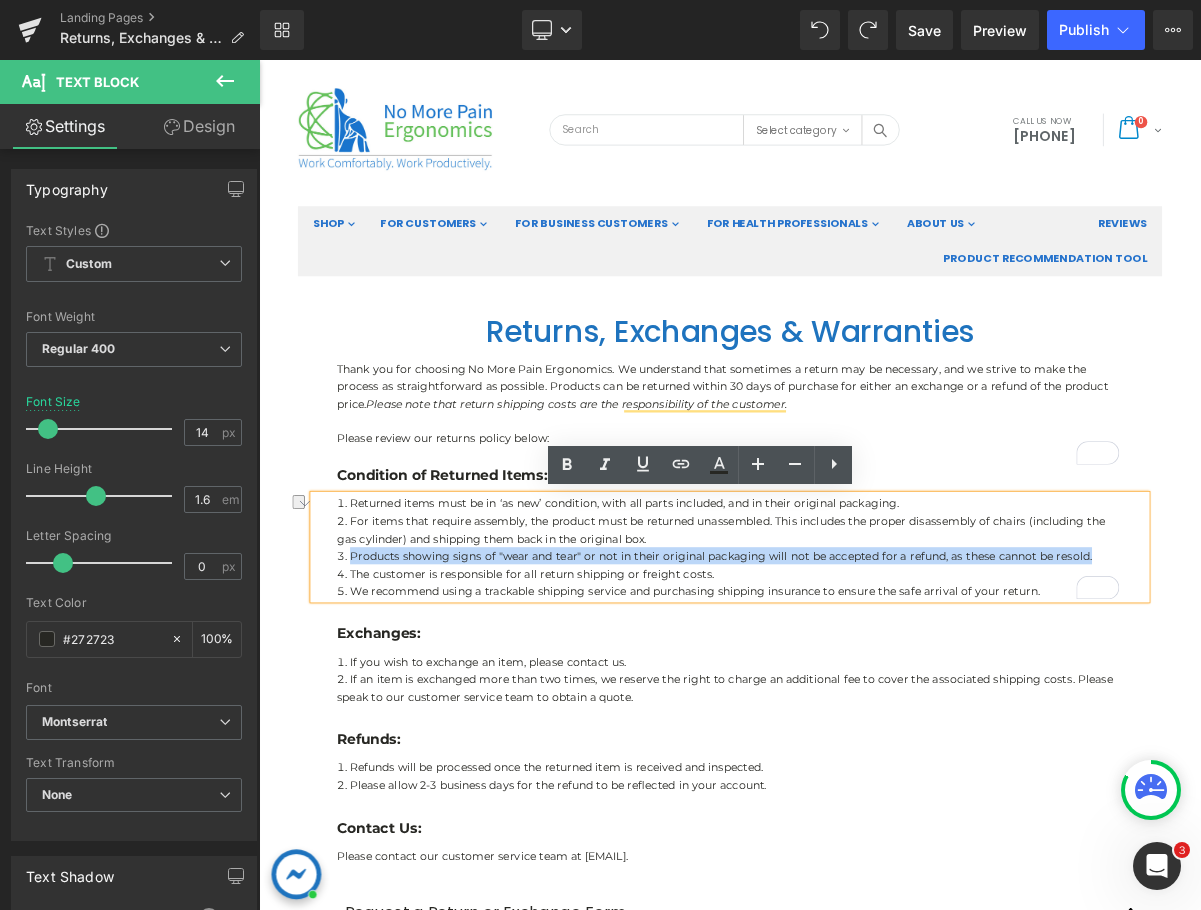 click on "Products showing signs of "wear and tear" or not in their original packaging will not be accepted for a refund, as these cannot be resold." at bounding box center [864, 697] 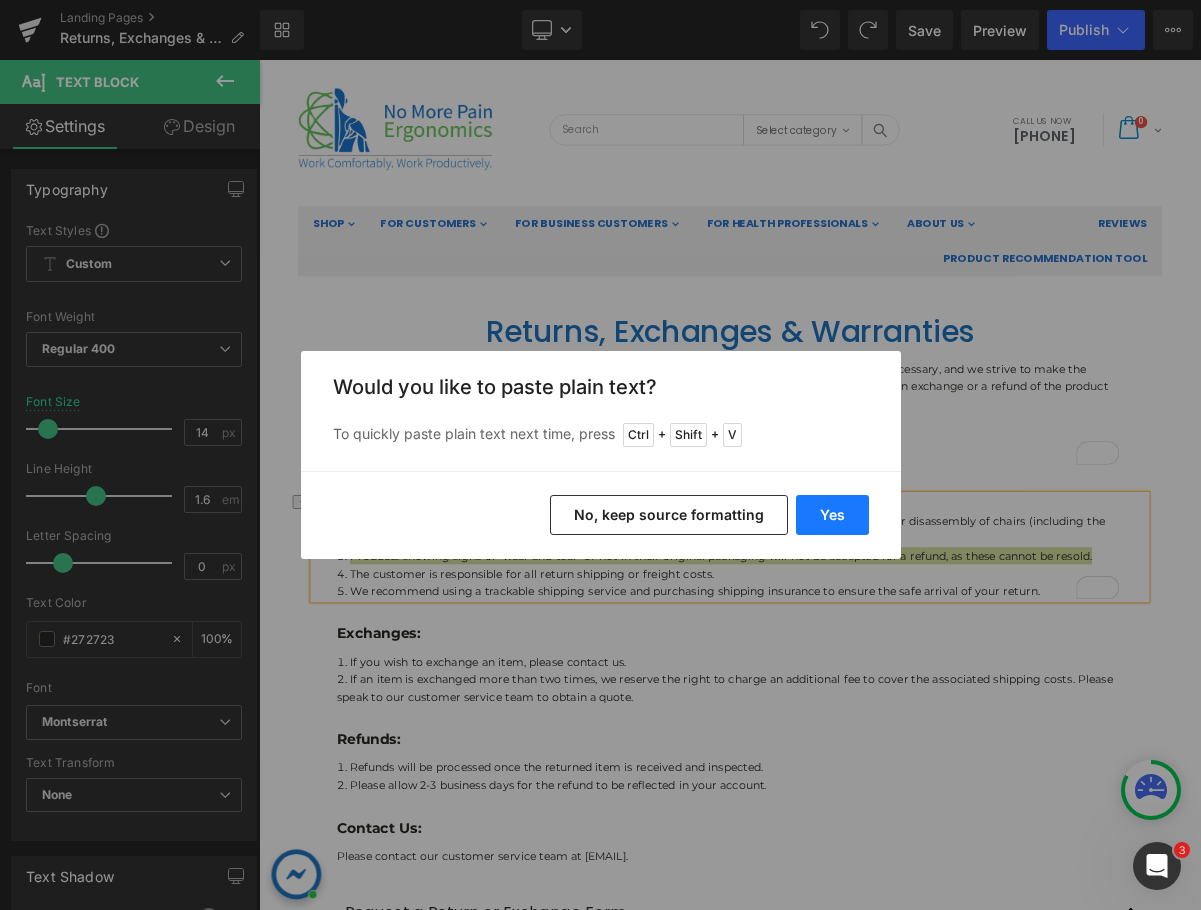 click on "Yes" at bounding box center (832, 515) 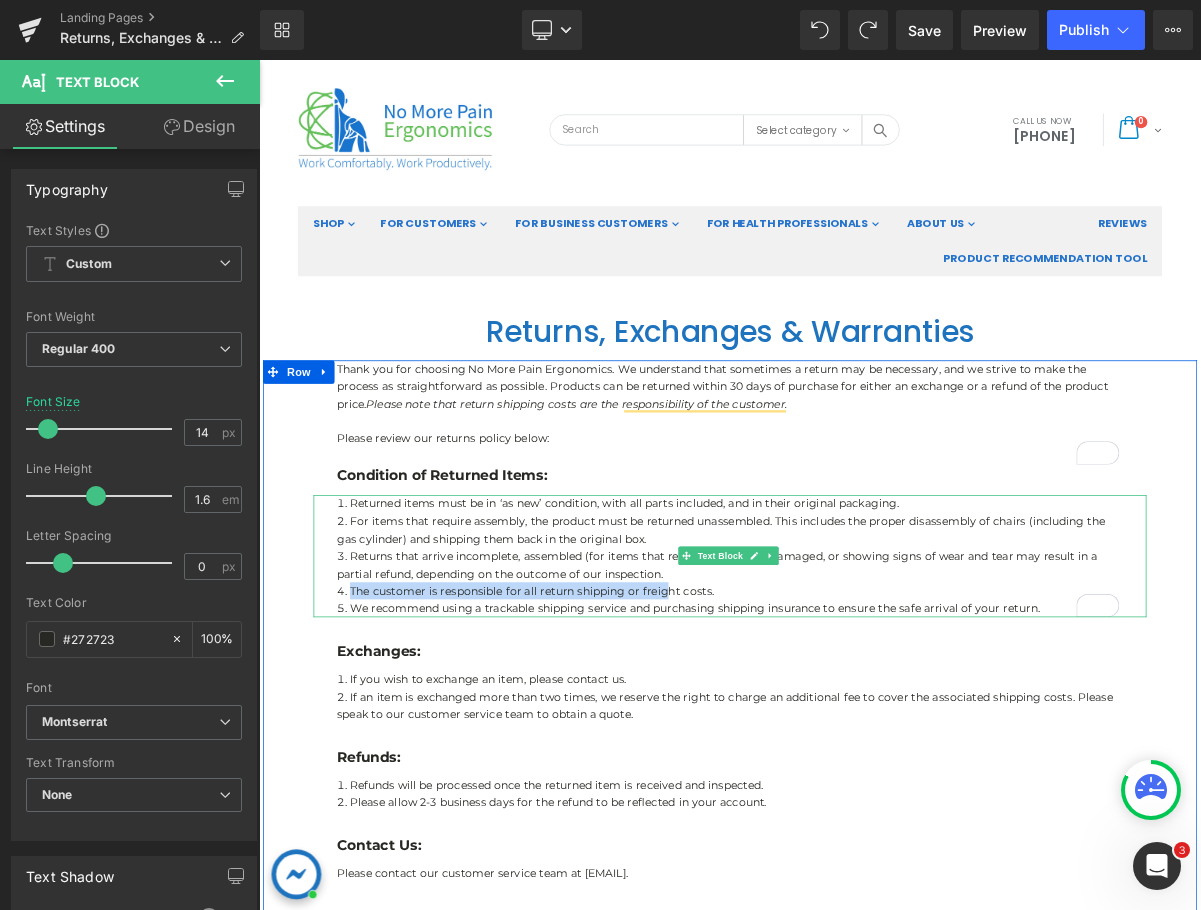 click on "Returned items must be in ‘as new’ condition, with all parts included, and in their original packaging. For items that require assembly, the product must be returned unassembled. This includes the proper disassembly of chairs (including the gas cylinder) and shipping them back in the original box. Returns that arrive incomplete, assembled (for items that require assembly), damaged, or showing signs of wear and tear may result in a partial refund, depending on the outcome of our inspection. The customer is responsible for all return shipping or freight costs. We recommend using a trackable shipping service and purchasing shipping insurance to ensure the safe arrival of your return." at bounding box center [864, 697] 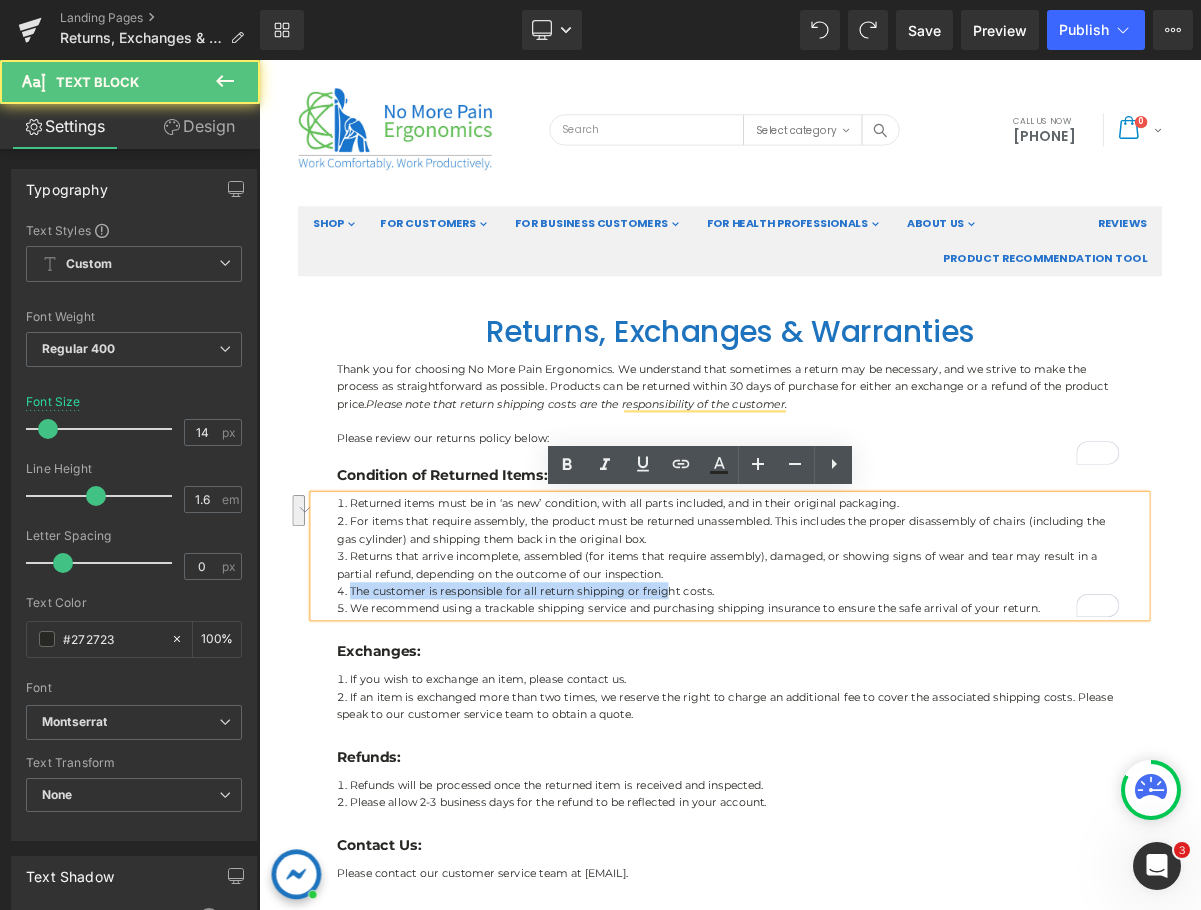 click on "Returns that arrive incomplete, assembled (for items that require assembly), damaged, or showing signs of wear and tear may result in a partial refund, depending on the outcome of our inspection." at bounding box center [864, 708] 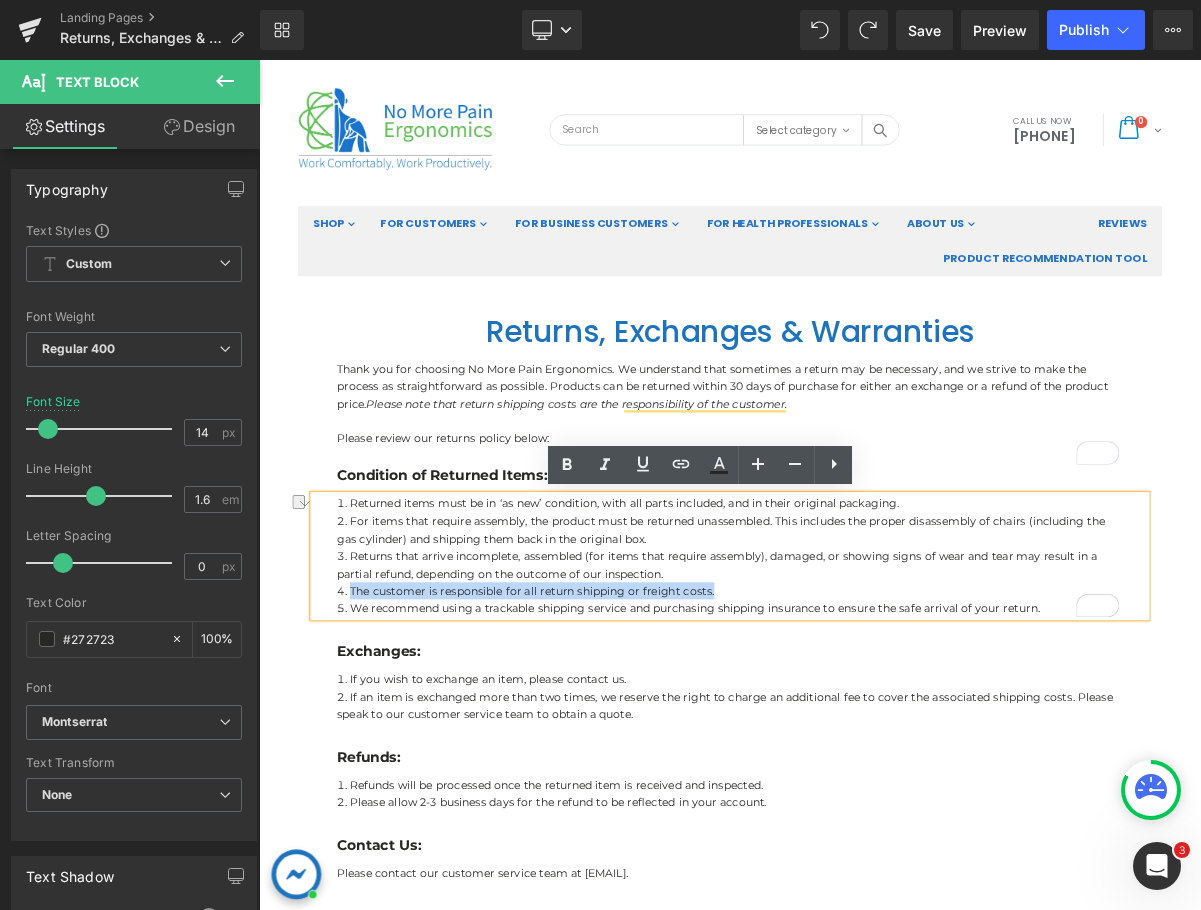 drag, startPoint x: 846, startPoint y: 749, endPoint x: 372, endPoint y: 744, distance: 474.02637 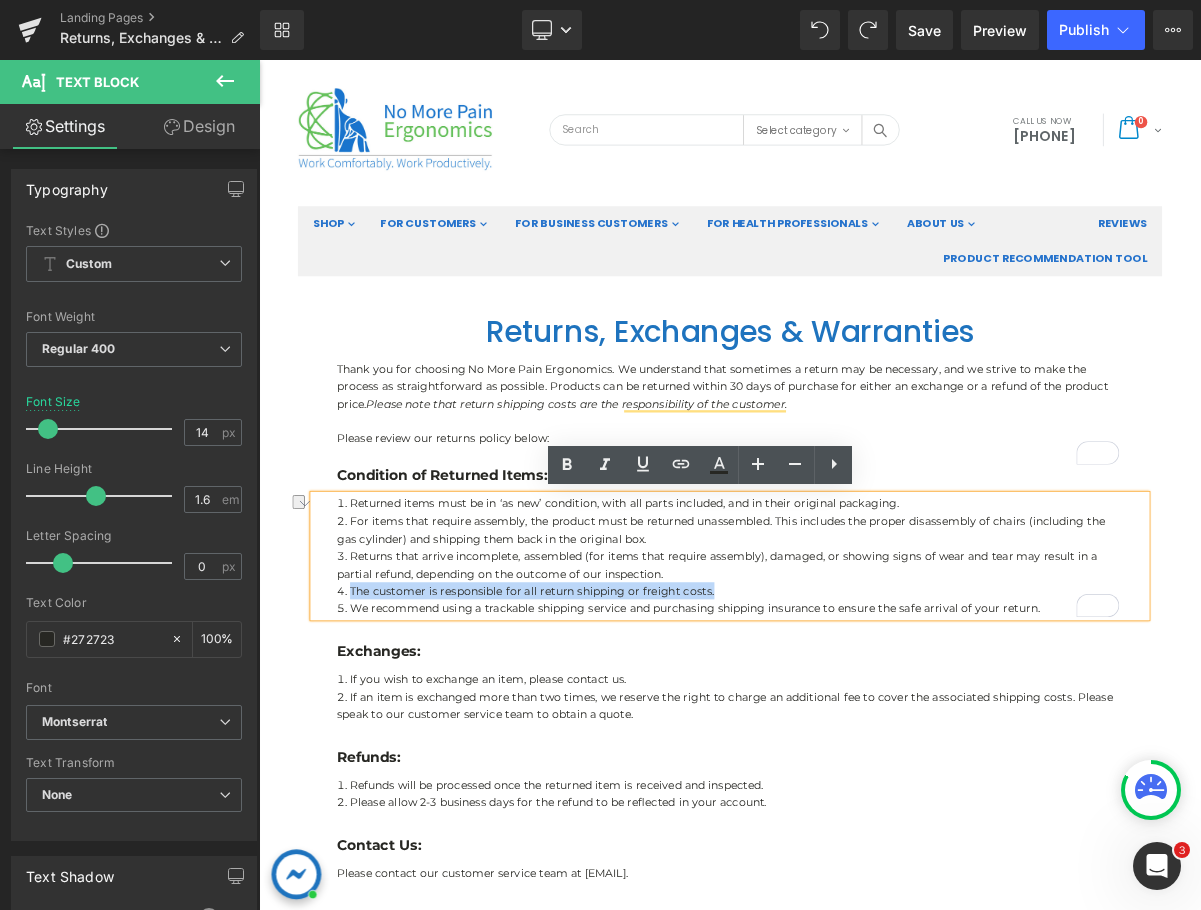click on "The customer is responsible for all return shipping or freight costs." at bounding box center (864, 742) 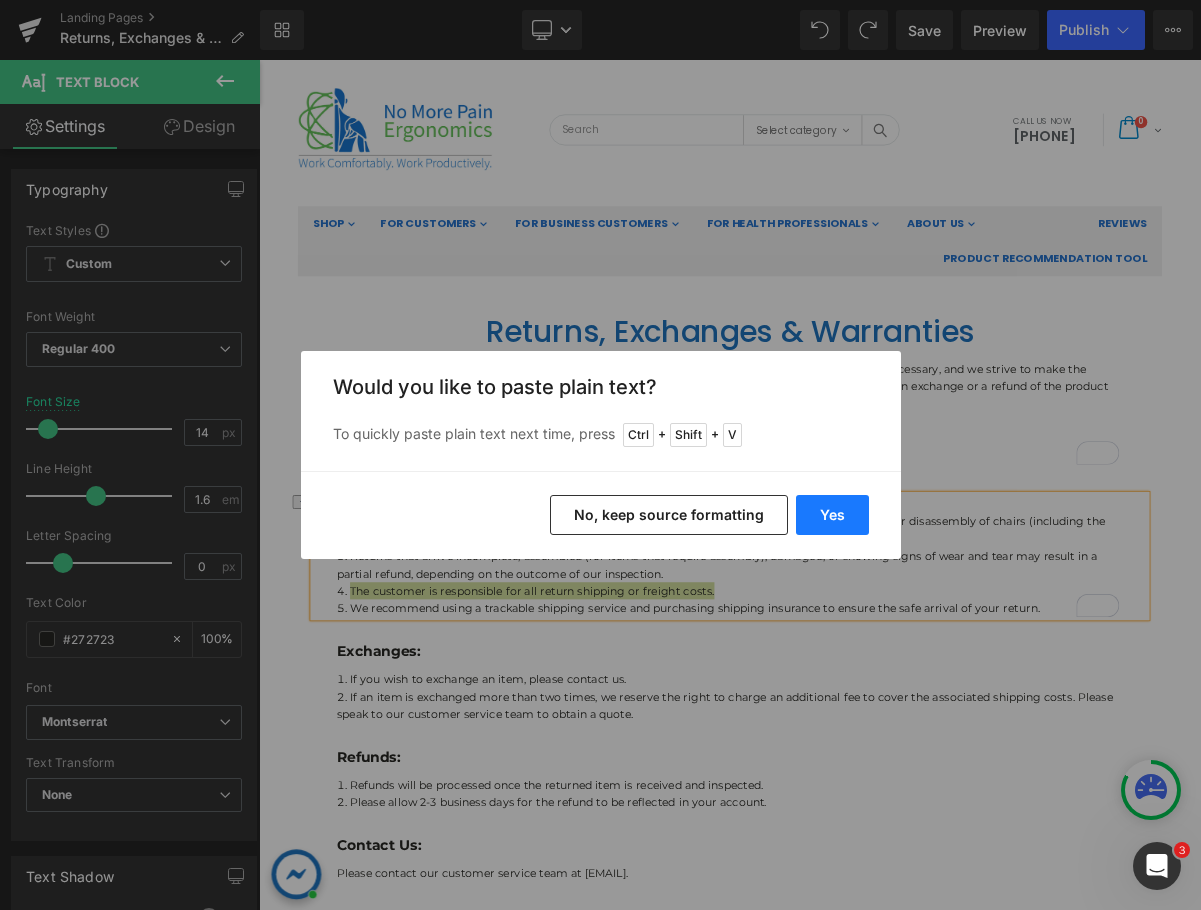 click on "Yes" at bounding box center [832, 515] 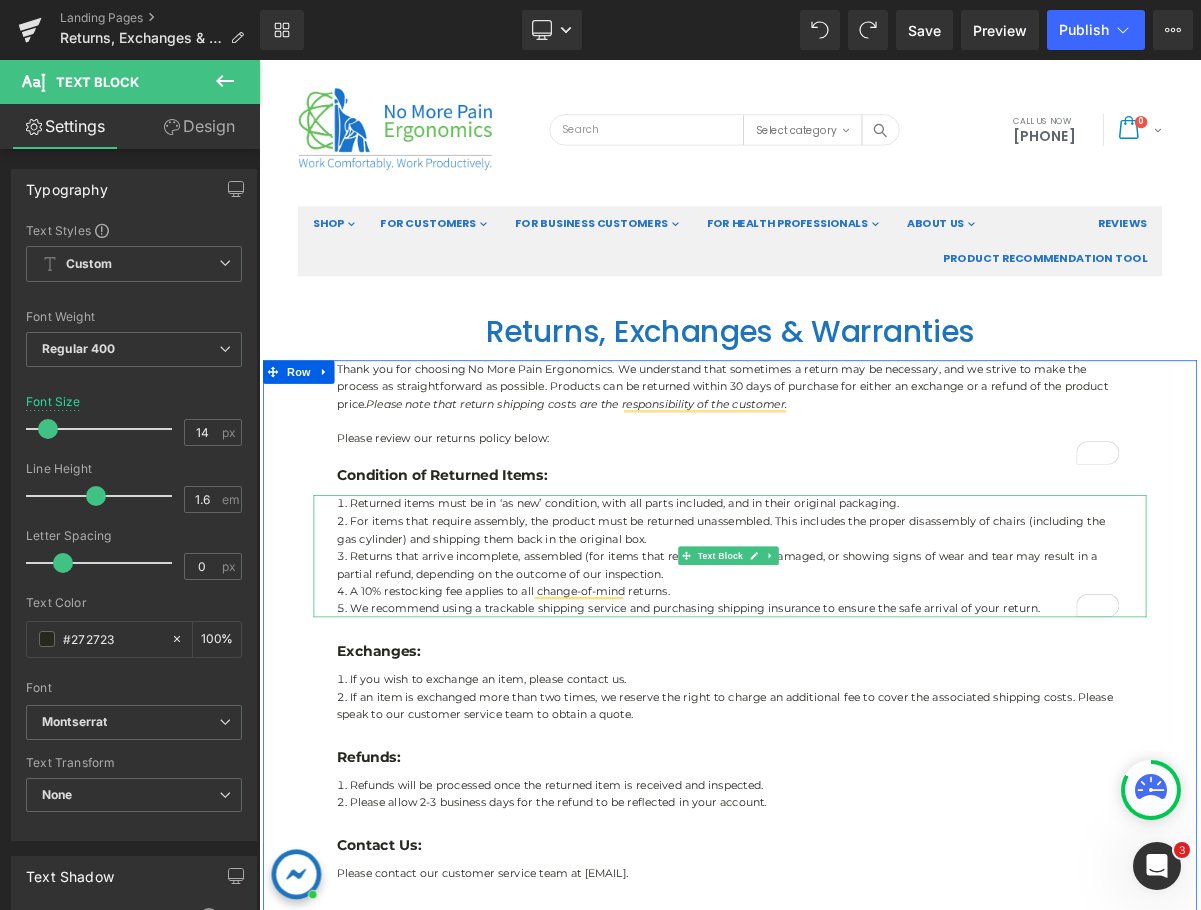 click on "We recommend using a trackable shipping service and purchasing shipping insurance to ensure the safe arrival of your return." at bounding box center [864, 764] 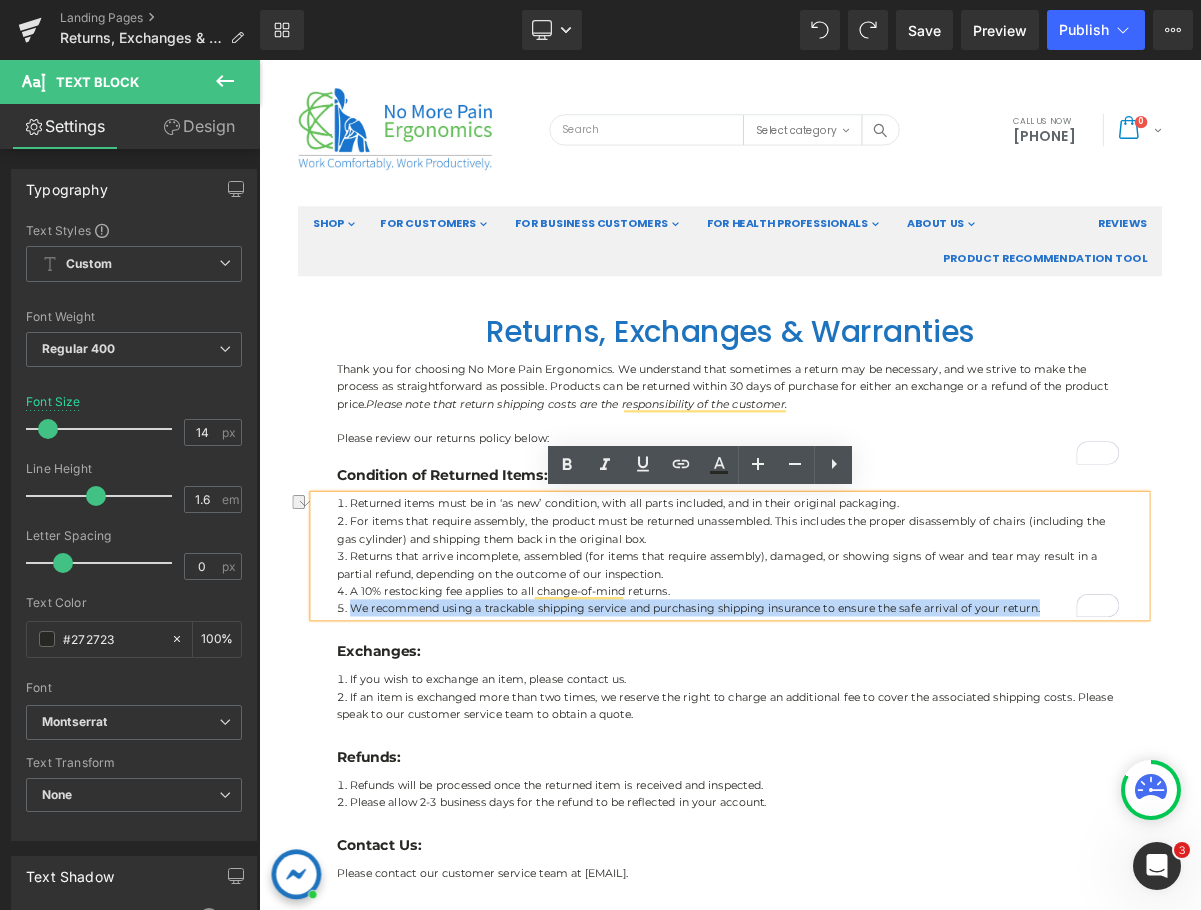 drag, startPoint x: 1257, startPoint y: 761, endPoint x: 375, endPoint y: 761, distance: 882 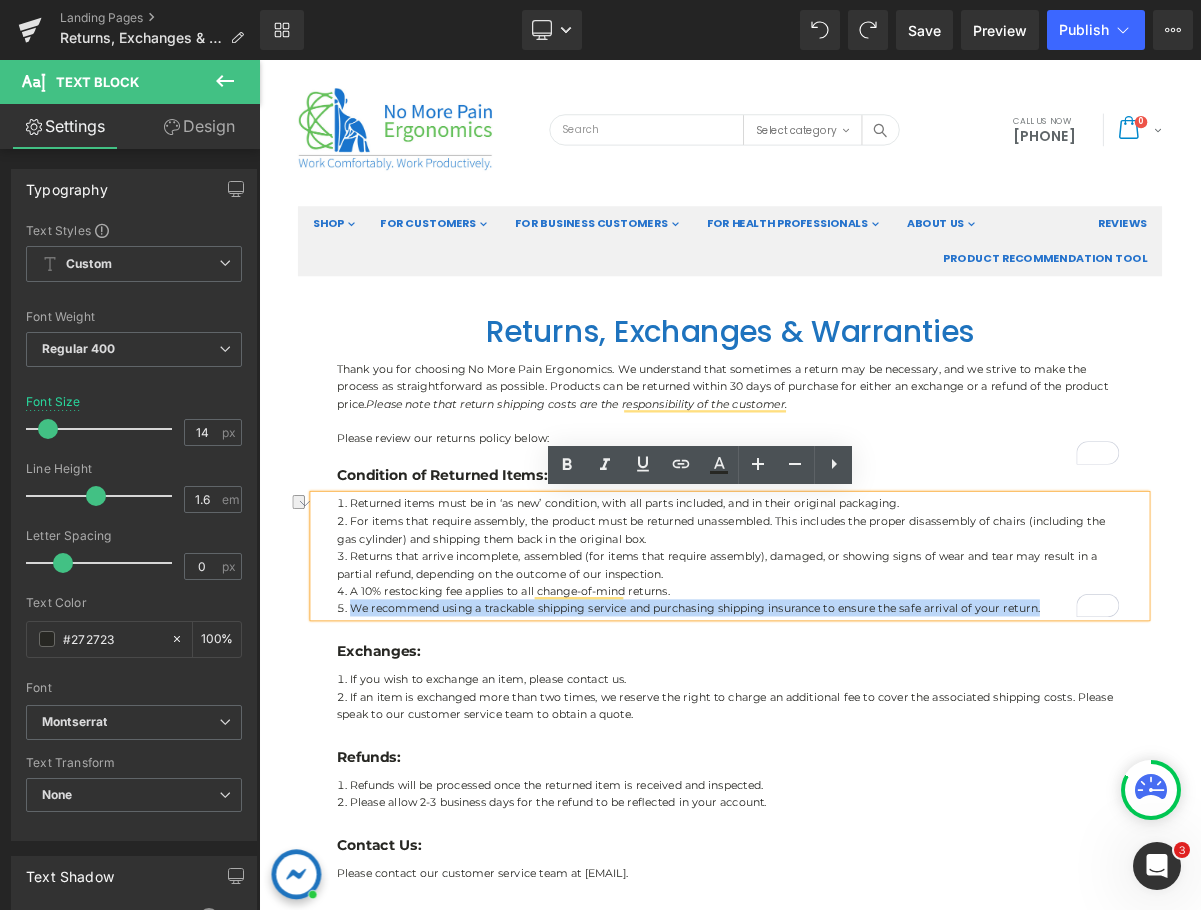 click on "We recommend using a trackable shipping service and purchasing shipping insurance to ensure the safe arrival of your return." at bounding box center [864, 764] 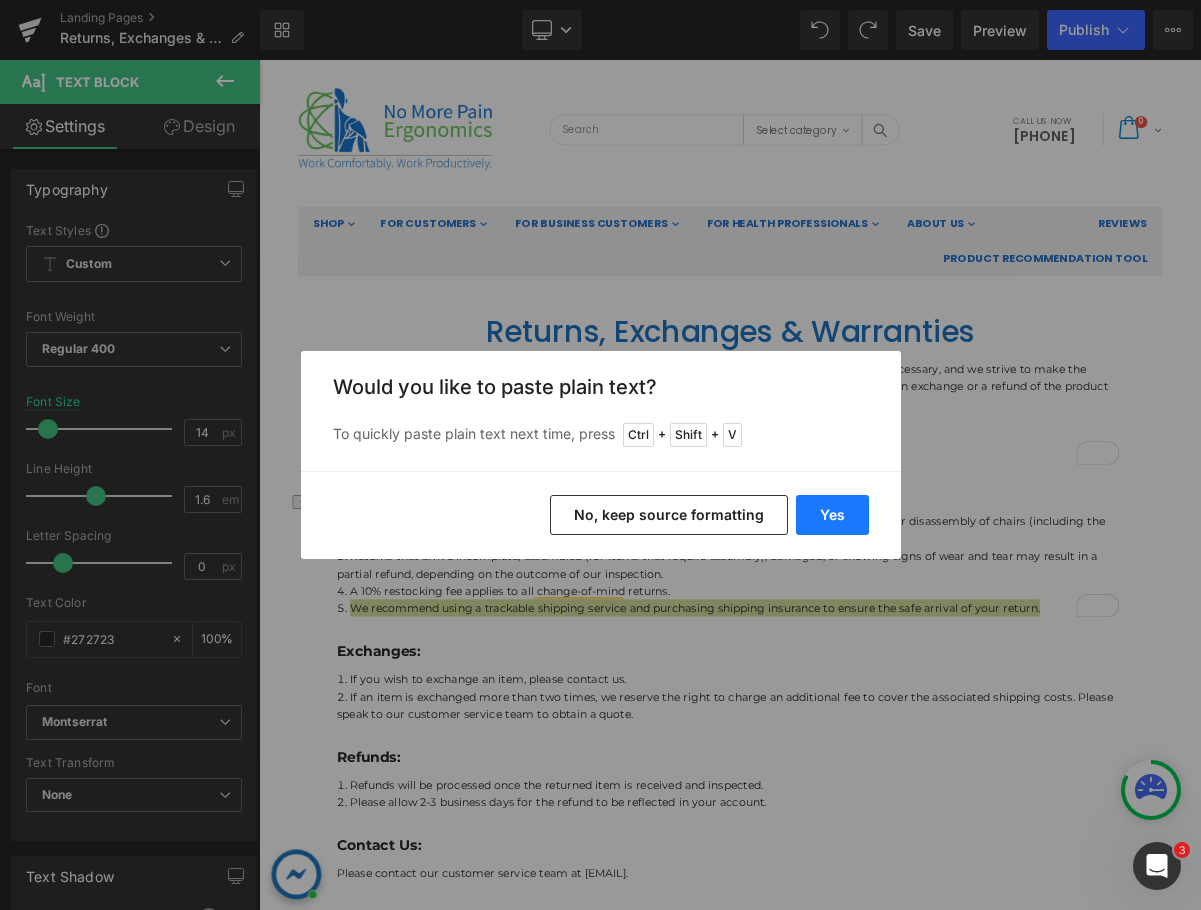 click on "Yes" at bounding box center [832, 515] 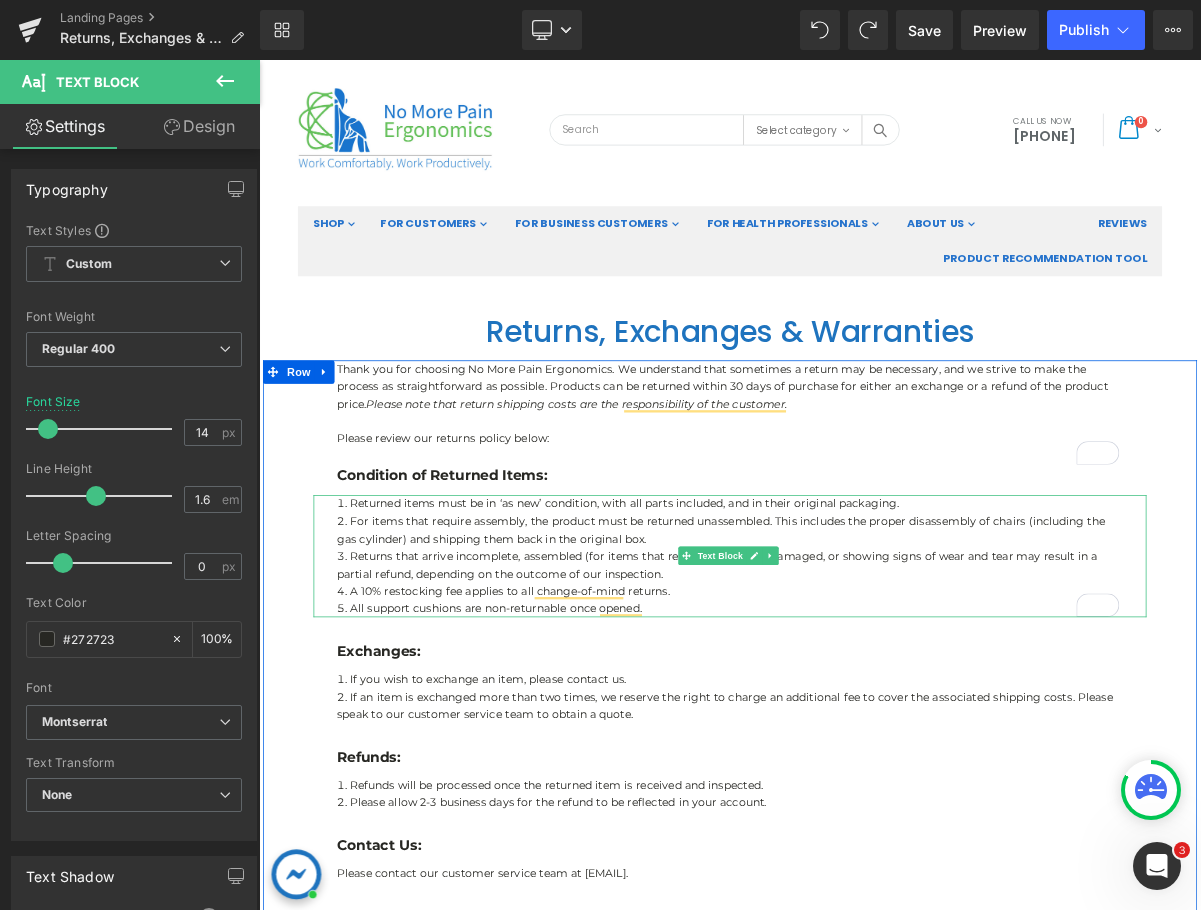 click on "All support cushions are non-returnable once opened." at bounding box center [864, 764] 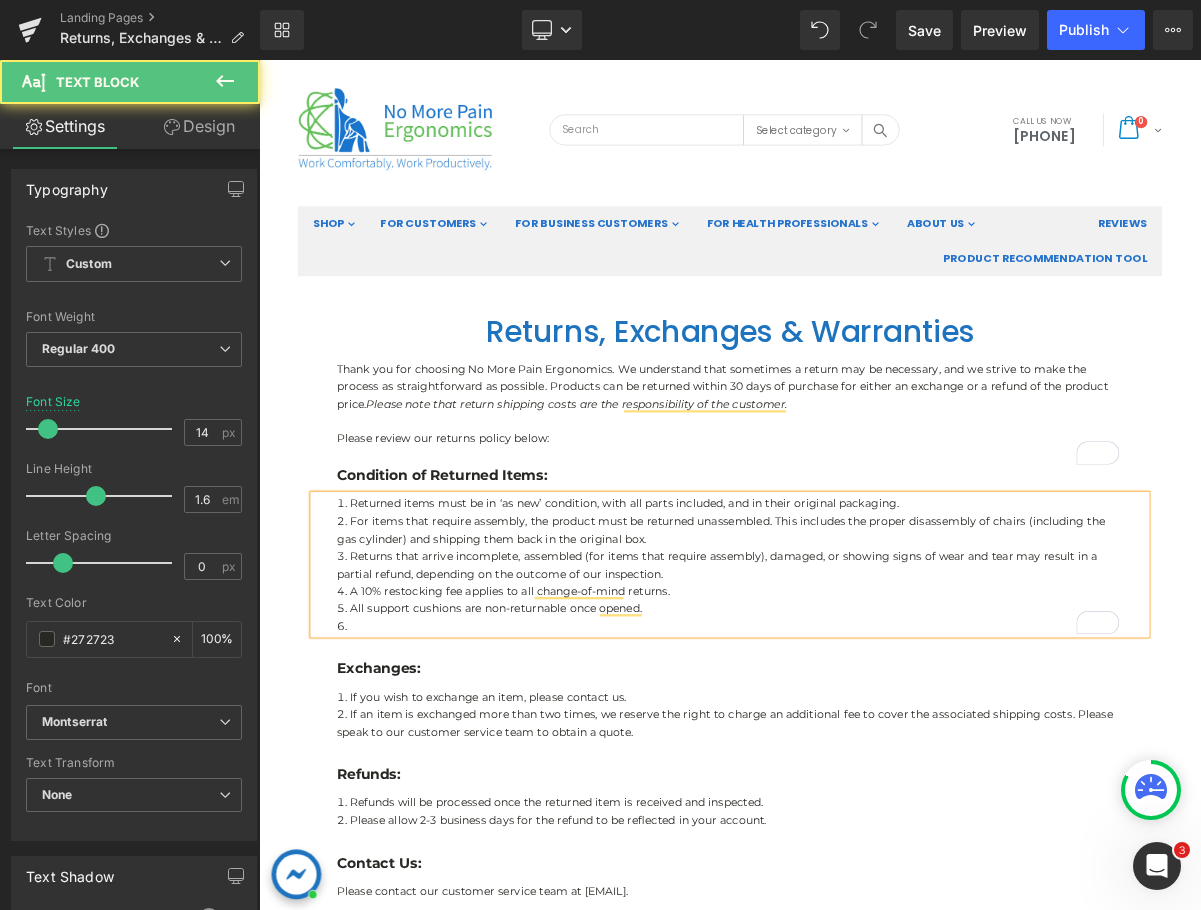 click at bounding box center [864, 787] 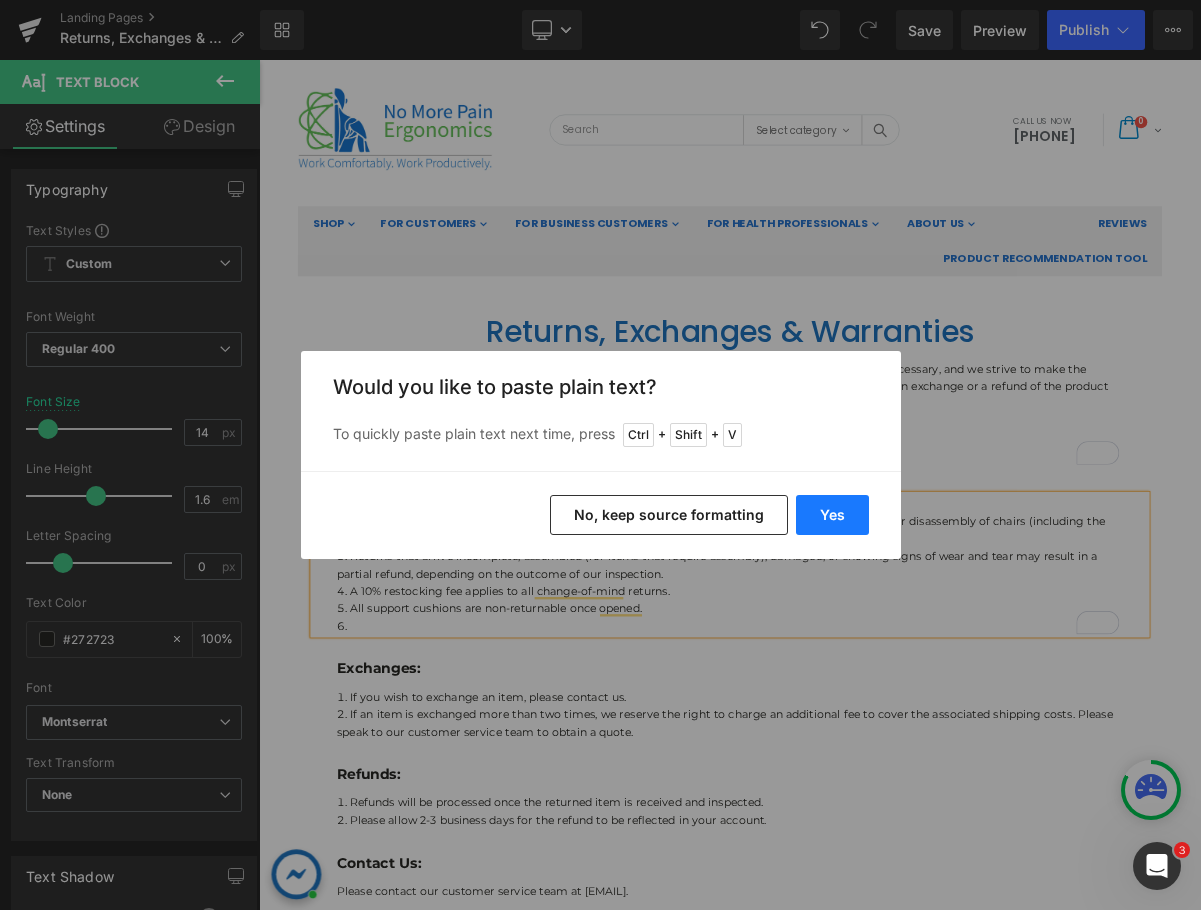 click on "Yes" at bounding box center [832, 515] 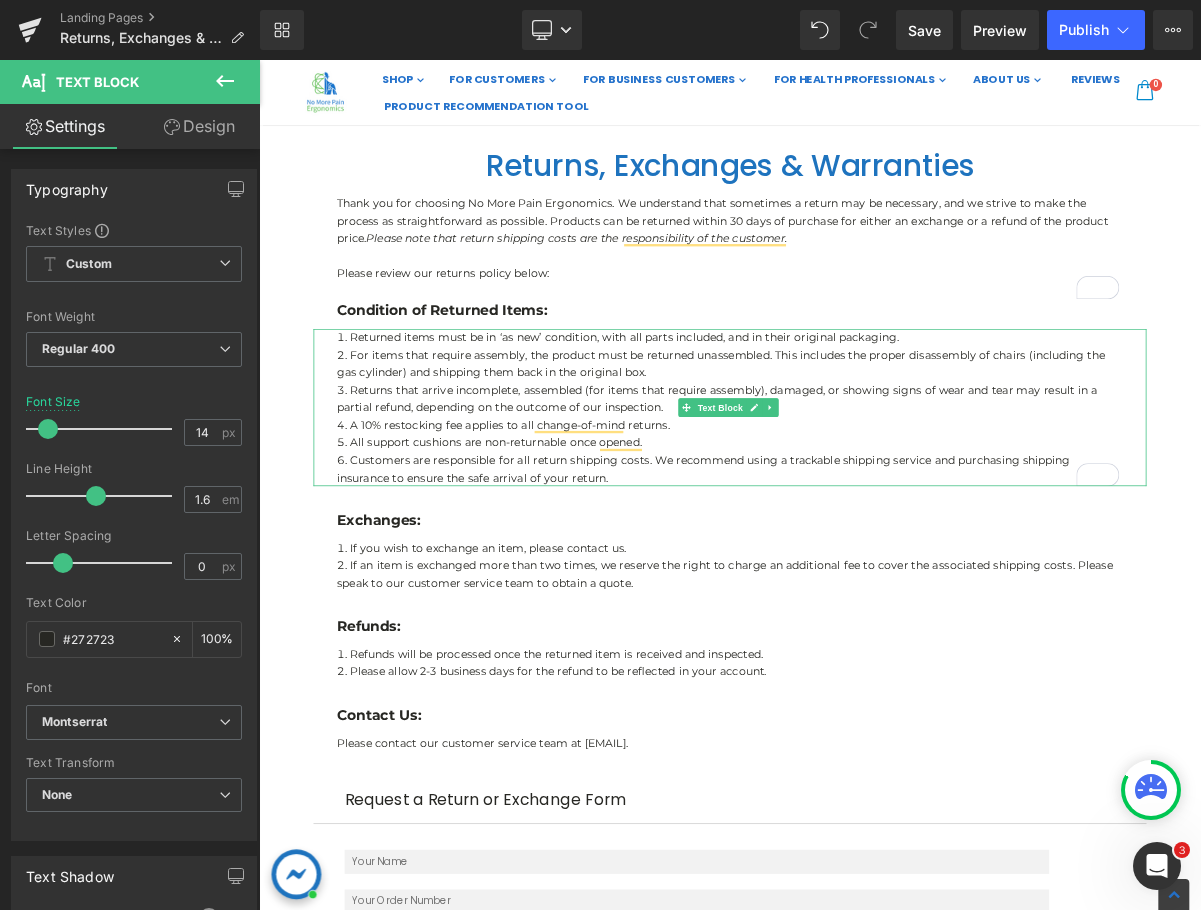 scroll, scrollTop: 500, scrollLeft: 0, axis: vertical 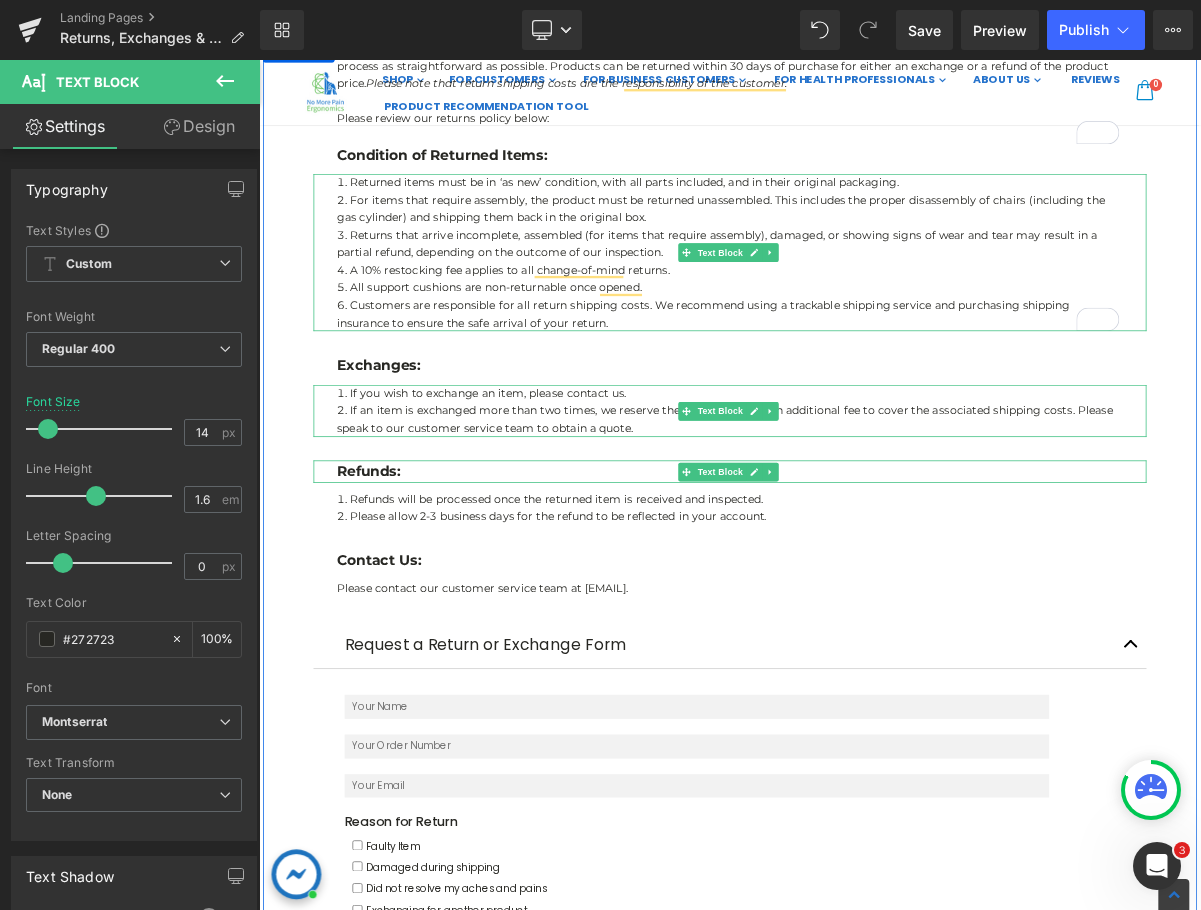 click on "If an item is exchanged more than two times, we reserve the right to charge an additional fee to cover the associated shipping costs. Please speak to our customer service team to obtain a quote." at bounding box center (864, 521) 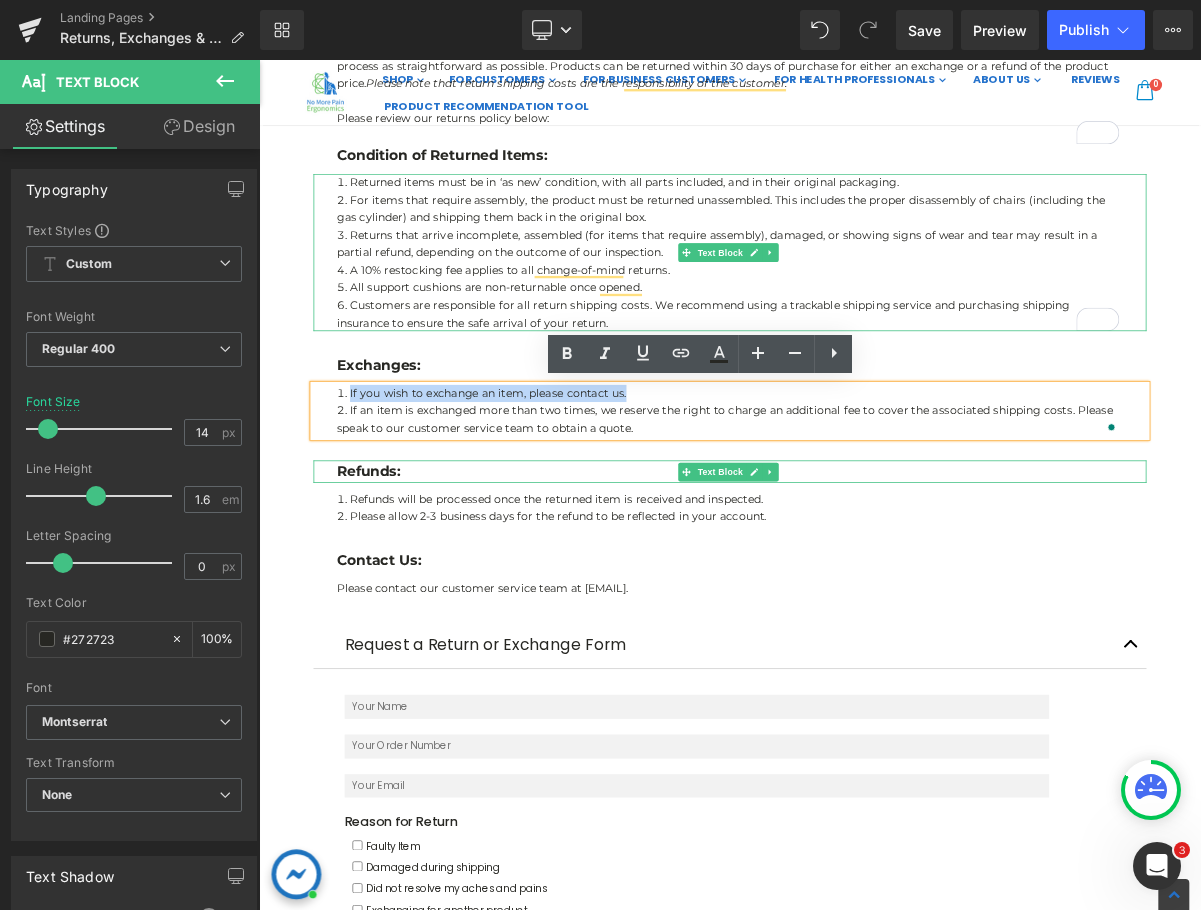 drag, startPoint x: 731, startPoint y: 495, endPoint x: 366, endPoint y: 483, distance: 365.1972 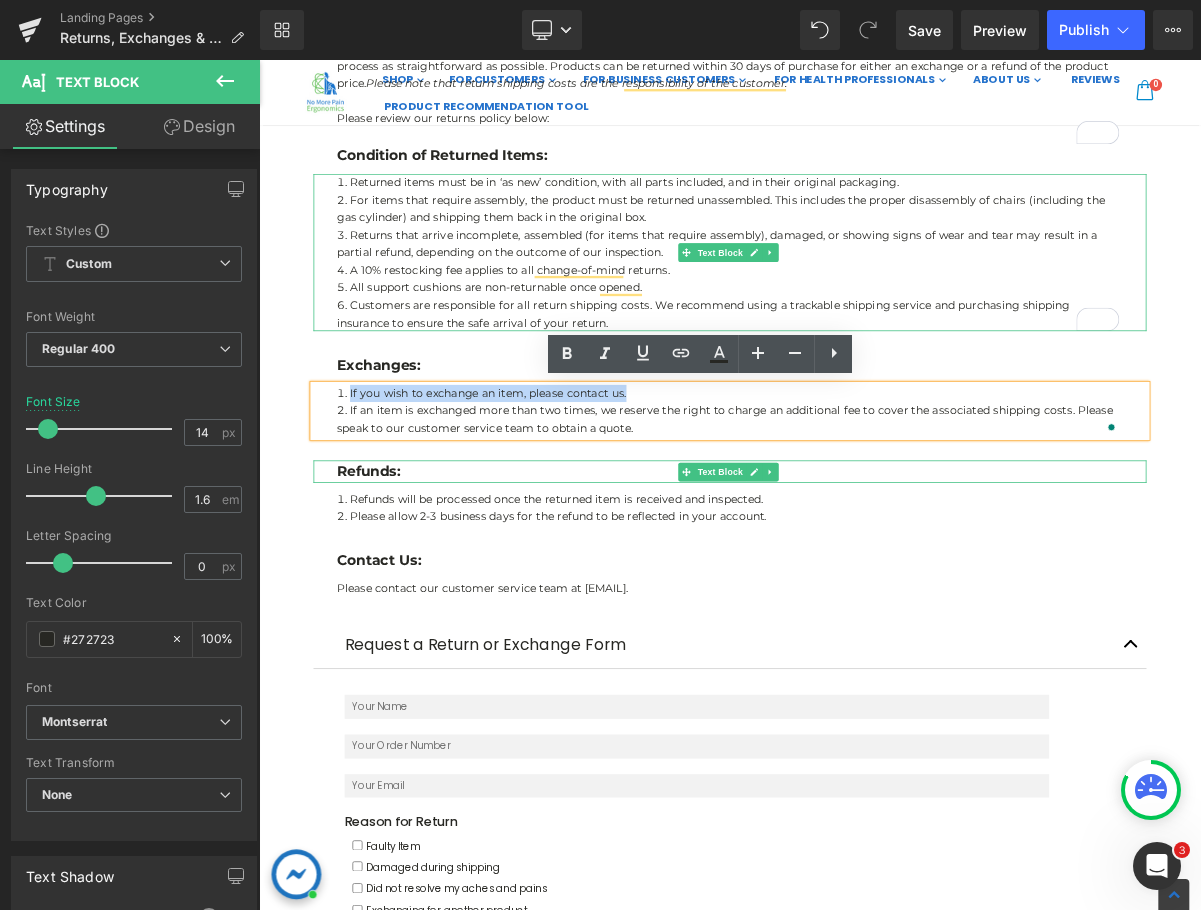 click on "If you wish to exchange an item, please contact us." at bounding box center [864, 488] 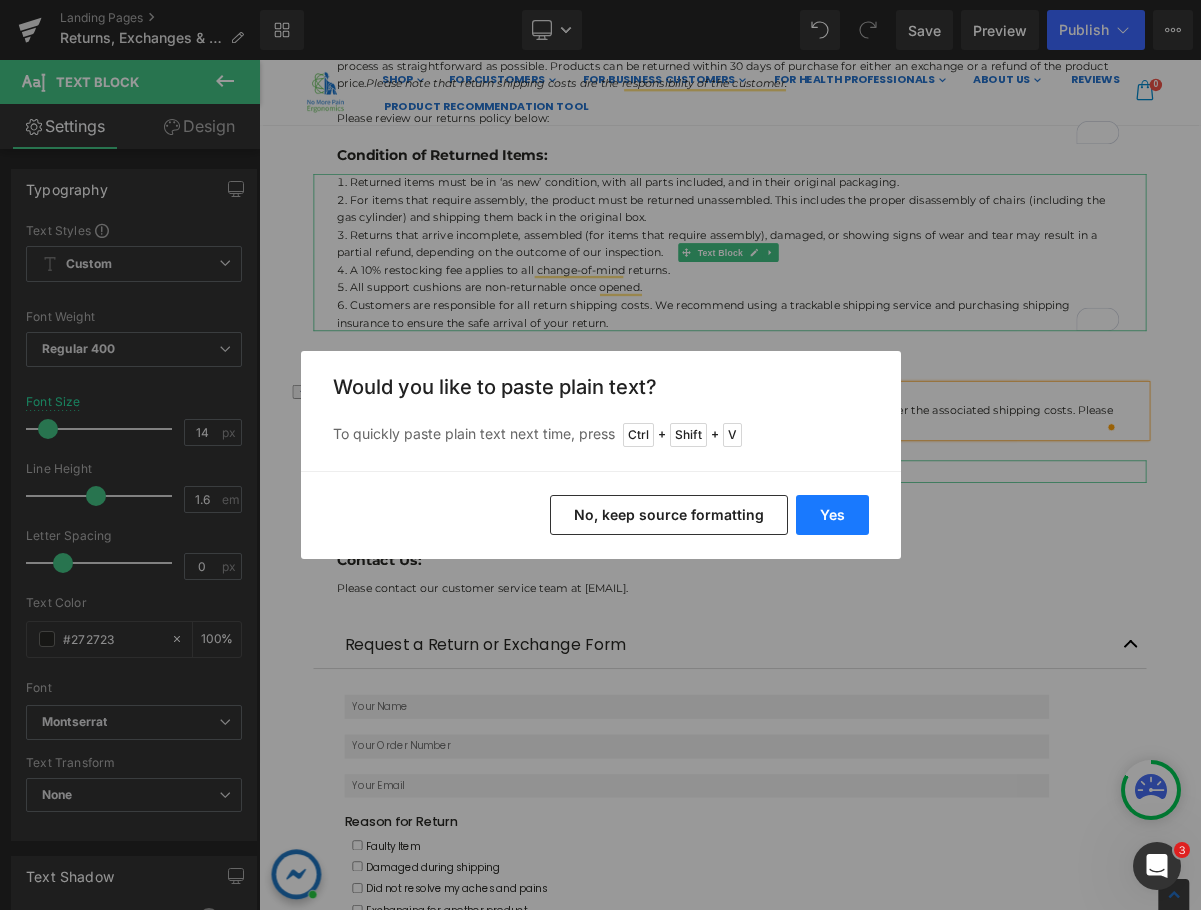 click on "Yes" at bounding box center (832, 515) 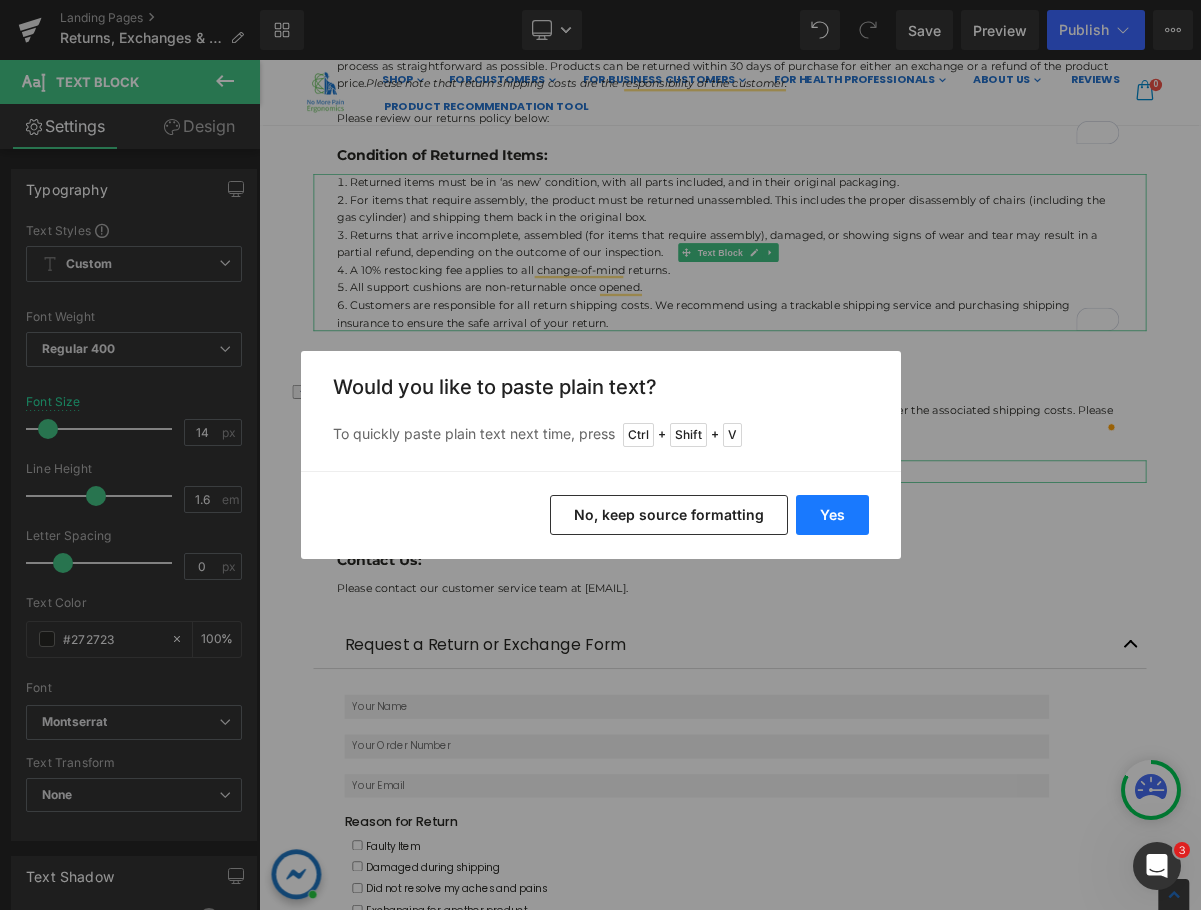 type 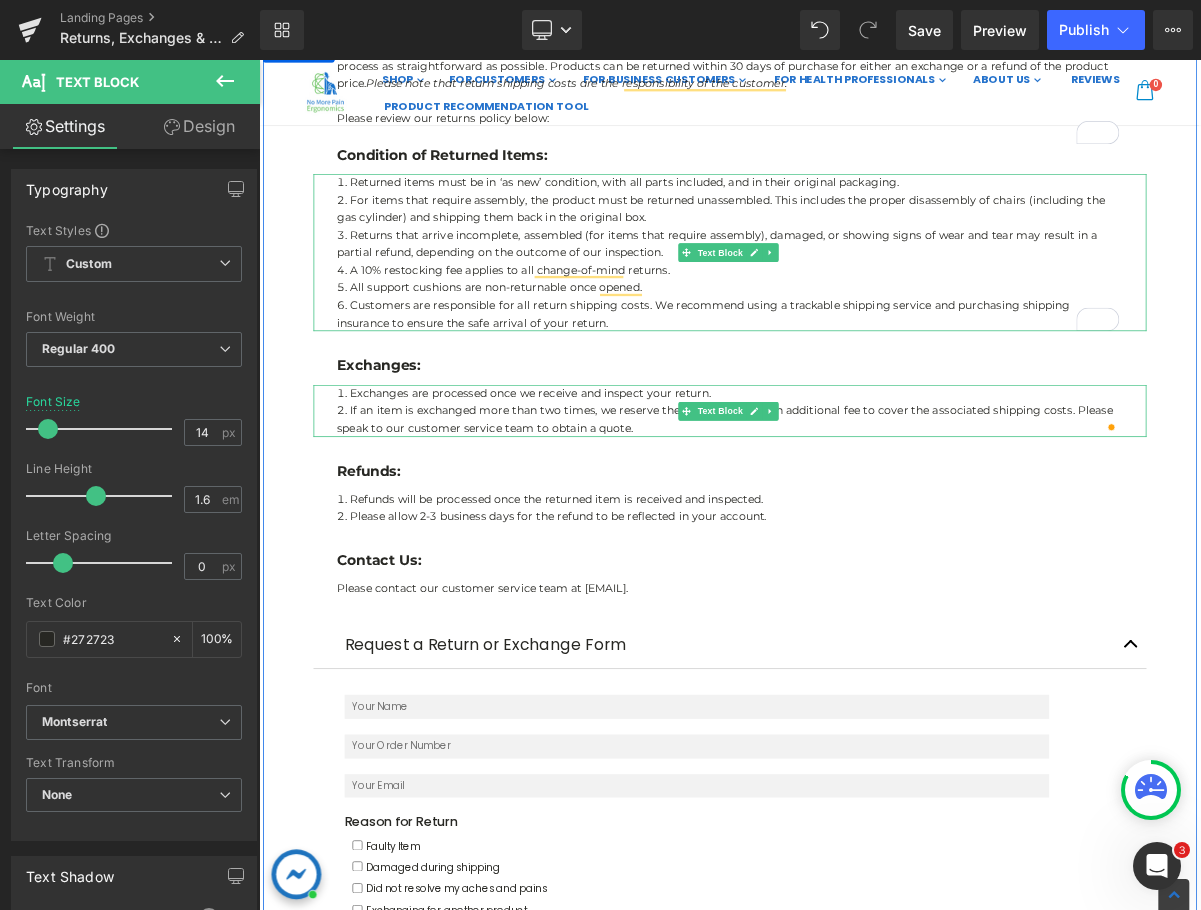 click on "If an item is exchanged more than two times, we reserve the right to charge an additional fee to cover the associated shipping costs. Please speak to our customer service team to obtain a quote." at bounding box center (864, 521) 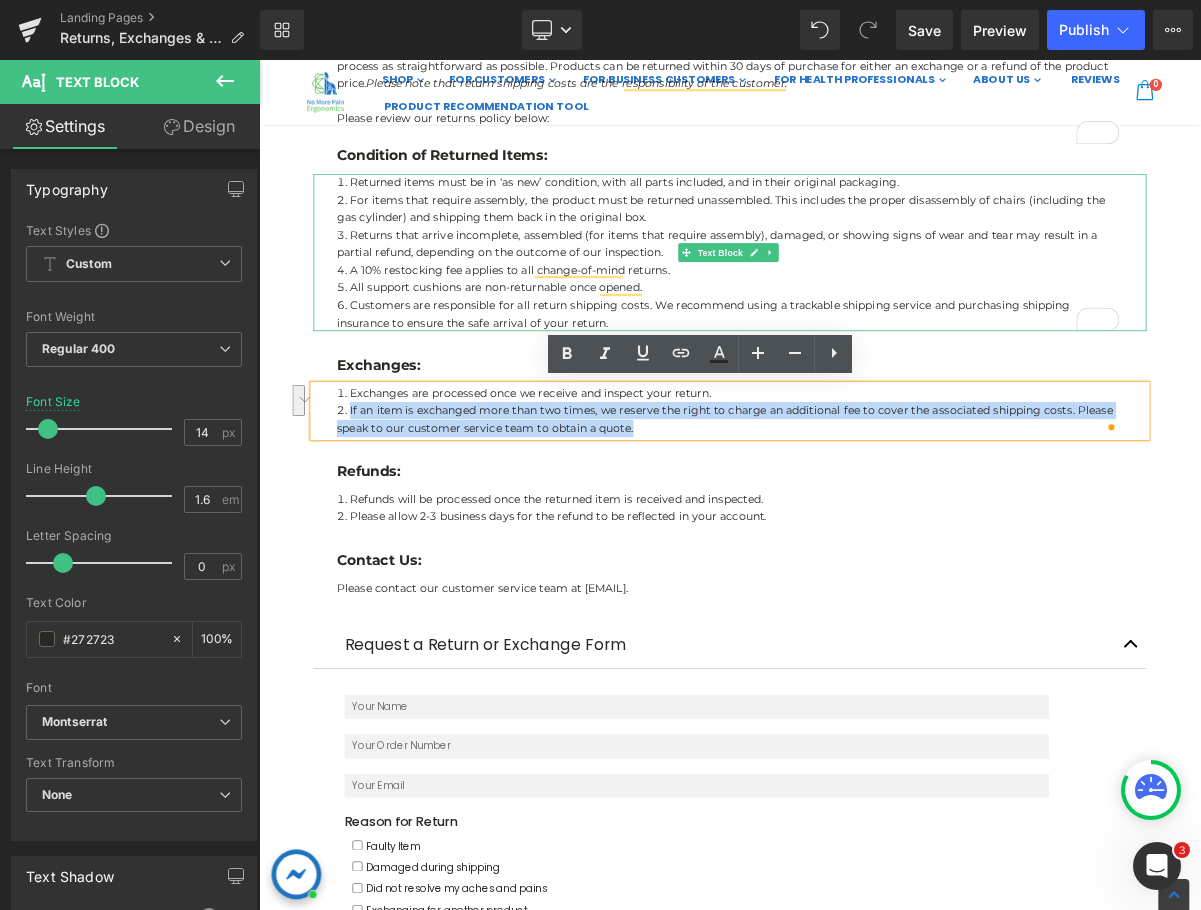 drag, startPoint x: 740, startPoint y: 531, endPoint x: 372, endPoint y: 514, distance: 368.39246 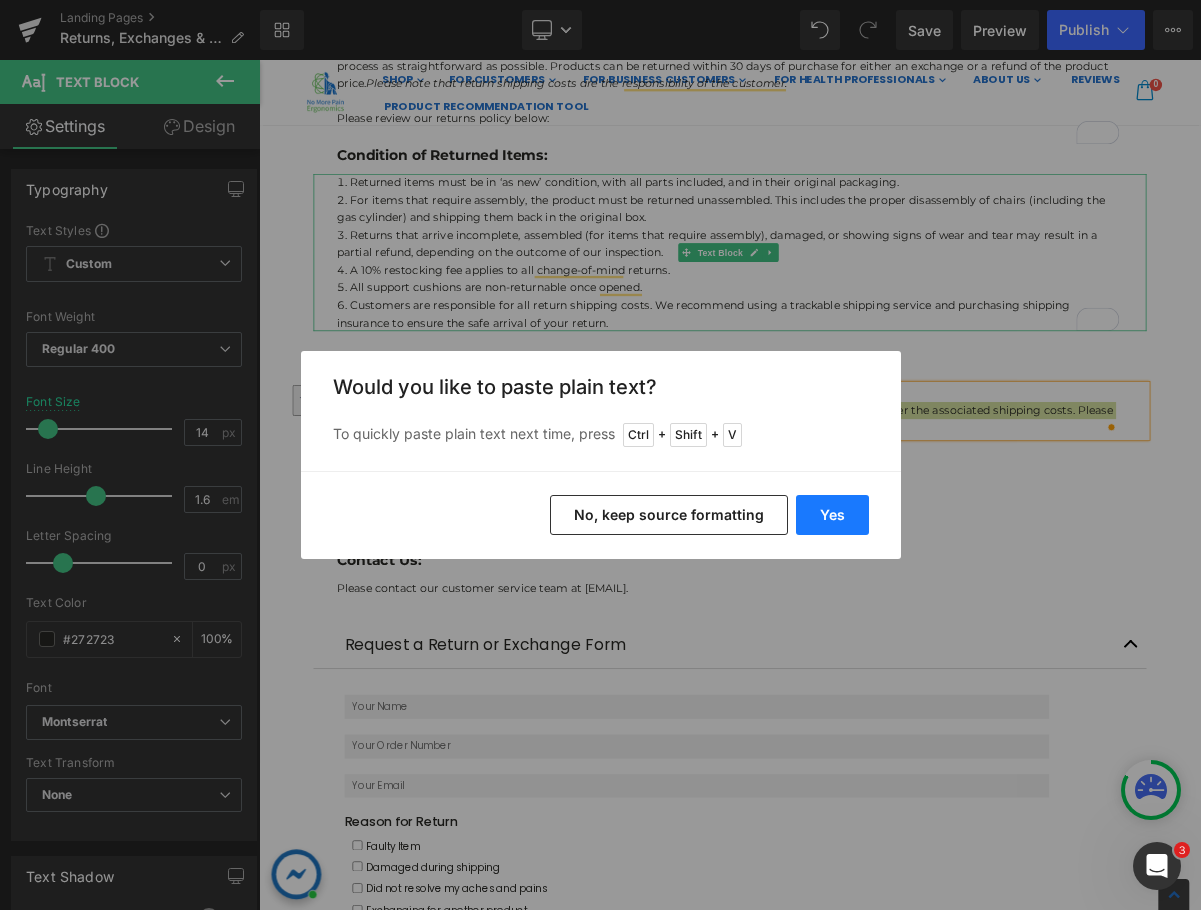 click on "Yes" at bounding box center [832, 515] 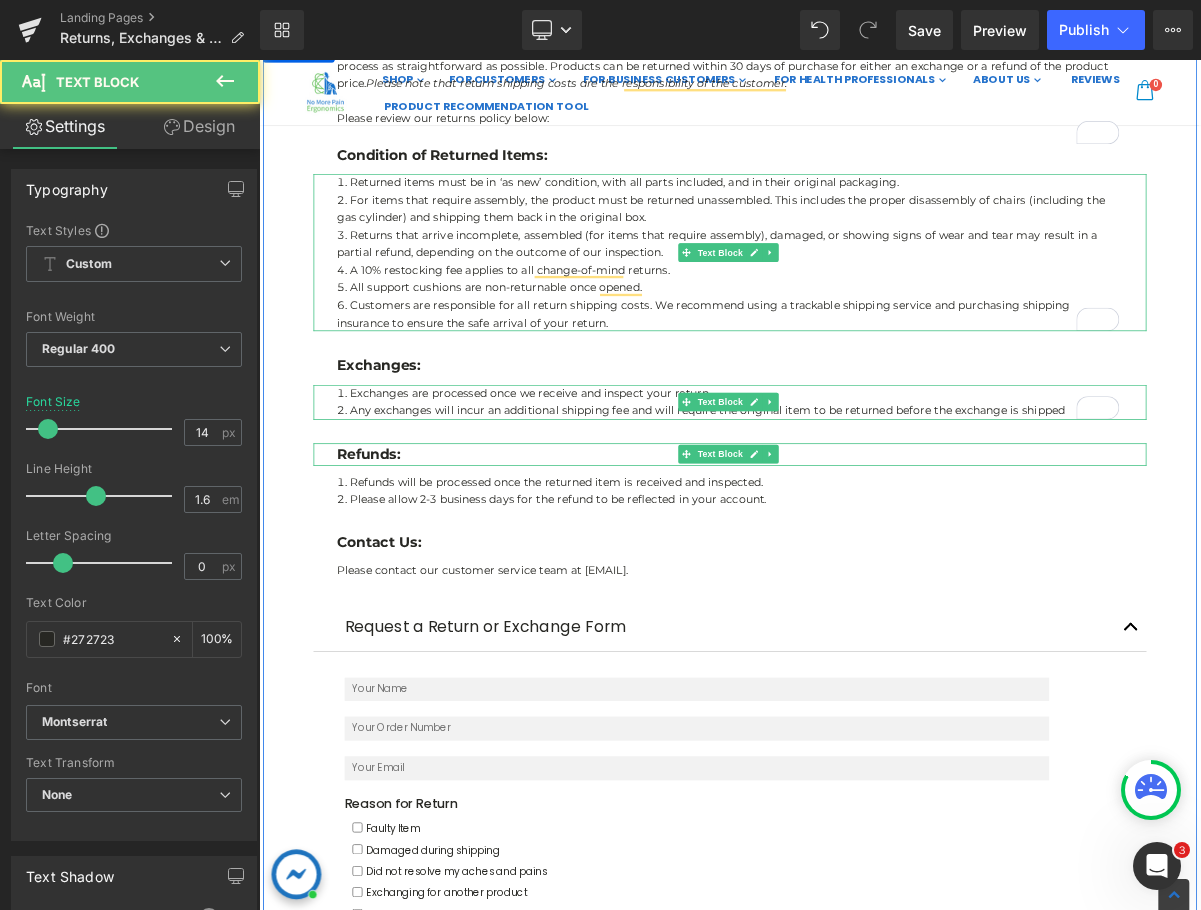 click on "Any exchanges will incur an additional shipping fee and will require the original item to be returned before the exchange is shipped" at bounding box center [864, 510] 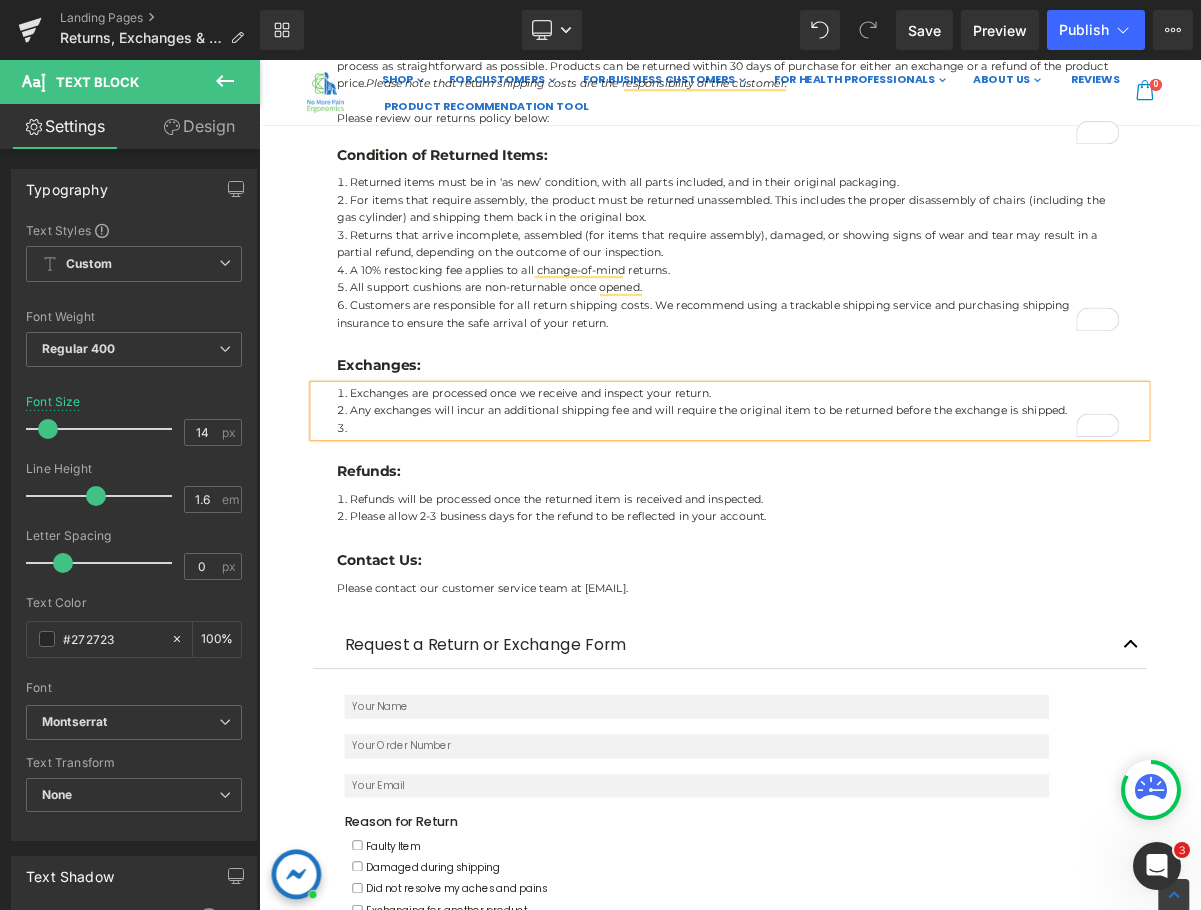 click at bounding box center [864, 533] 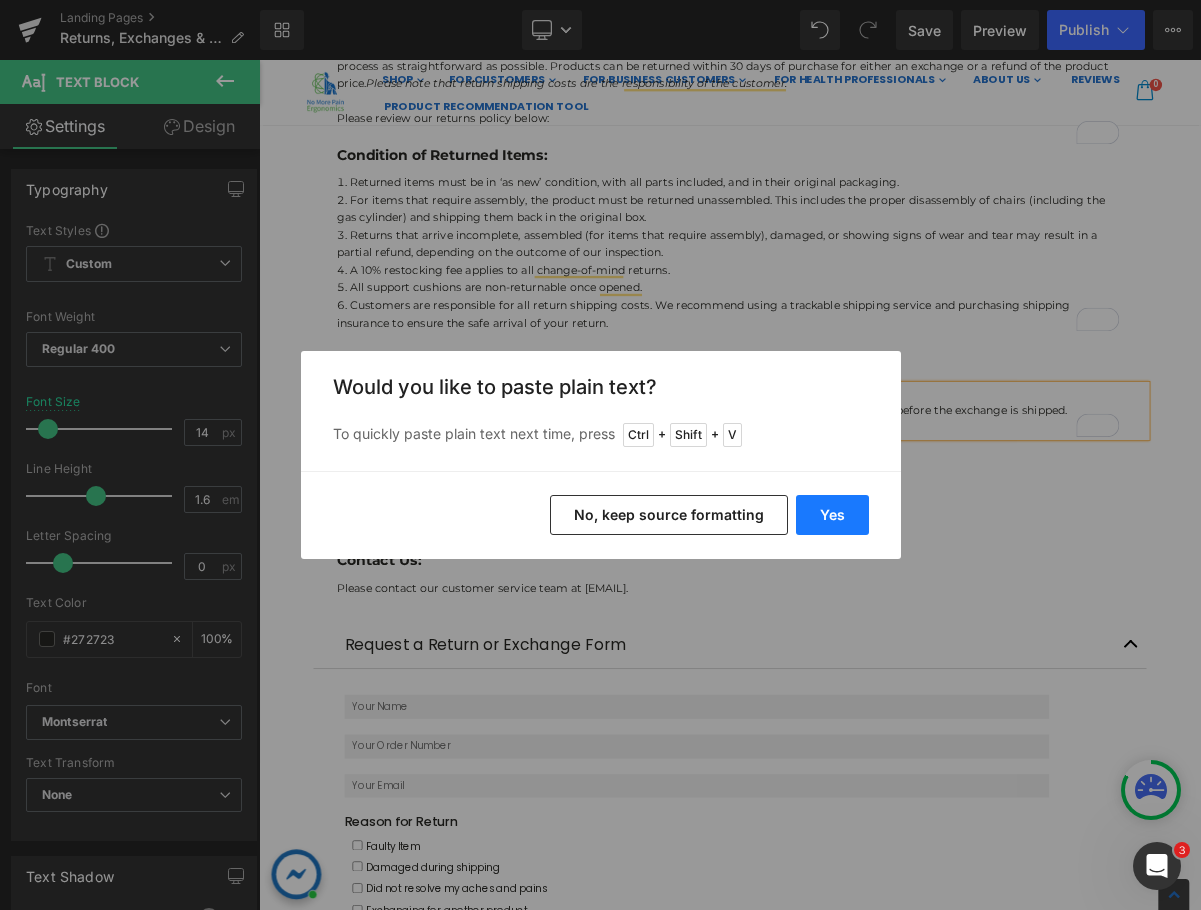 click on "Yes" at bounding box center (832, 515) 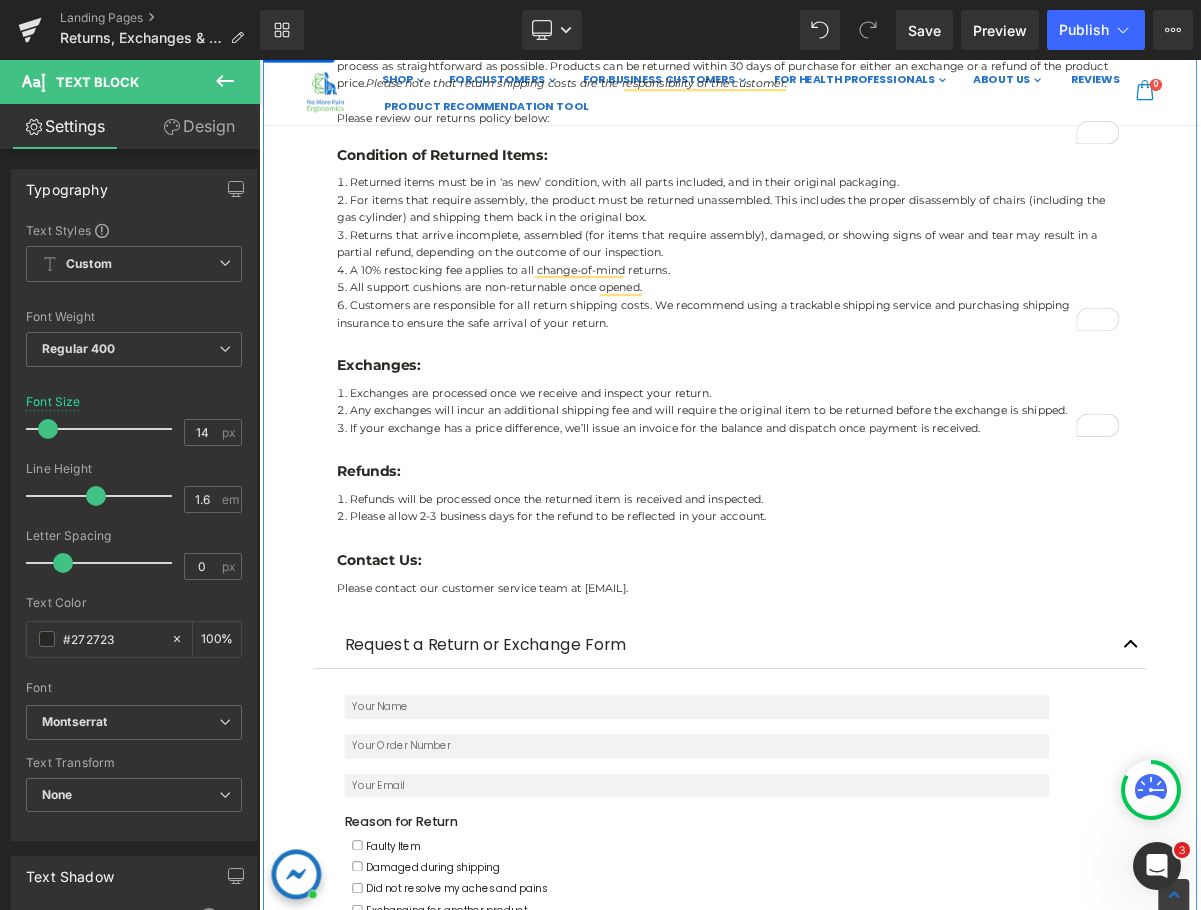 click on "Refunds will be processed once the returned item is received and inspected." at bounding box center (864, 624) 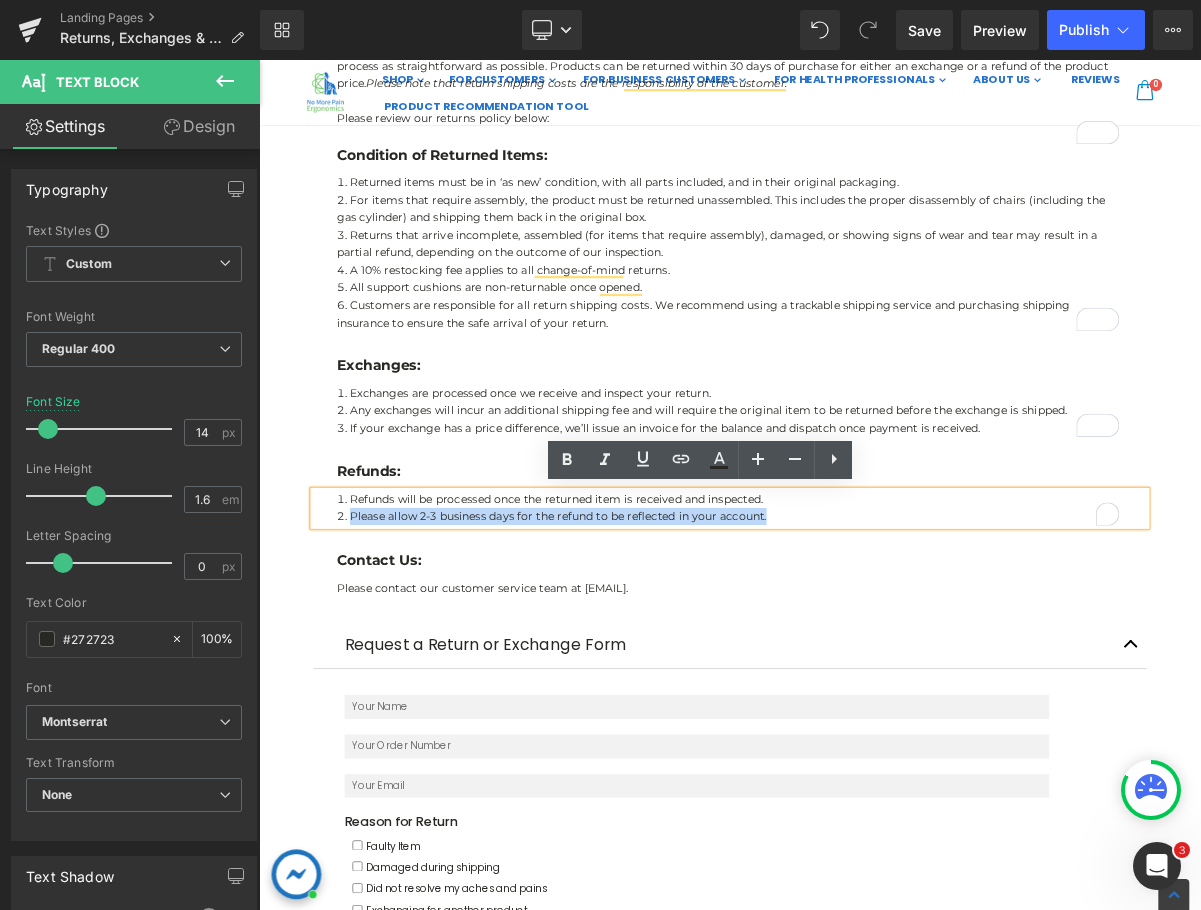 drag, startPoint x: 920, startPoint y: 622, endPoint x: 402, endPoint y: 609, distance: 518.1631 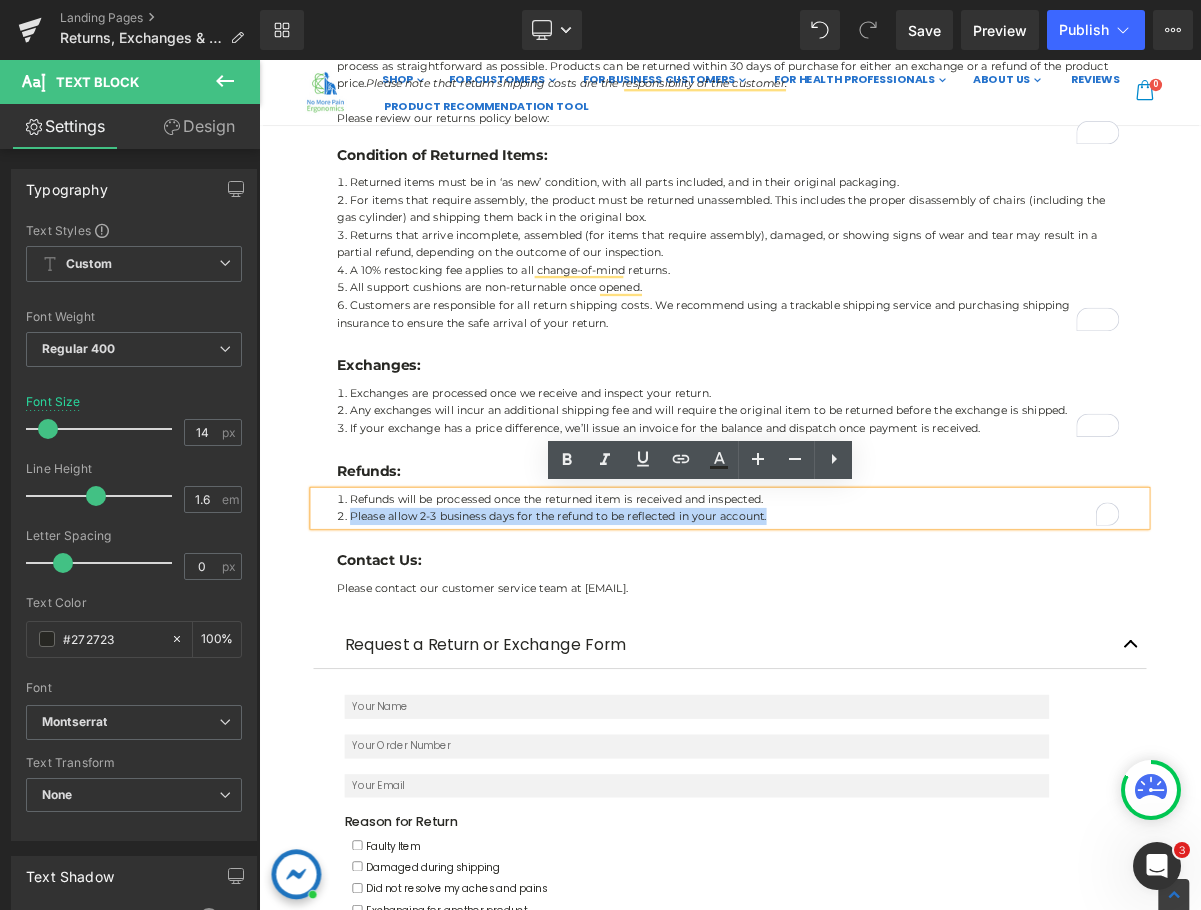 click on "Refunds will be processed once the returned item is received and inspected. Please allow 2-3 business days for the refund to be reflected in your account." at bounding box center [864, 635] 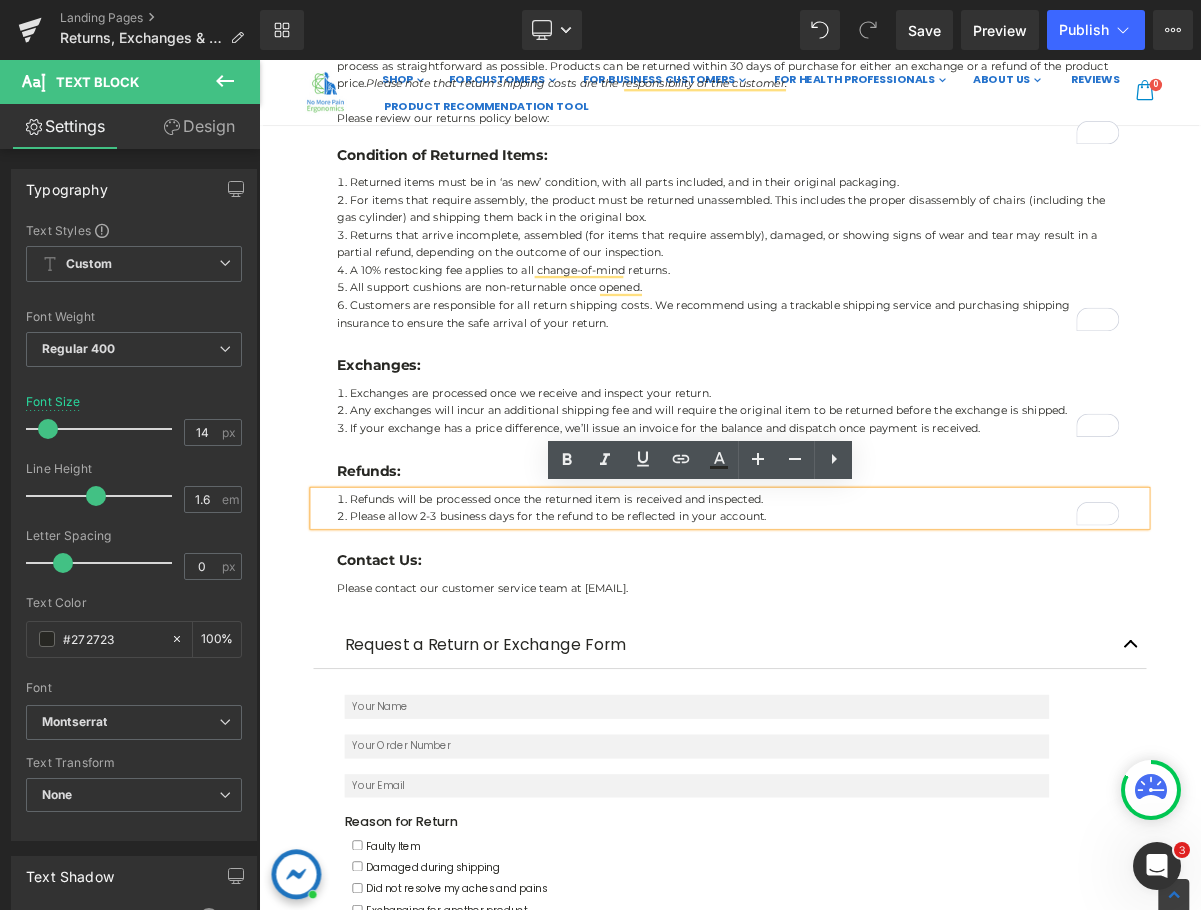 click on "Refunds will be processed once the returned item is received and inspected." at bounding box center [864, 624] 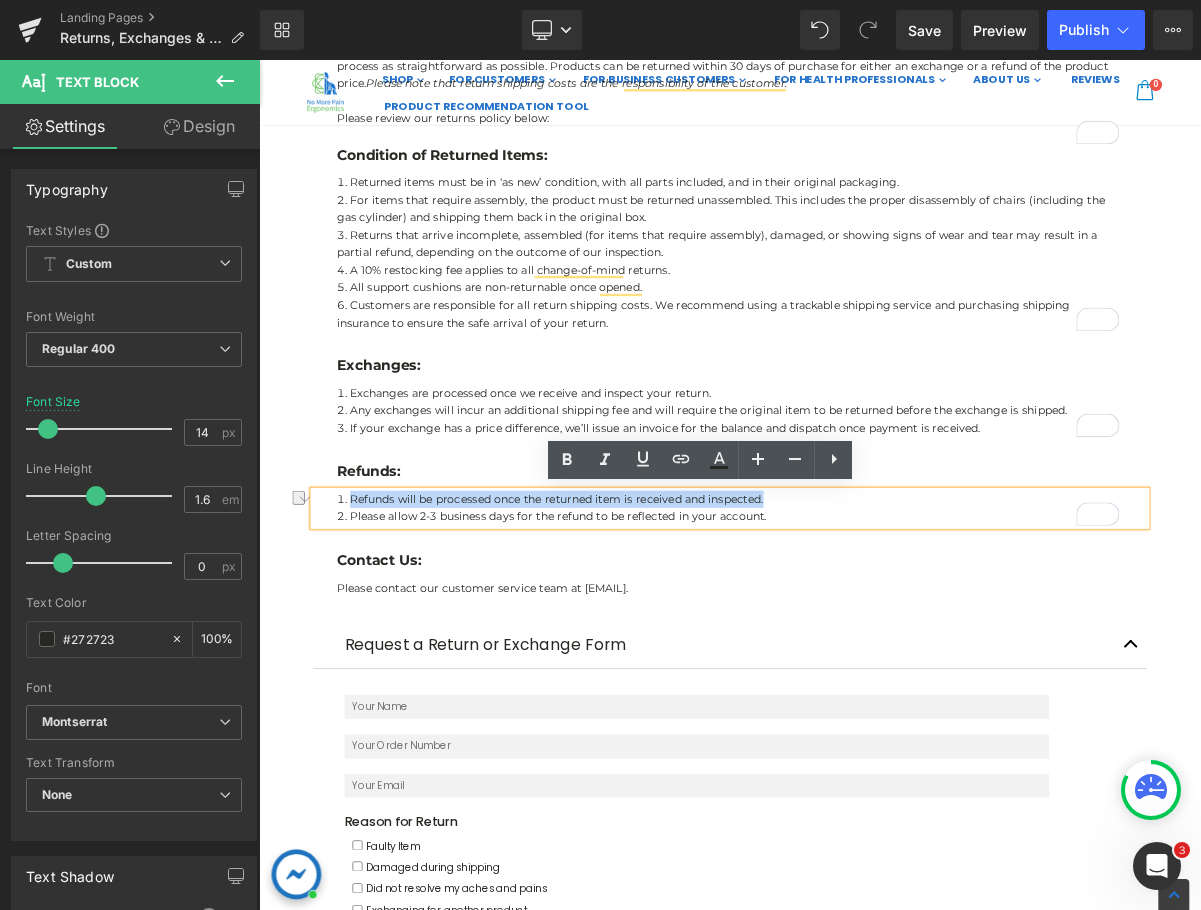 drag, startPoint x: 903, startPoint y: 625, endPoint x: 372, endPoint y: 623, distance: 531.0038 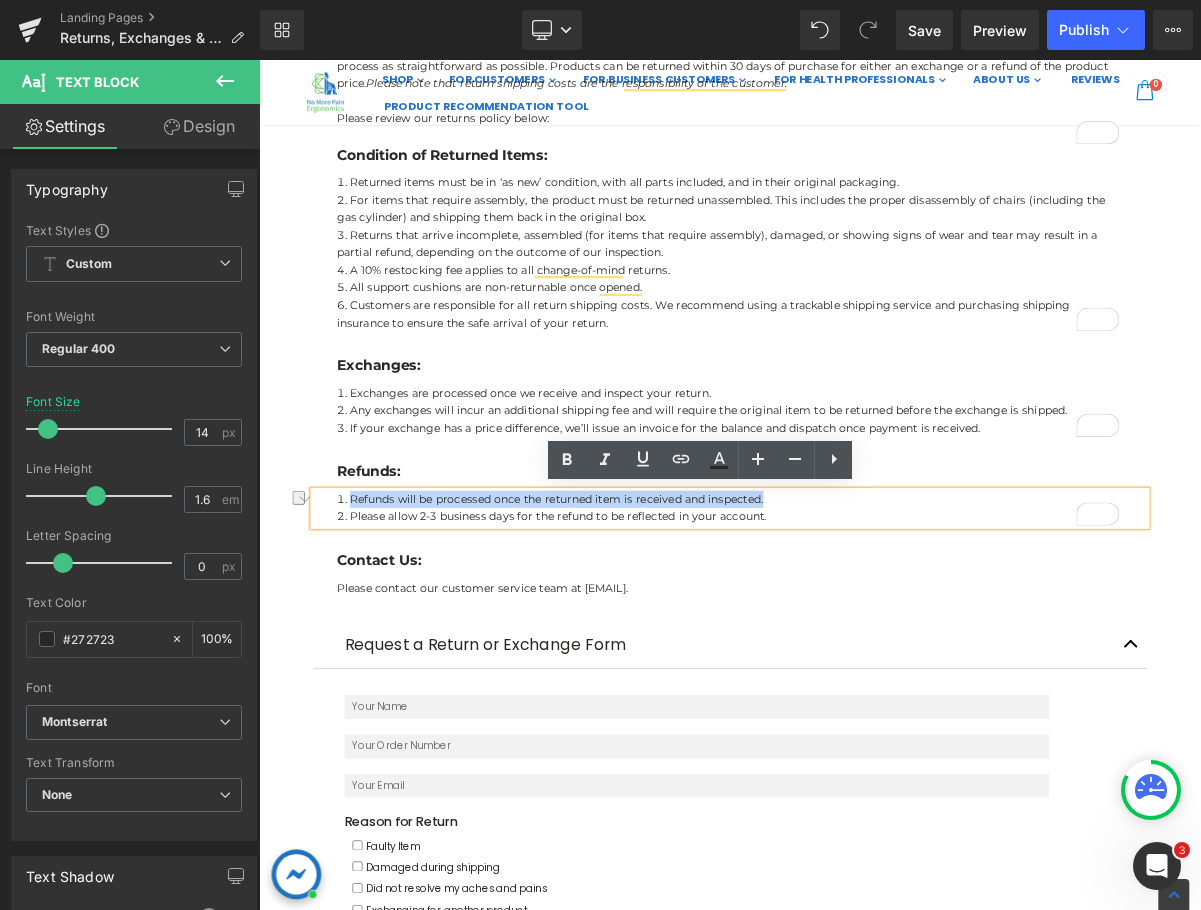click on "Refunds will be processed once the returned item is received and inspected." at bounding box center (864, 624) 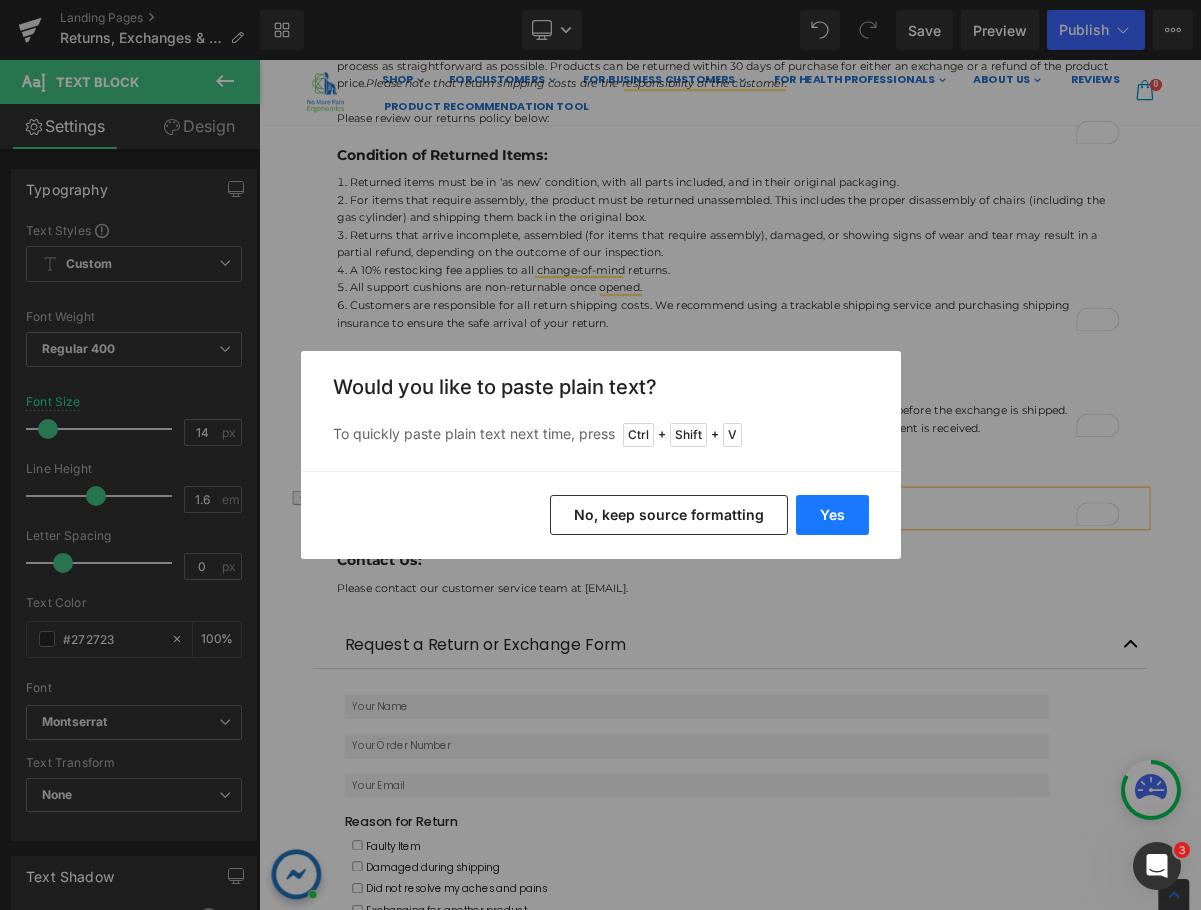 click on "Yes" at bounding box center [832, 515] 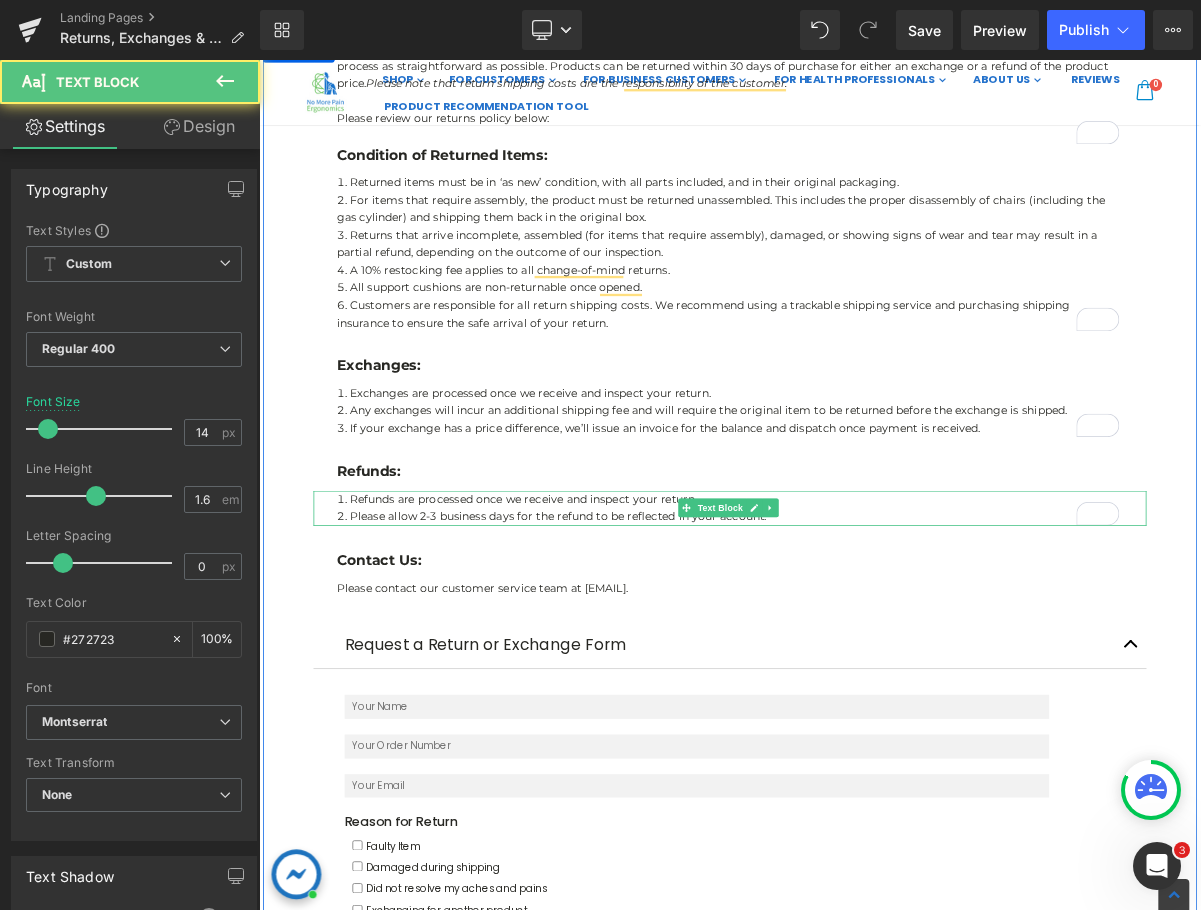 click on "Please allow 2-3 business days for the refund to be reflected in your account." at bounding box center (864, 646) 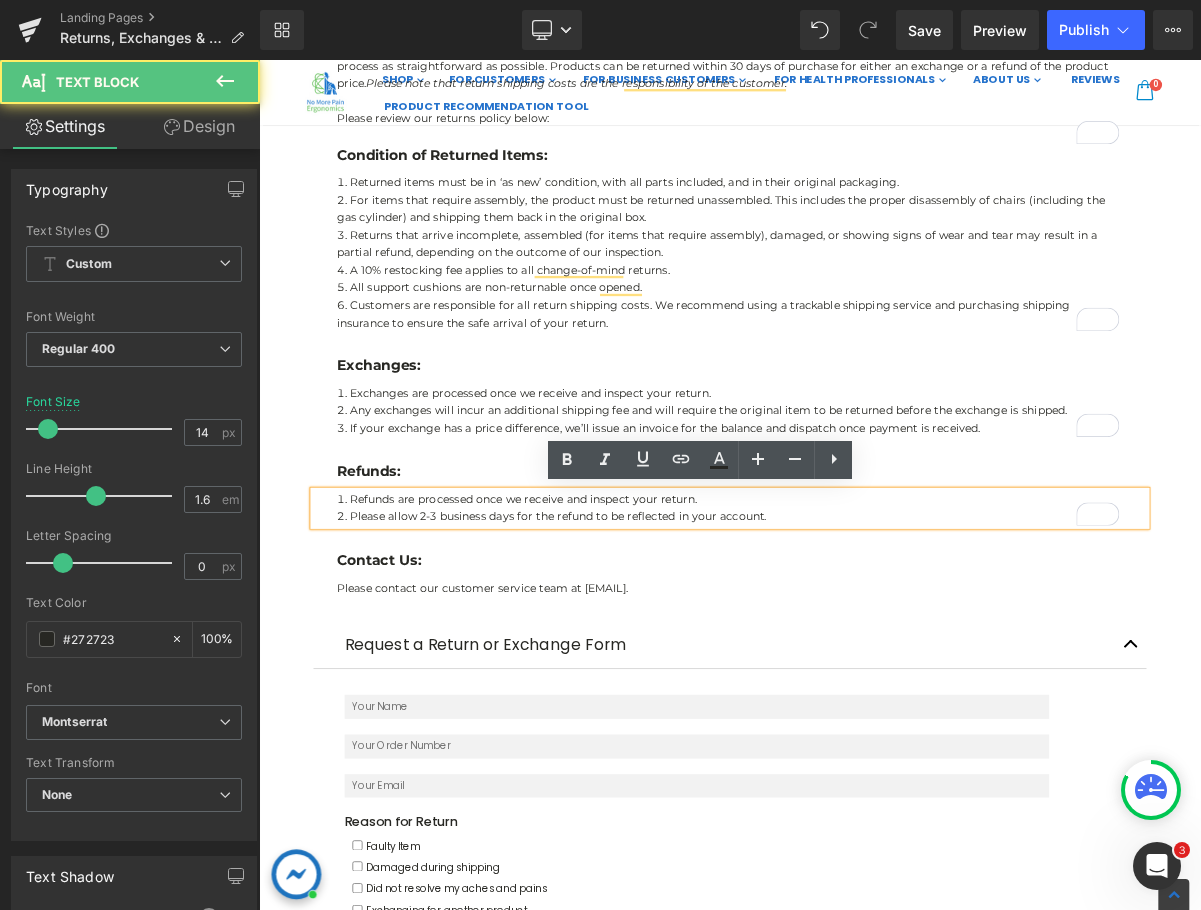 click on "Please allow 2-3 business days for the refund to be reflected in your account." at bounding box center (864, 646) 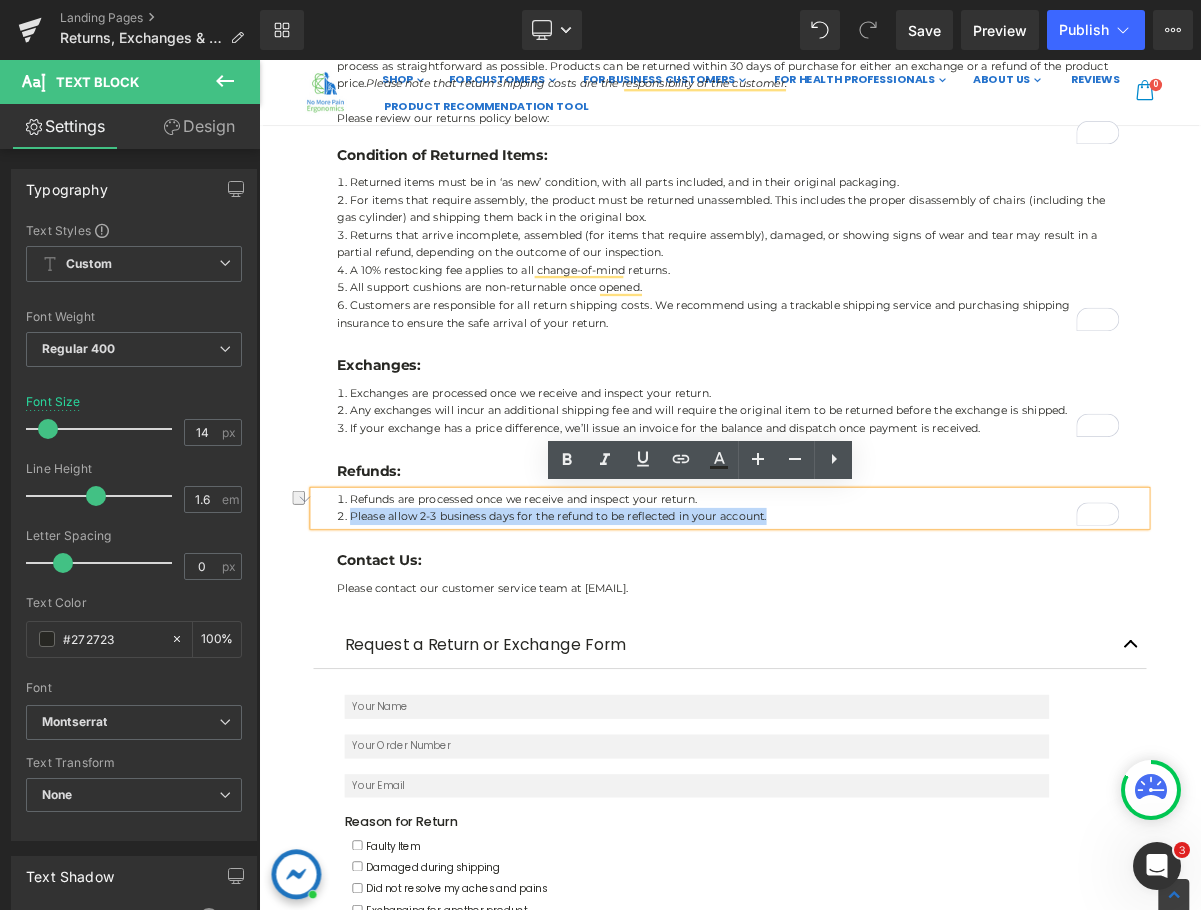 drag, startPoint x: 951, startPoint y: 647, endPoint x: 374, endPoint y: 644, distance: 577.0078 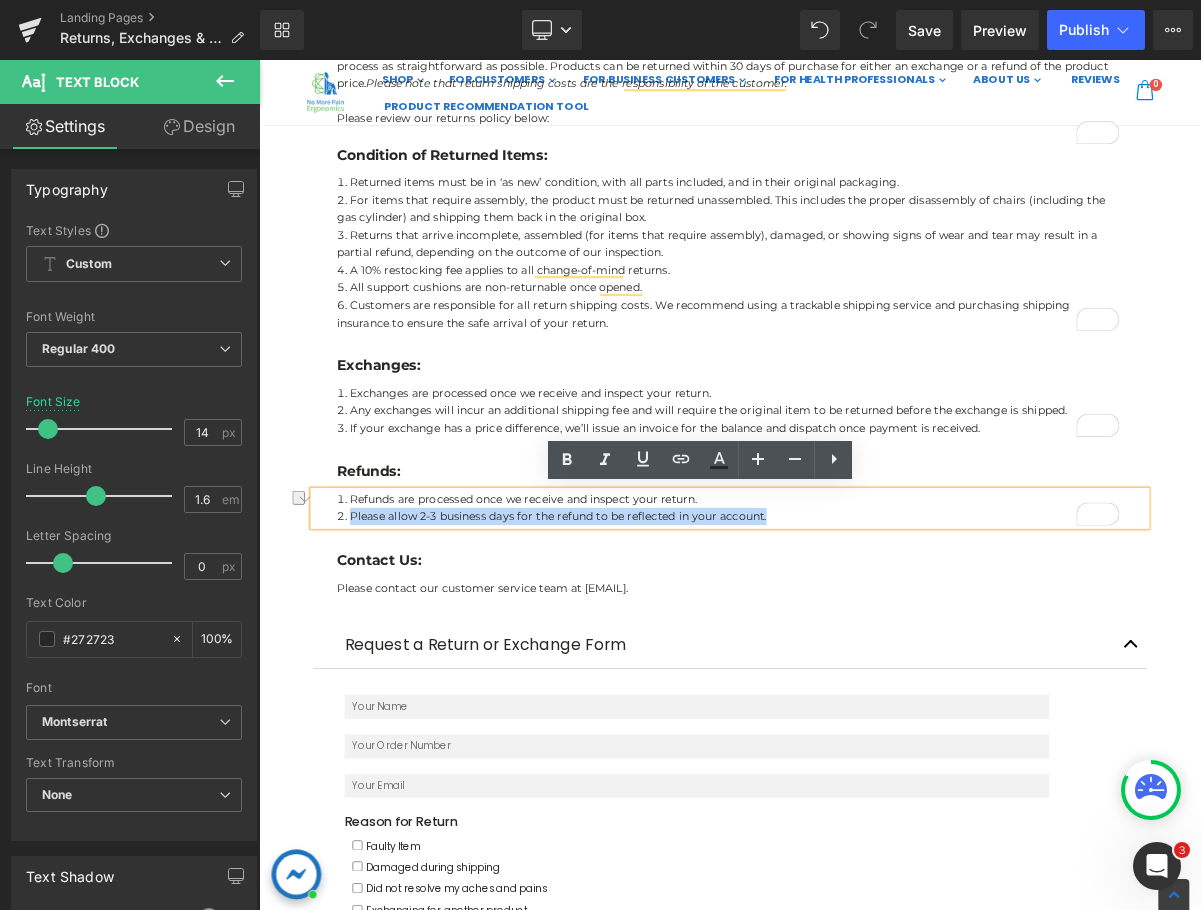 click on "Please allow 2-3 business days for the refund to be reflected in your account." at bounding box center (864, 646) 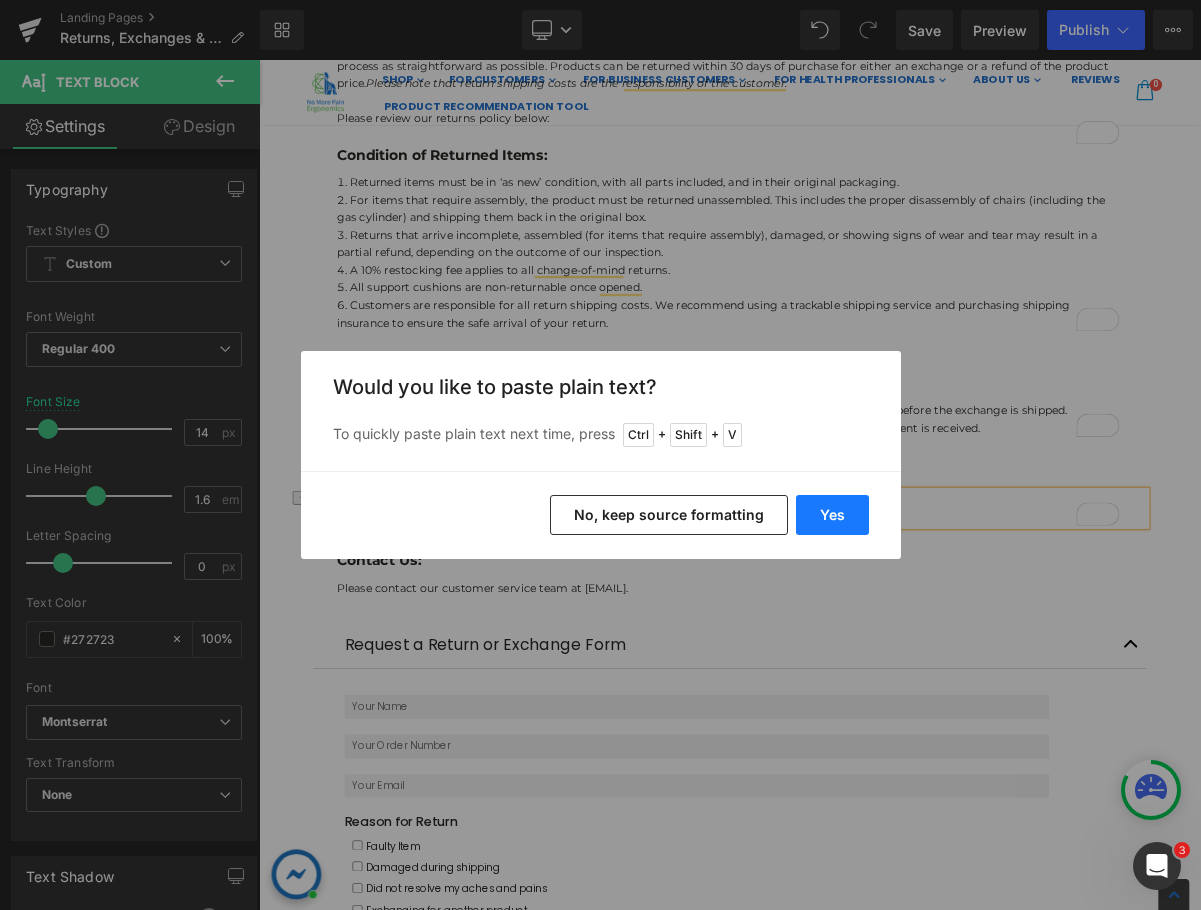 click on "Yes" at bounding box center [832, 515] 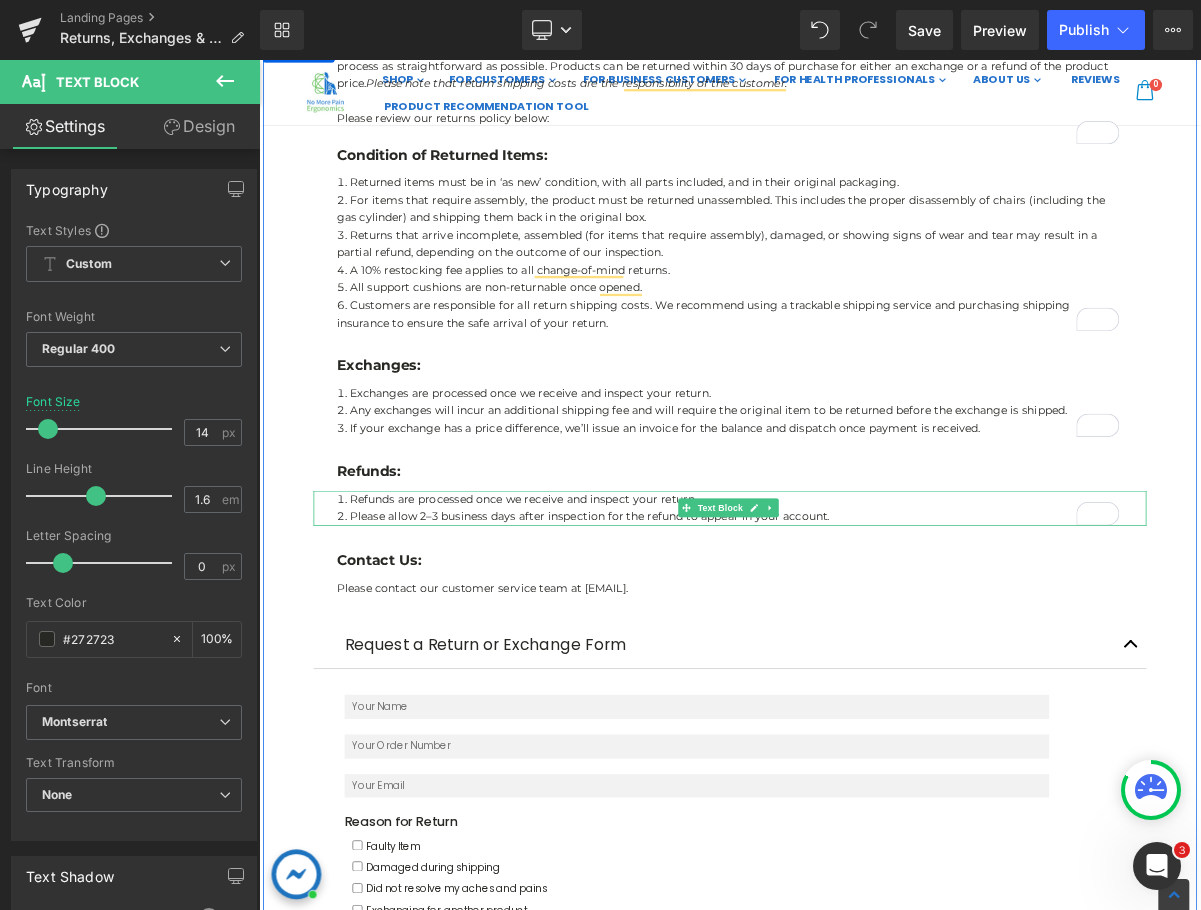 click on "Please allow 2–3 business days after inspection for the refund to appear in your account." at bounding box center (864, 646) 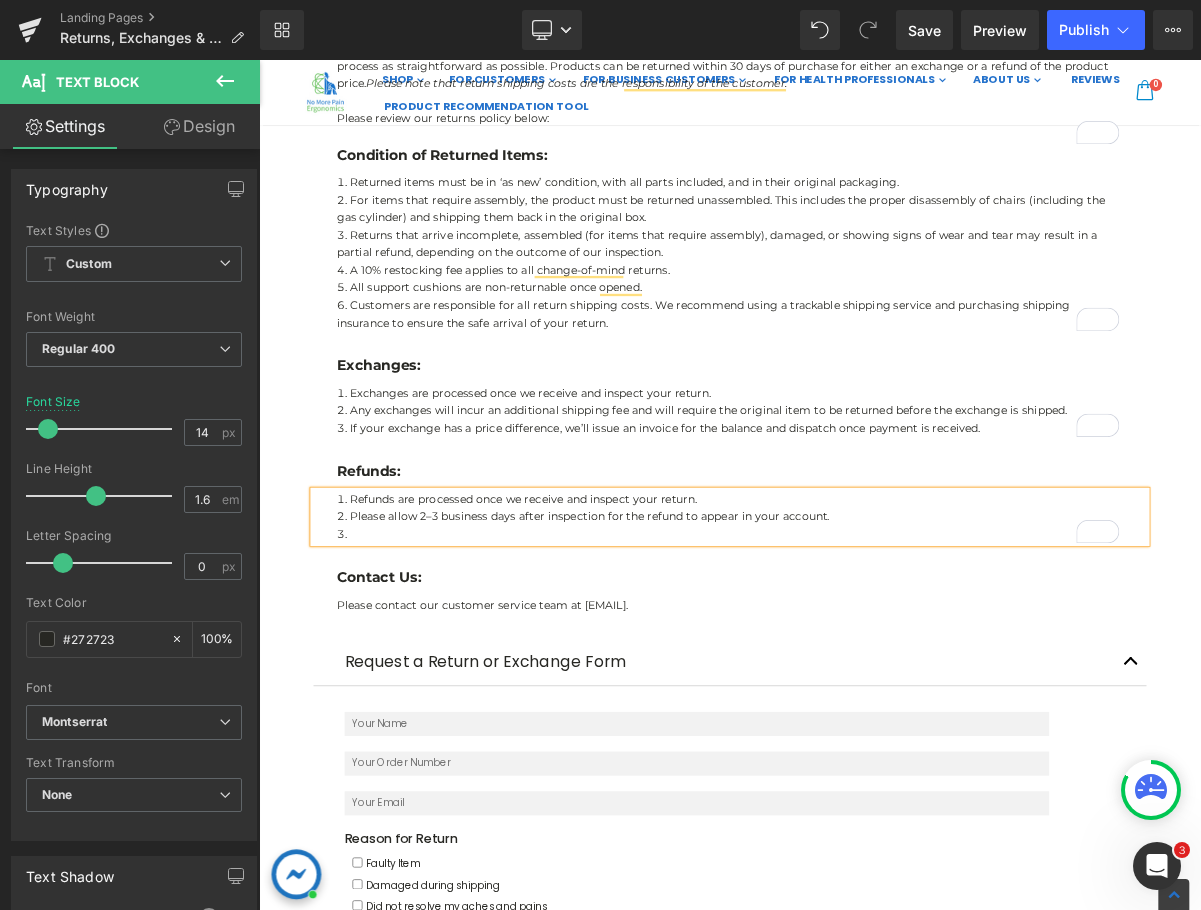 click at bounding box center (864, 669) 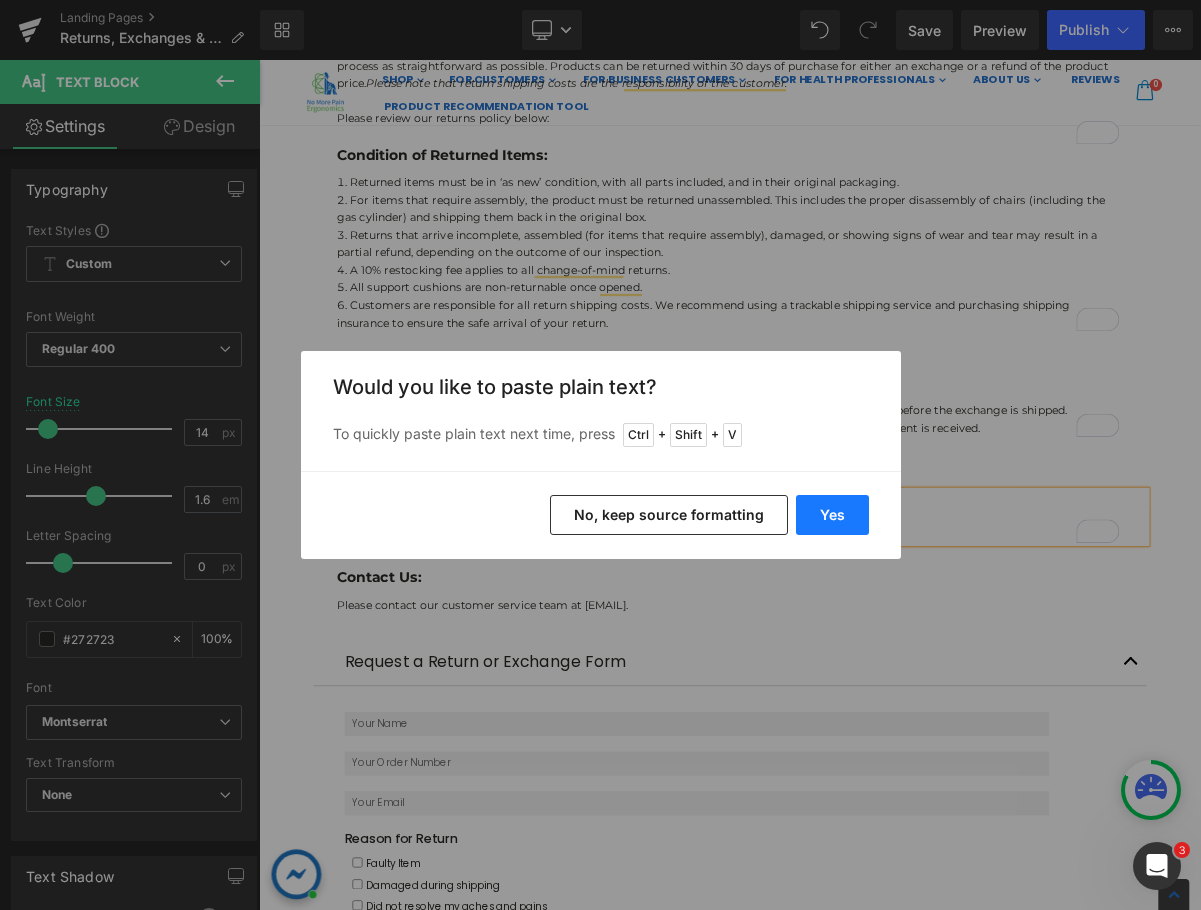 click on "Yes" at bounding box center (832, 515) 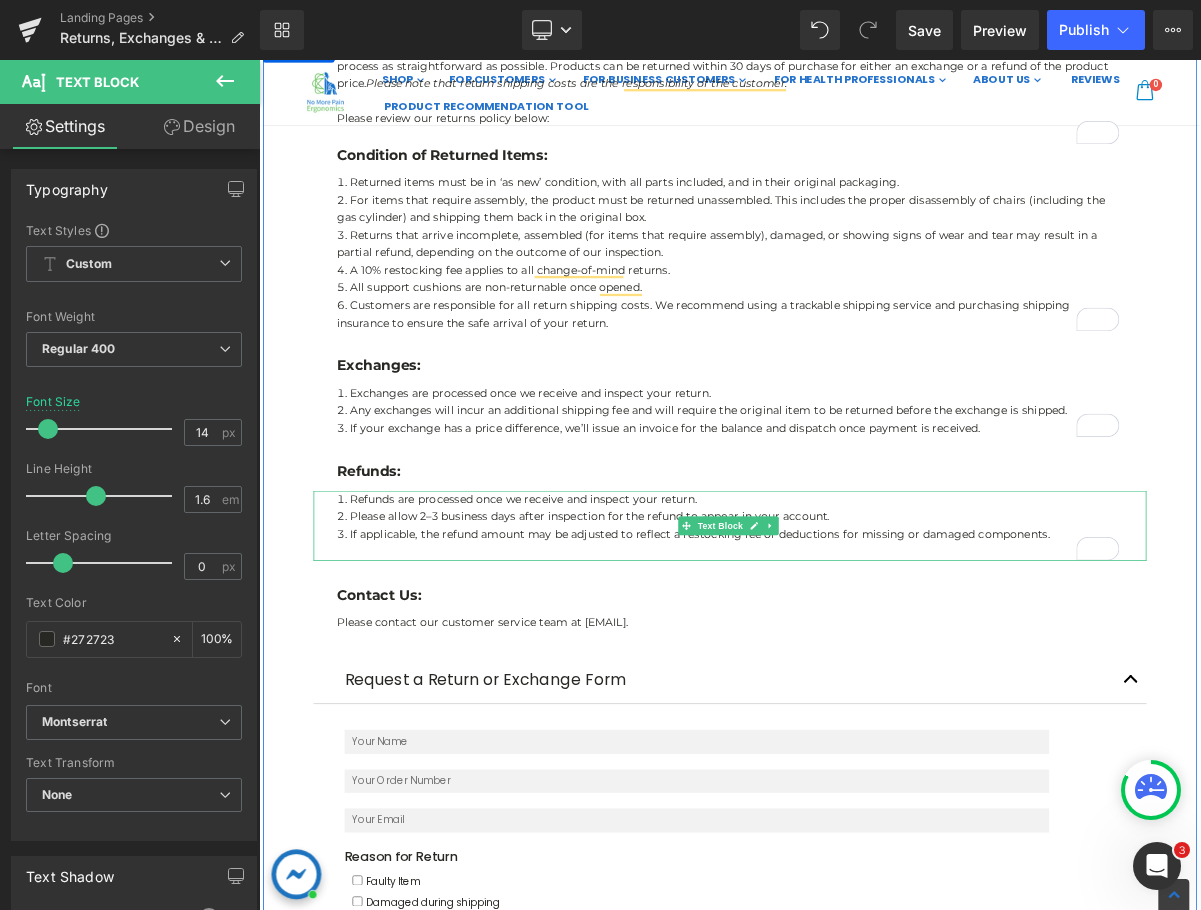 click on "If applicable, the refund amount may be adjusted to reflect a restocking fee or deductions for missing or damaged components." at bounding box center (864, 669) 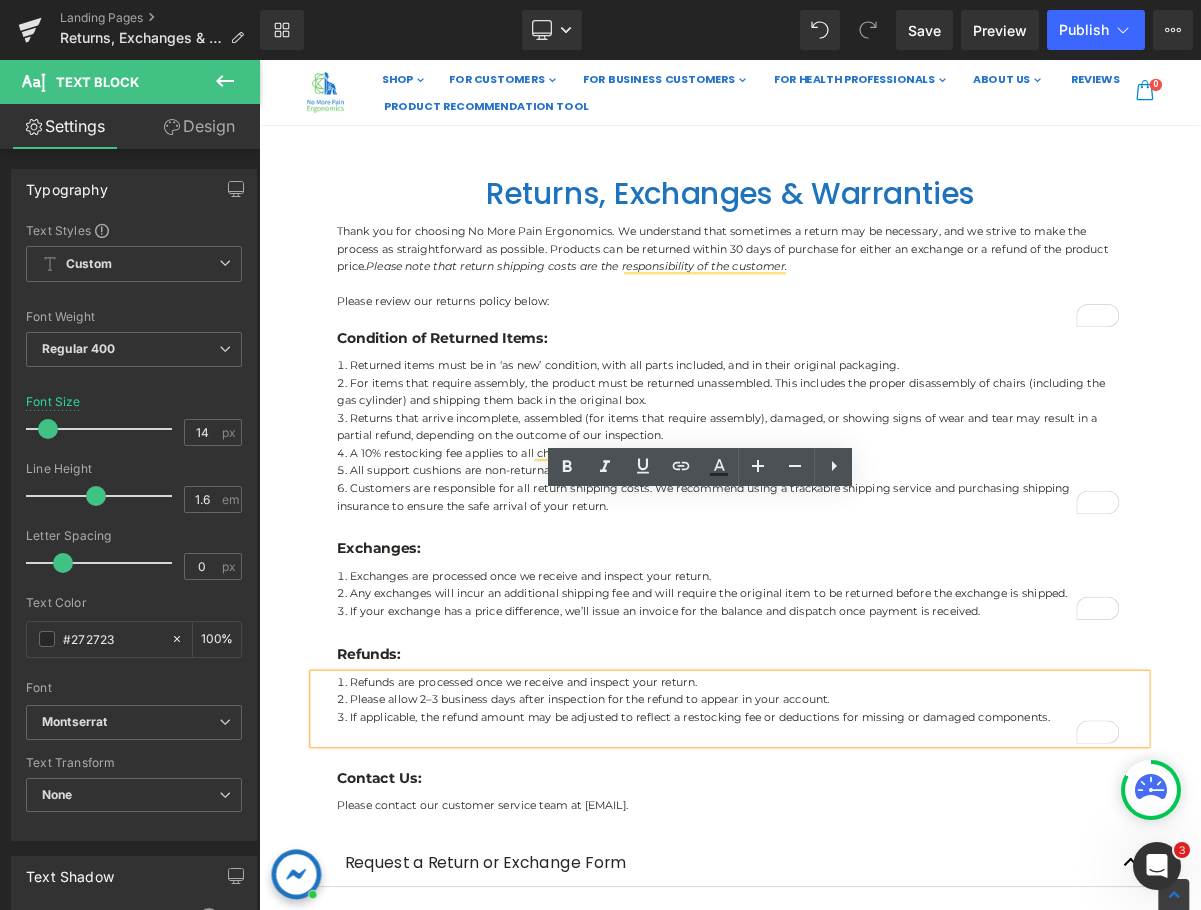 scroll, scrollTop: 100, scrollLeft: 0, axis: vertical 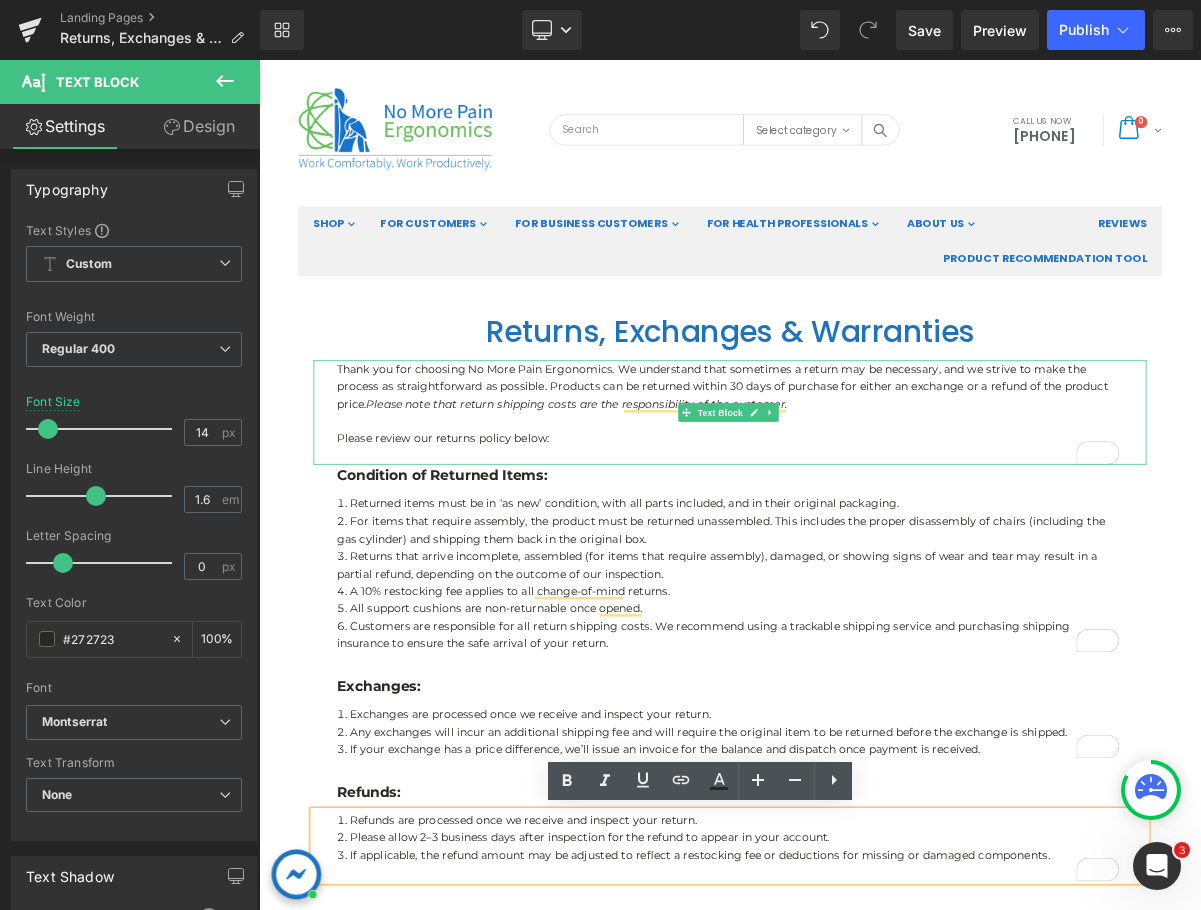click on "Please note that return shipping costs are the responsibility of the customer." at bounding box center [667, 502] 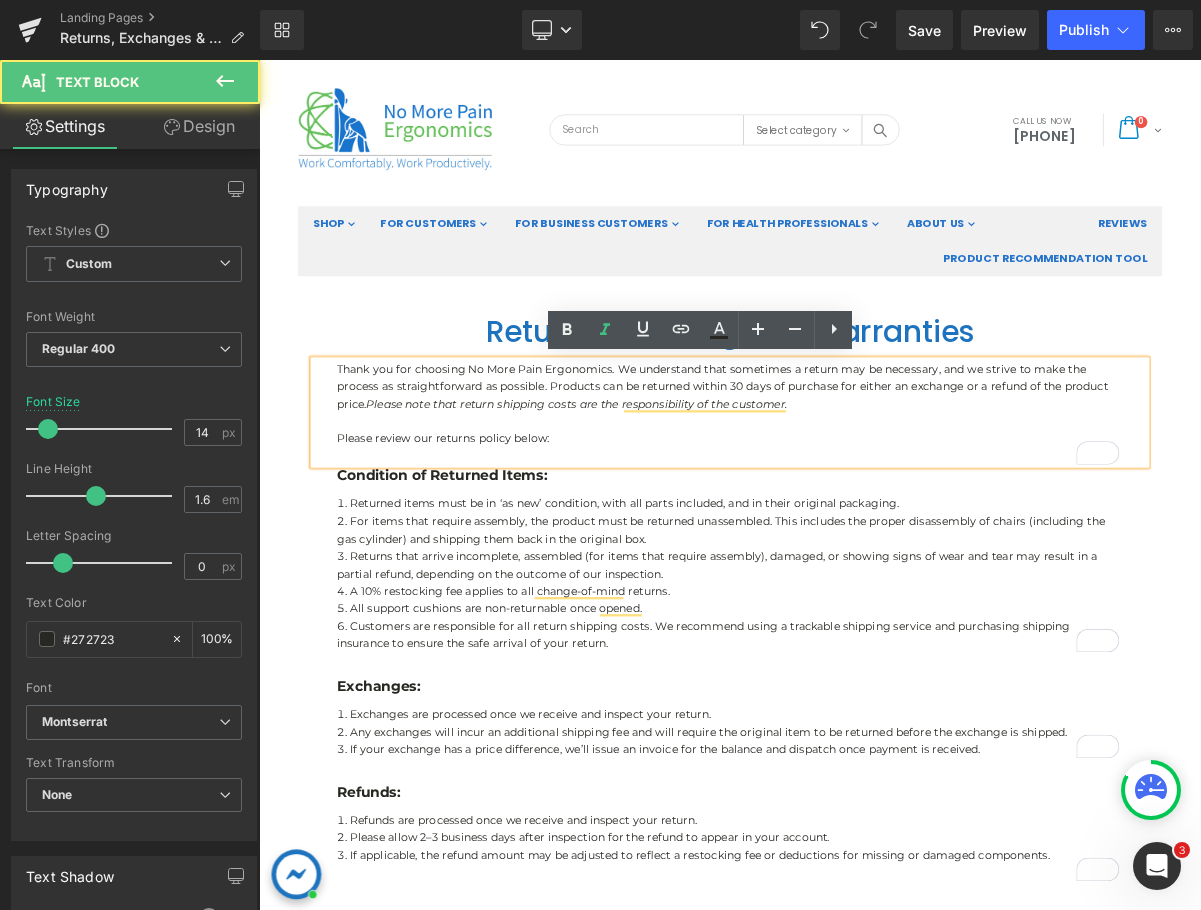 click at bounding box center (864, 569) 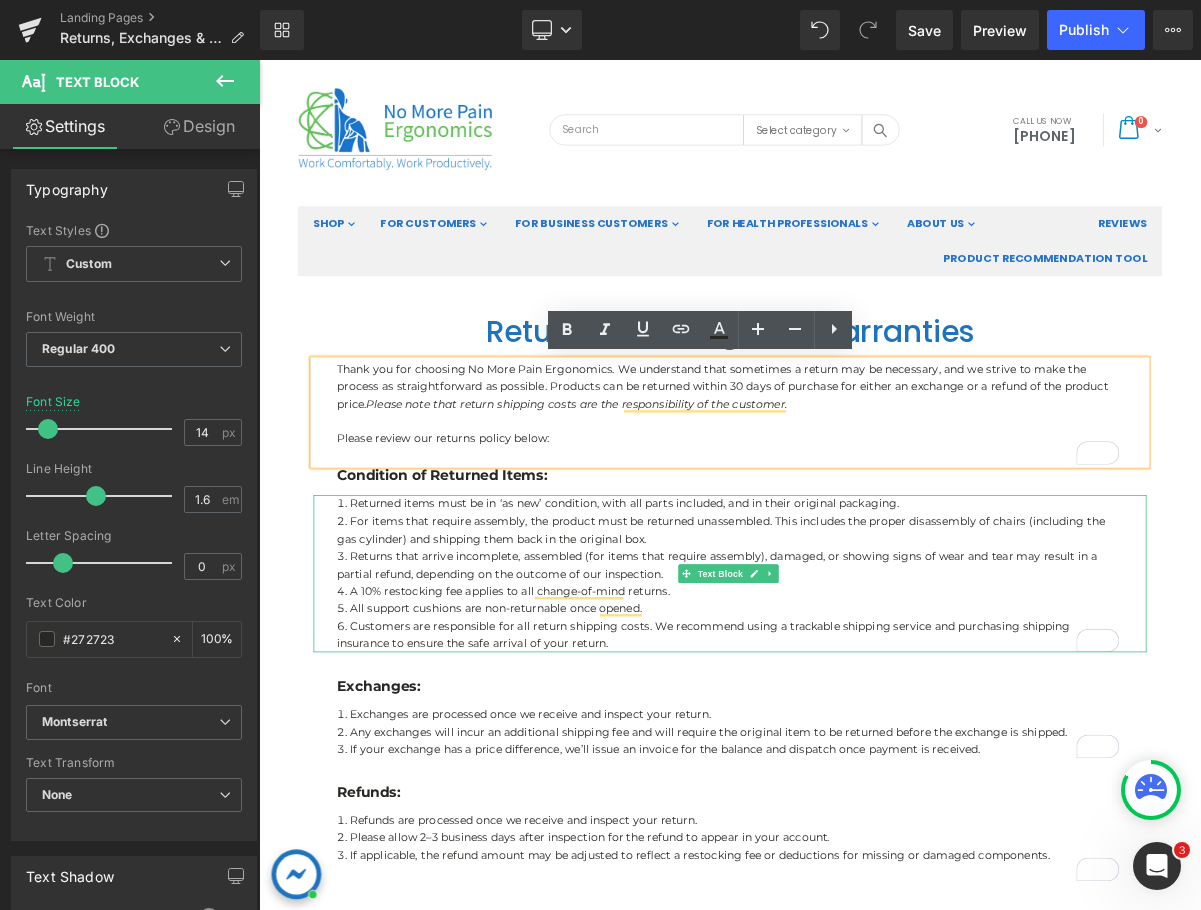 click on "For items that require assembly, the product must be returned unassembled. This includes the proper disassembly of chairs (including the gas cylinder) and shipping them back in the original box." at bounding box center (864, 663) 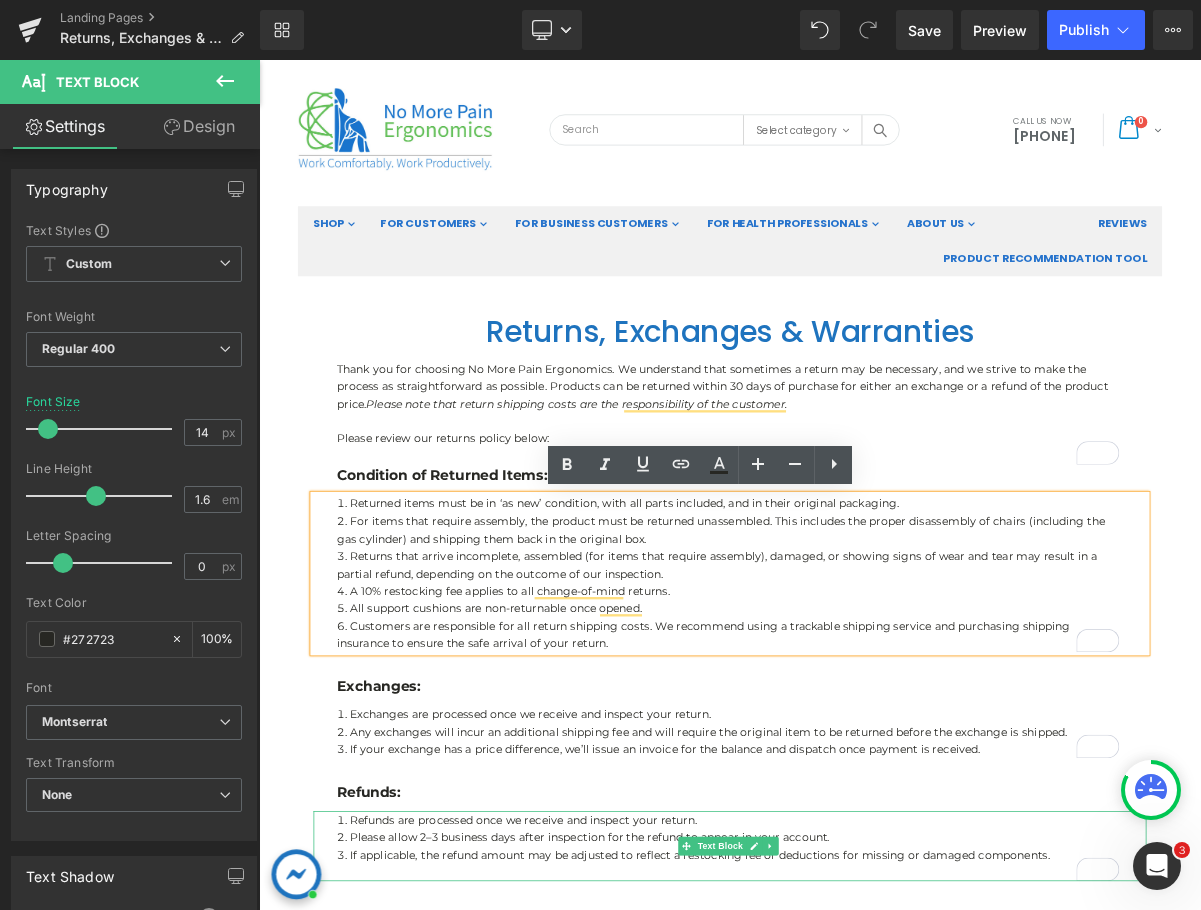 click on "Please allow 2–3 business days after inspection for the refund to appear in your account." at bounding box center [864, 1059] 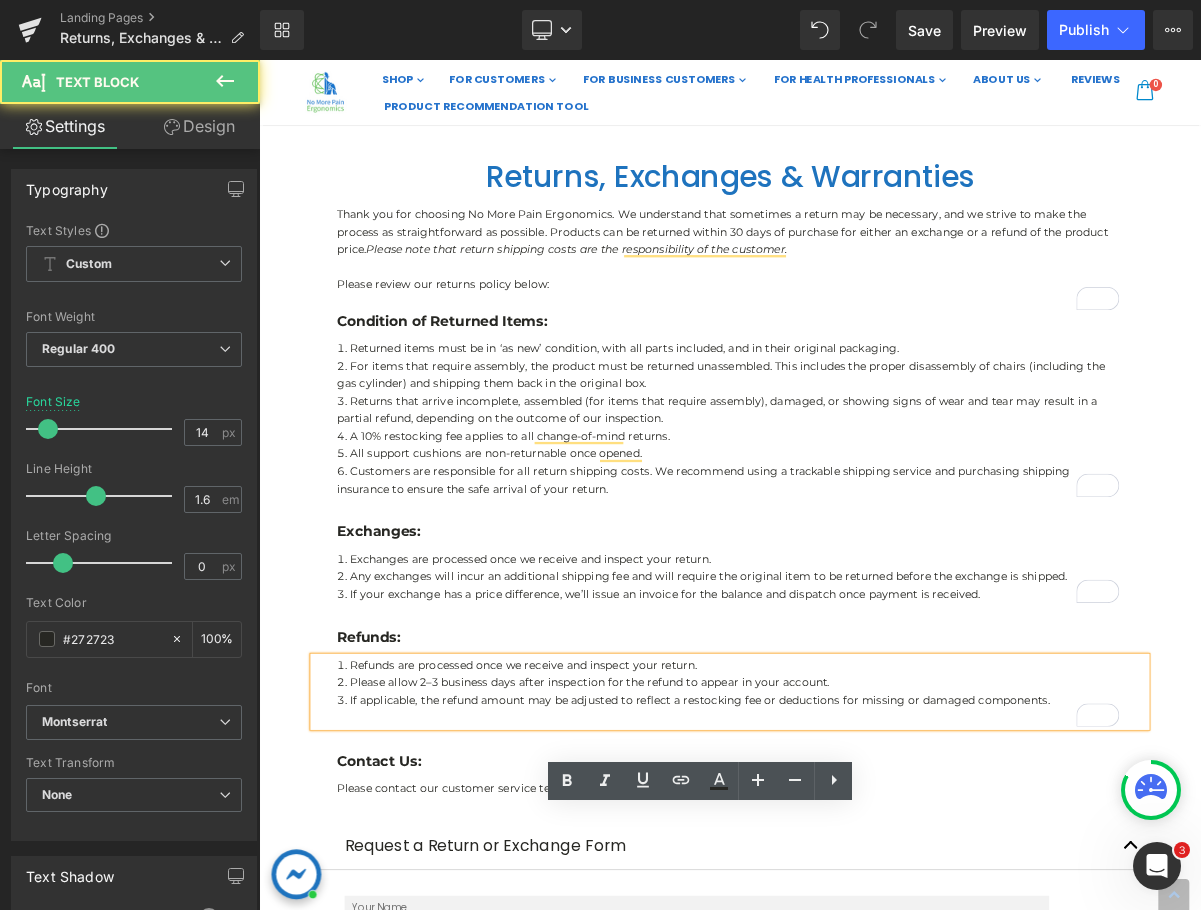 scroll, scrollTop: 400, scrollLeft: 0, axis: vertical 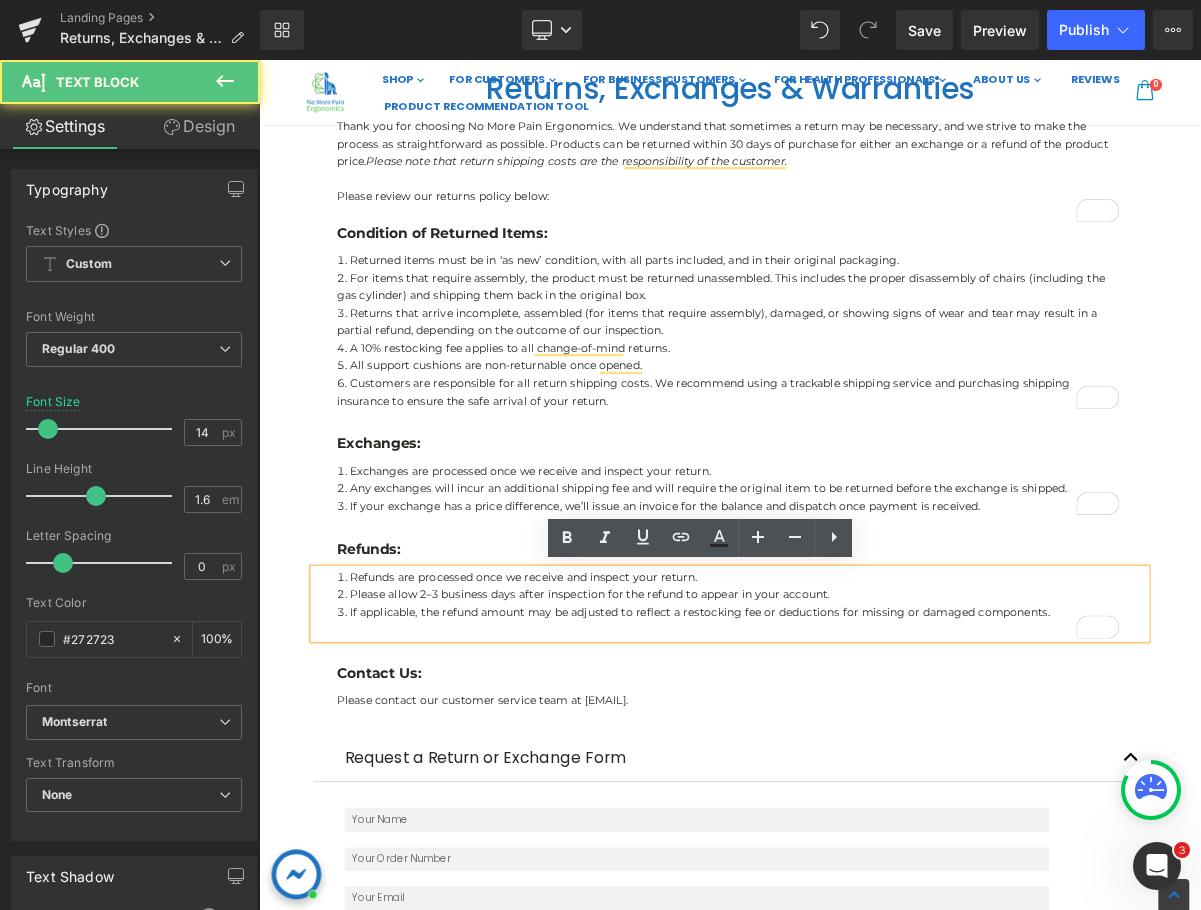 click at bounding box center (864, 791) 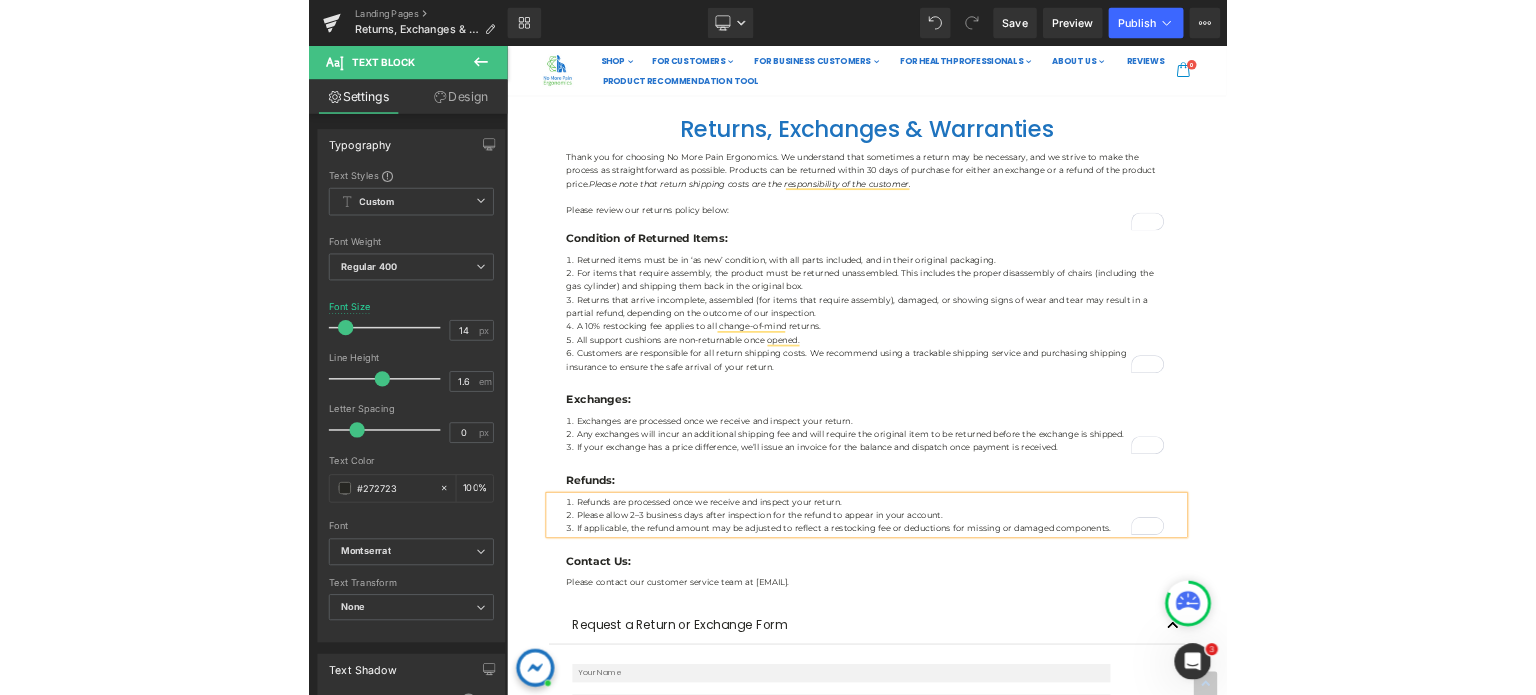scroll, scrollTop: 300, scrollLeft: 0, axis: vertical 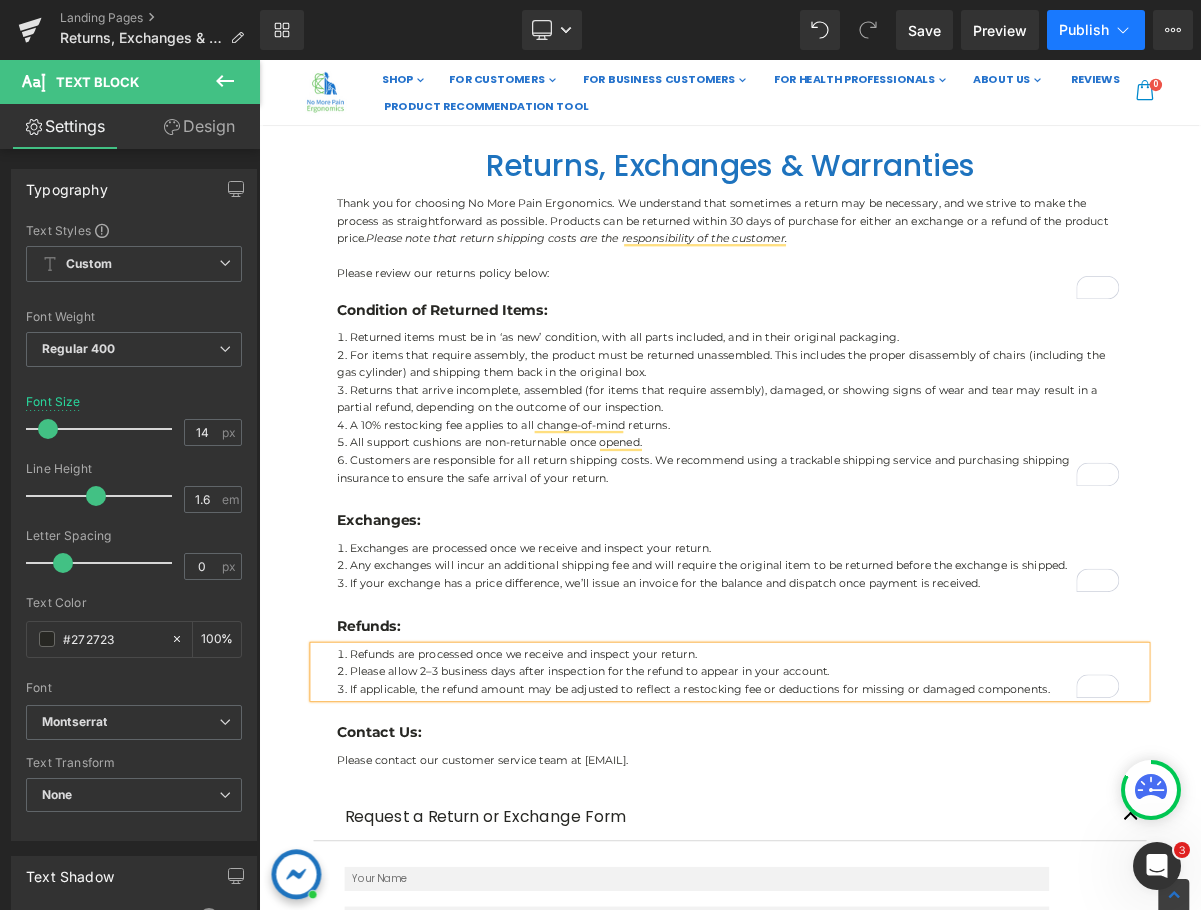 click 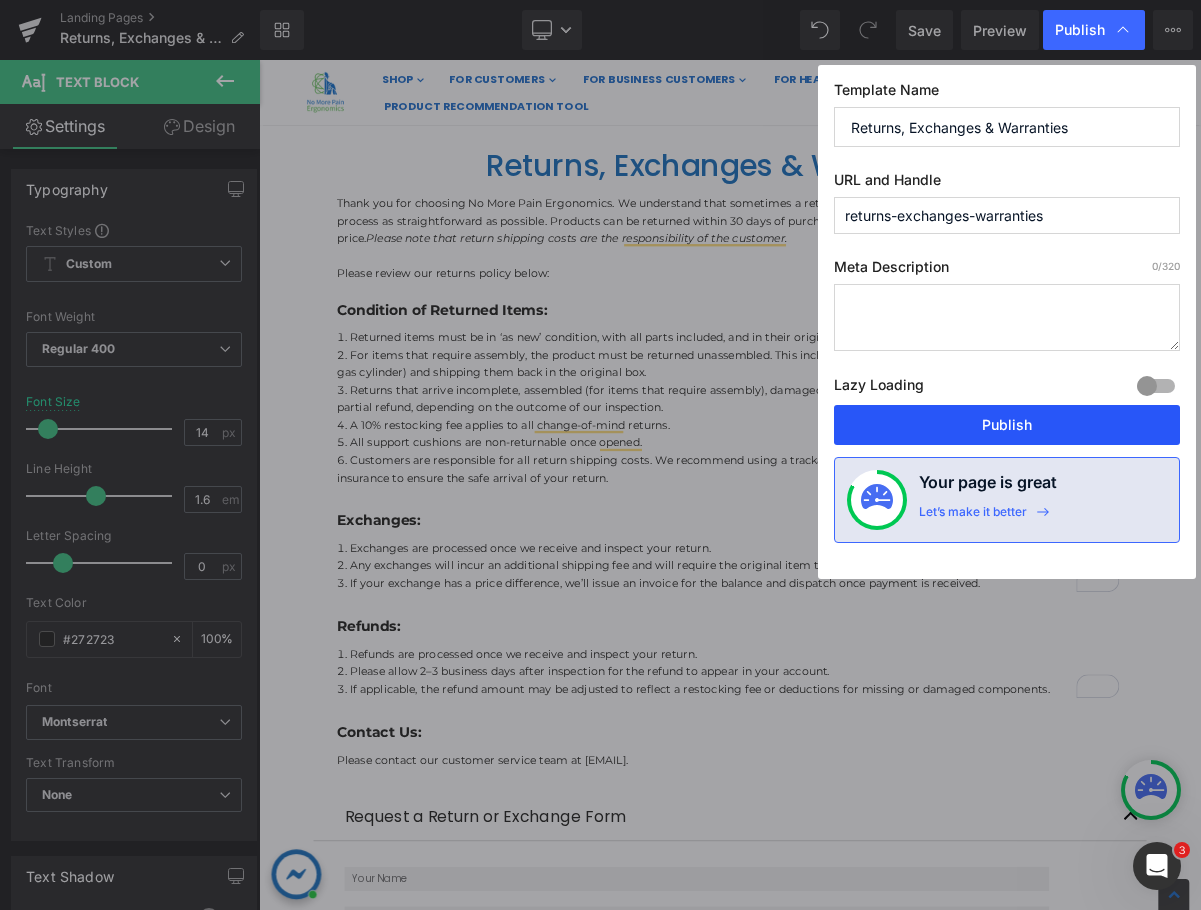 click on "Publish" at bounding box center [1007, 425] 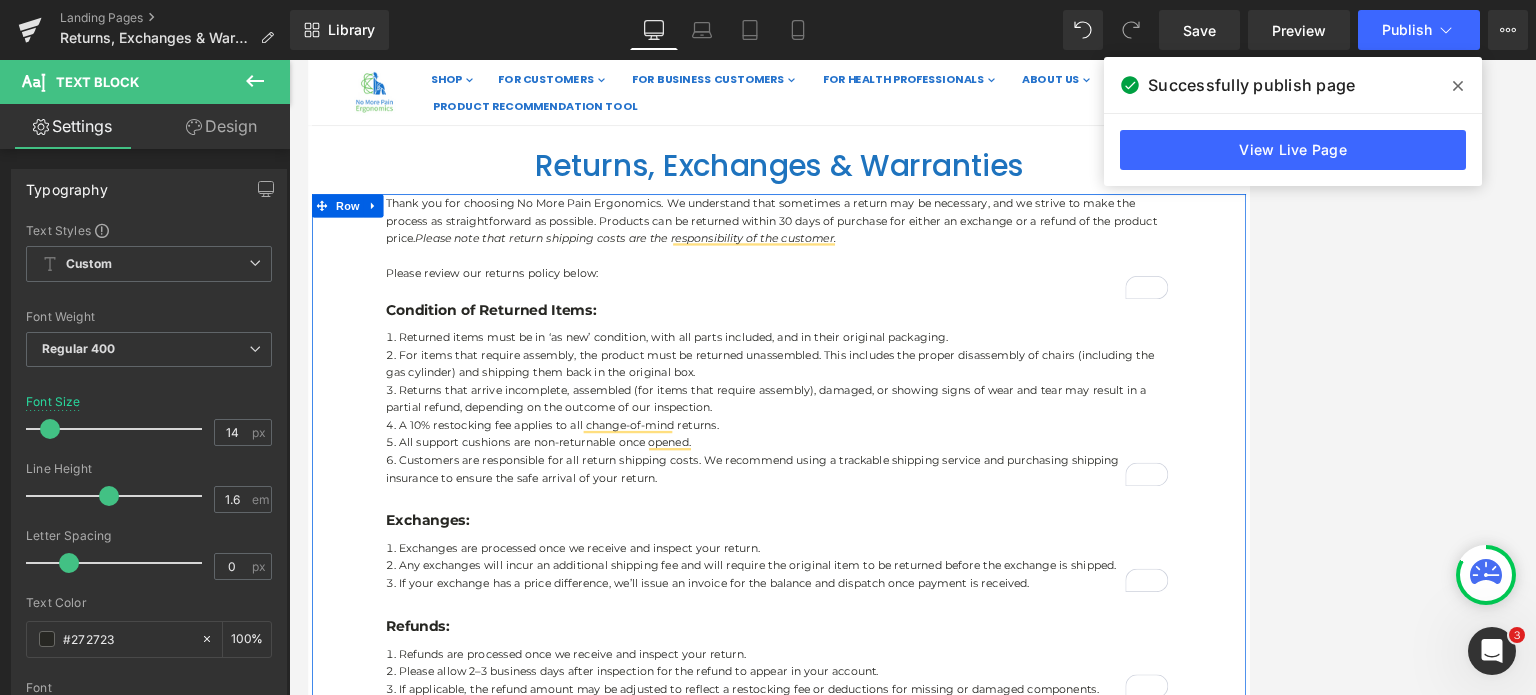 click on "Thank you for choosing No More Pain Ergonomics. We understand that sometimes a return may be necessary, and we strive to make the process as straightforward as possible. Products can be returned within 30 days of purchase for either an exchange or a refund of the product price.  Please note that return shipping costs are the responsibility of the customer." at bounding box center [912, 266] 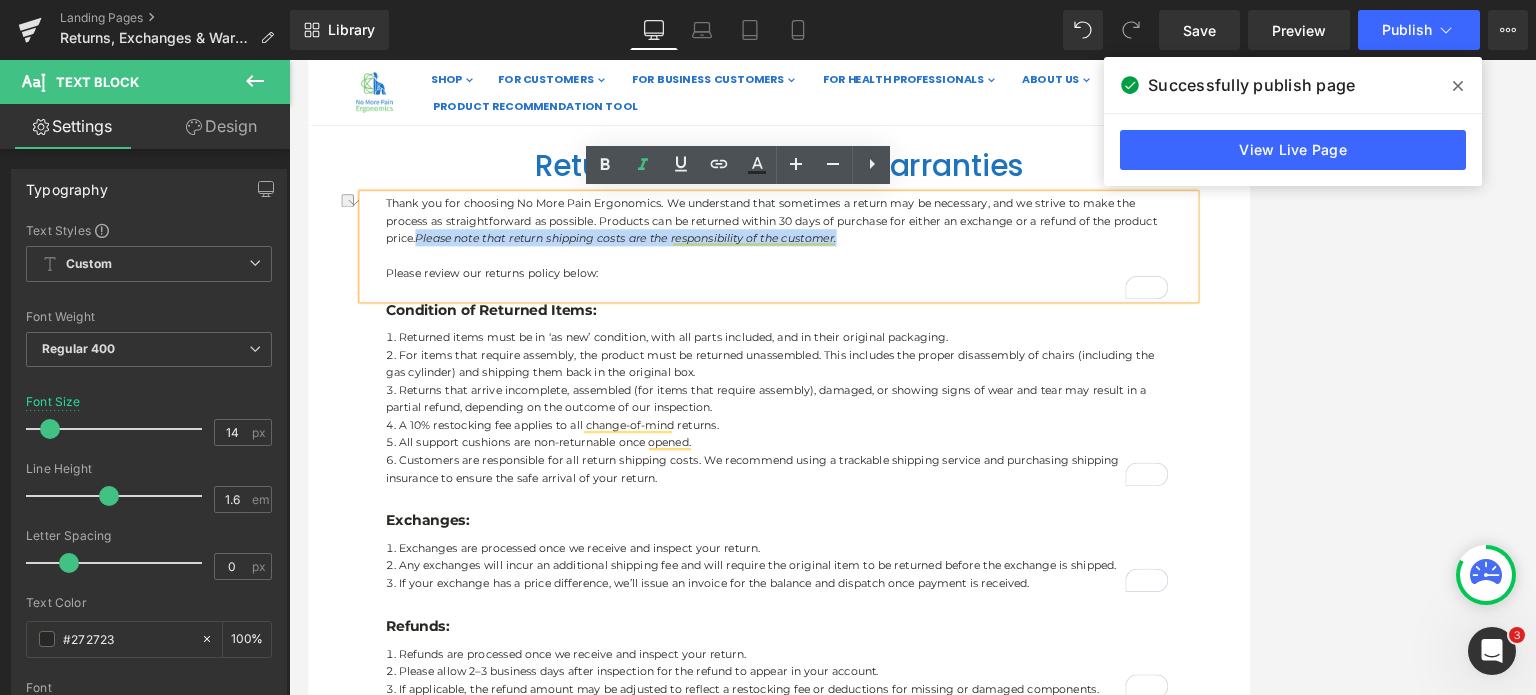 drag, startPoint x: 1009, startPoint y: 296, endPoint x: 446, endPoint y: 288, distance: 563.0568 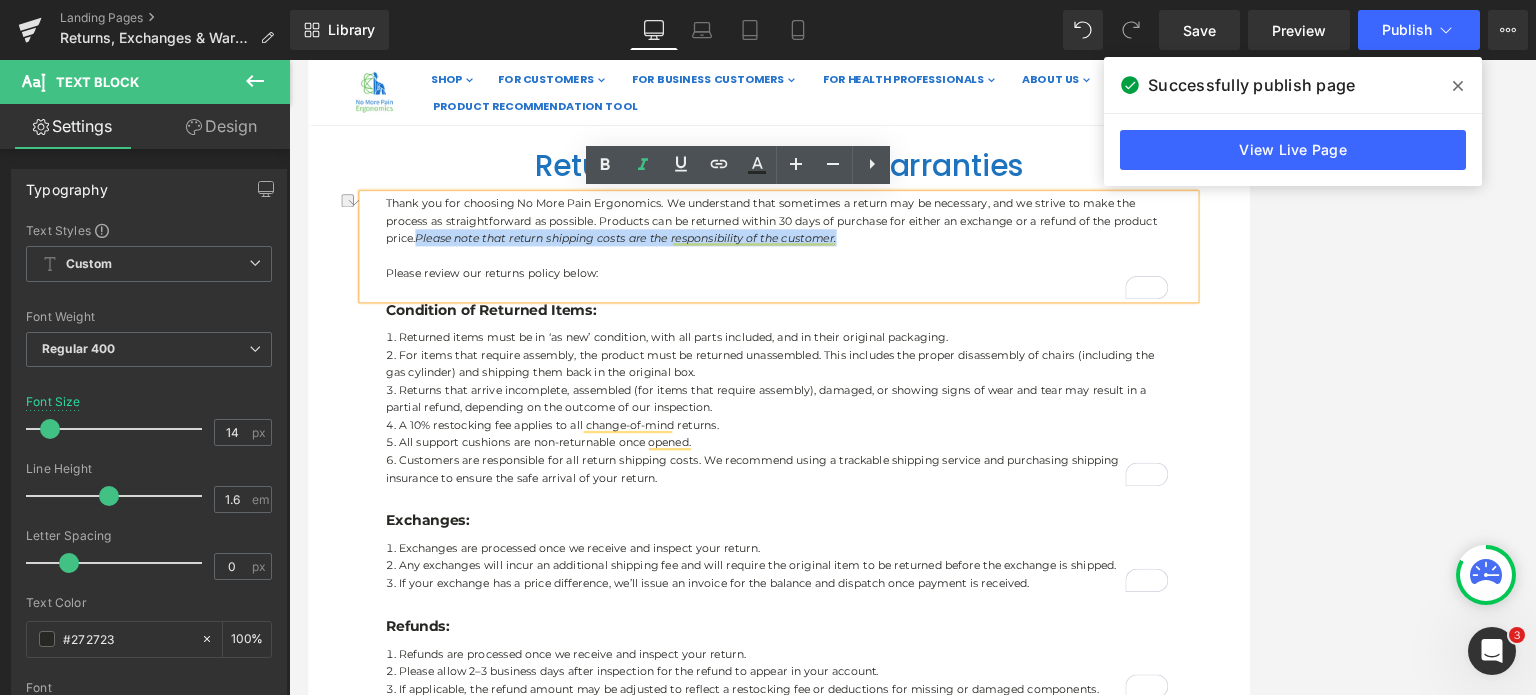 click on "Thank you for choosing No More Pain Ergonomics. We understand that sometimes a return may be necessary, and we strive to make the process as straightforward as possible. Products can be returned within 30 days of purchase for either an exchange or a refund of the product price.  Please note that return shipping costs are the responsibility of the customer." at bounding box center (912, 266) 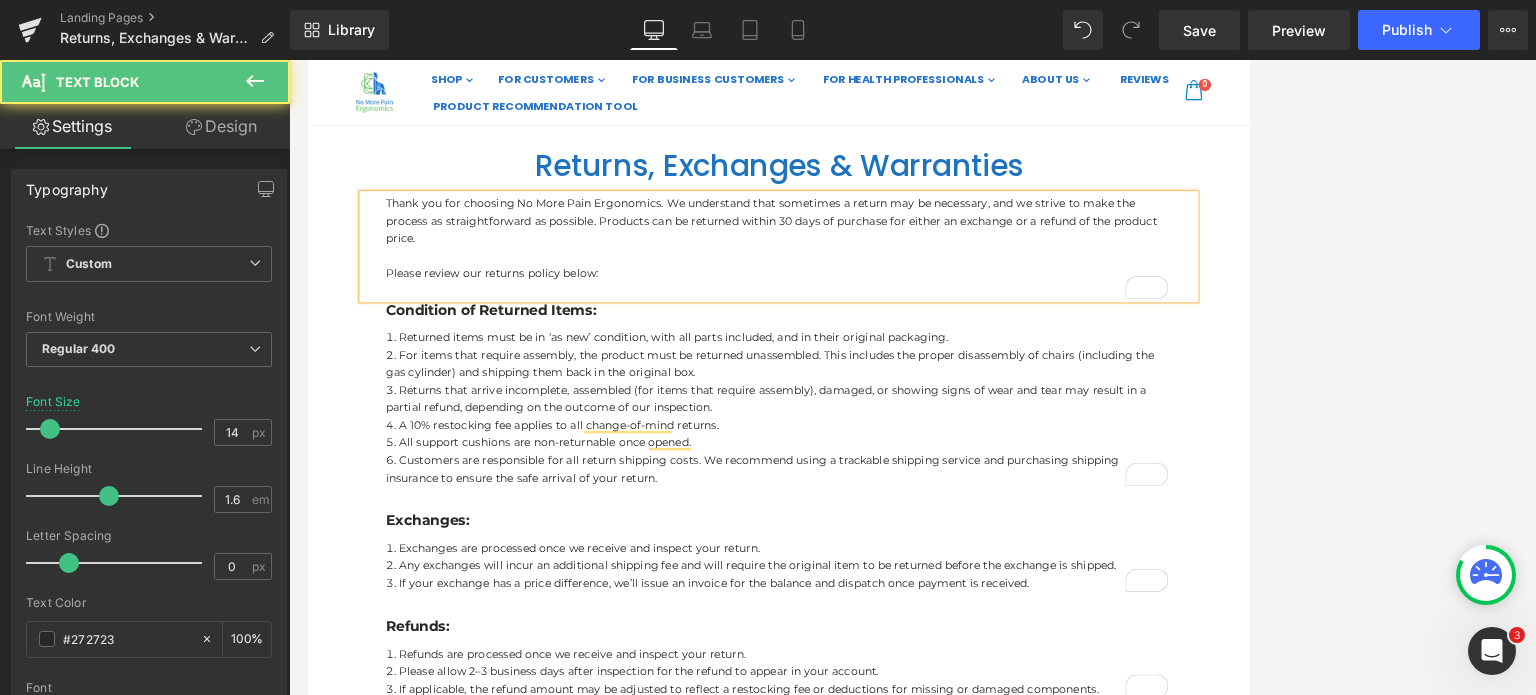 click on "Please review our returns policy below:" at bounding box center (912, 334) 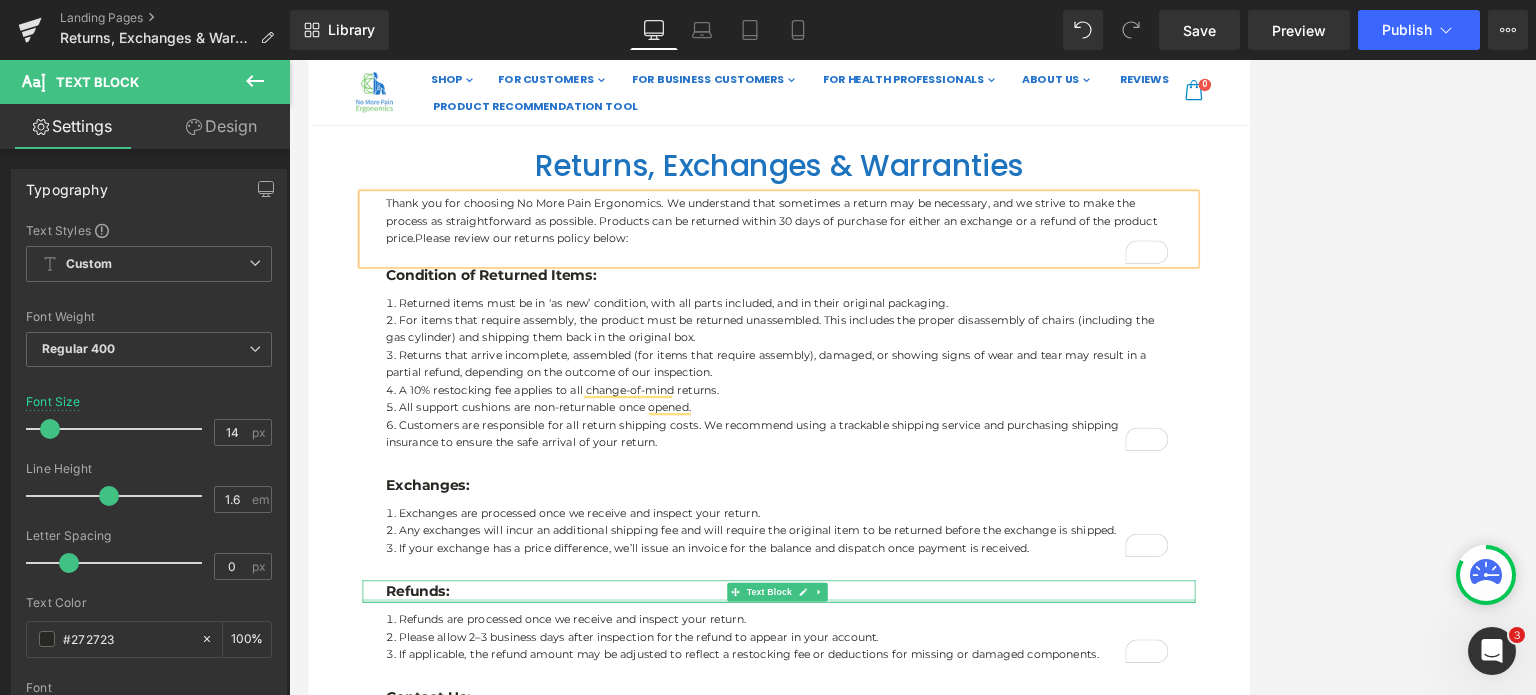 click at bounding box center (912, 755) 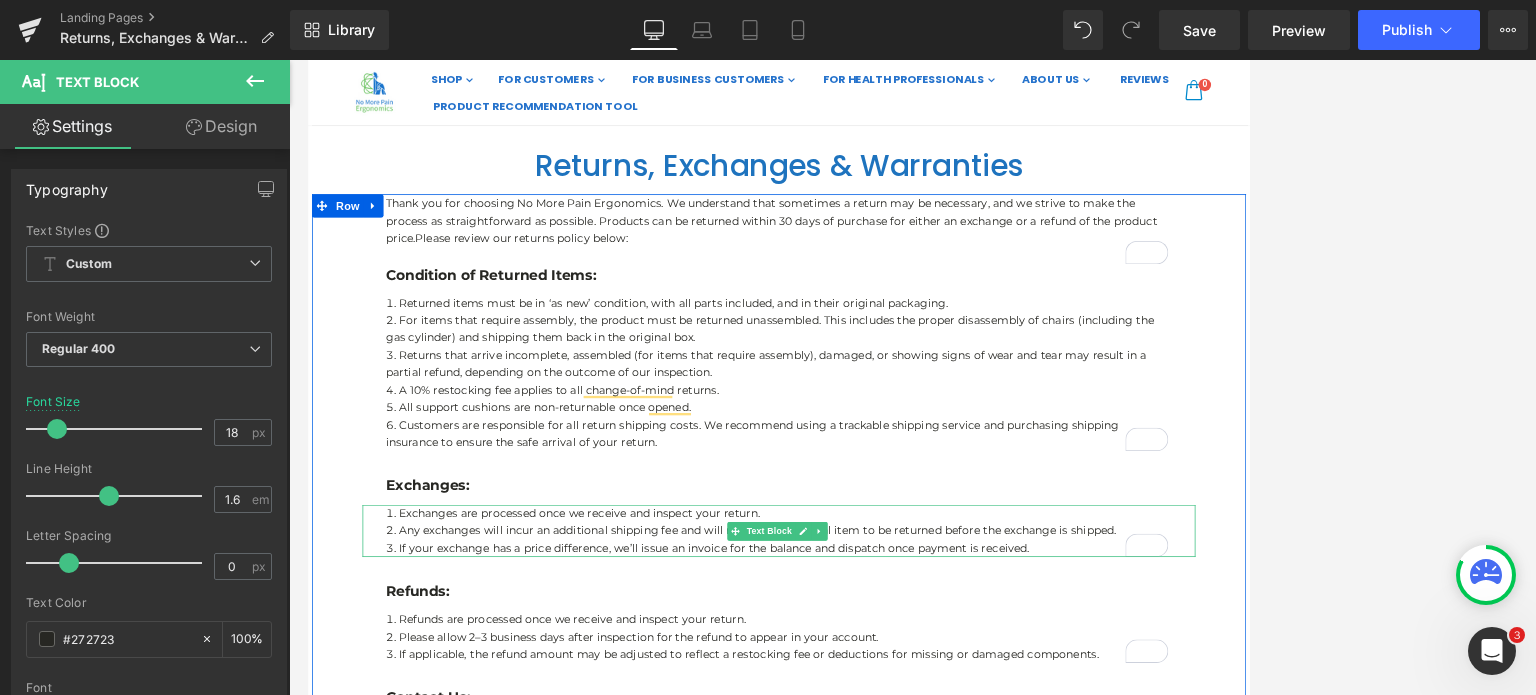 click on "Any exchanges will incur an additional shipping fee and will require the original item to be returned before the exchange is shipped." at bounding box center [912, 665] 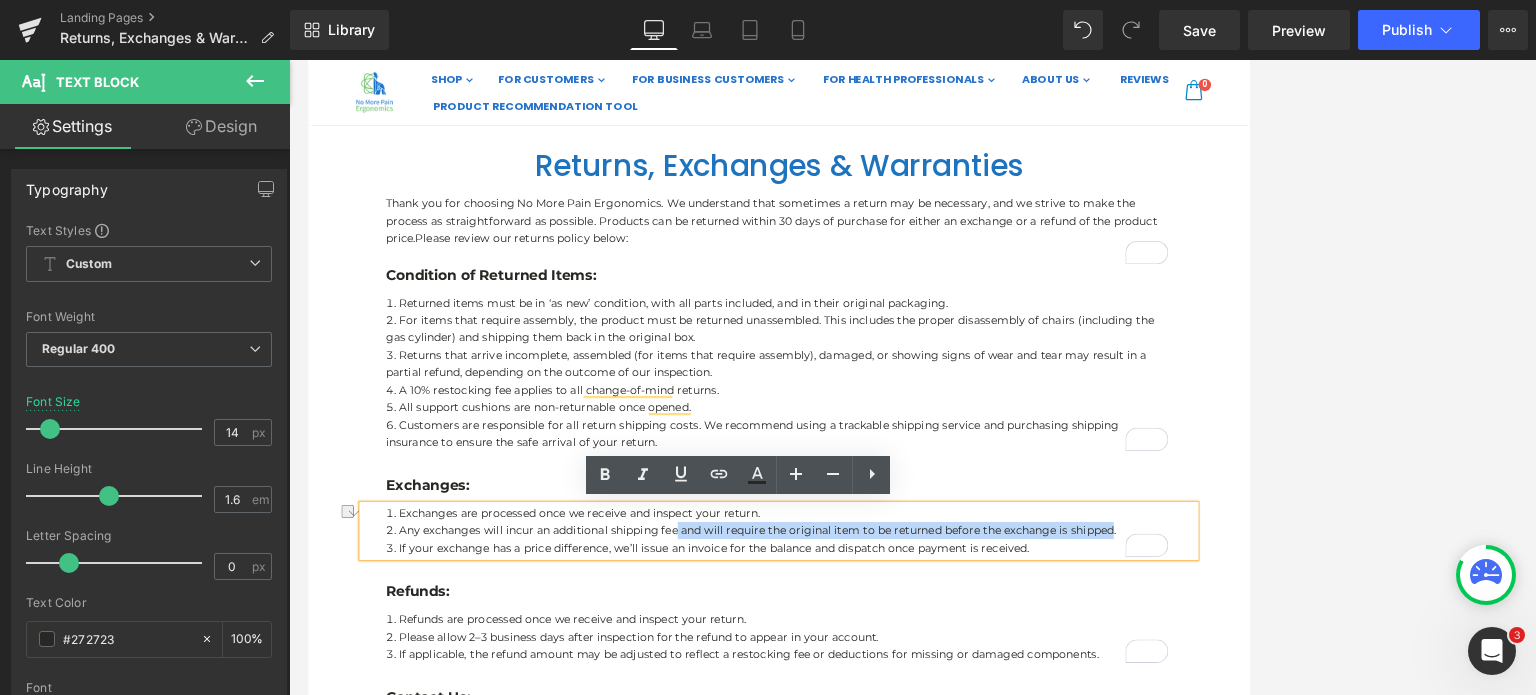 drag, startPoint x: 1336, startPoint y: 663, endPoint x: 777, endPoint y: 666, distance: 559.00806 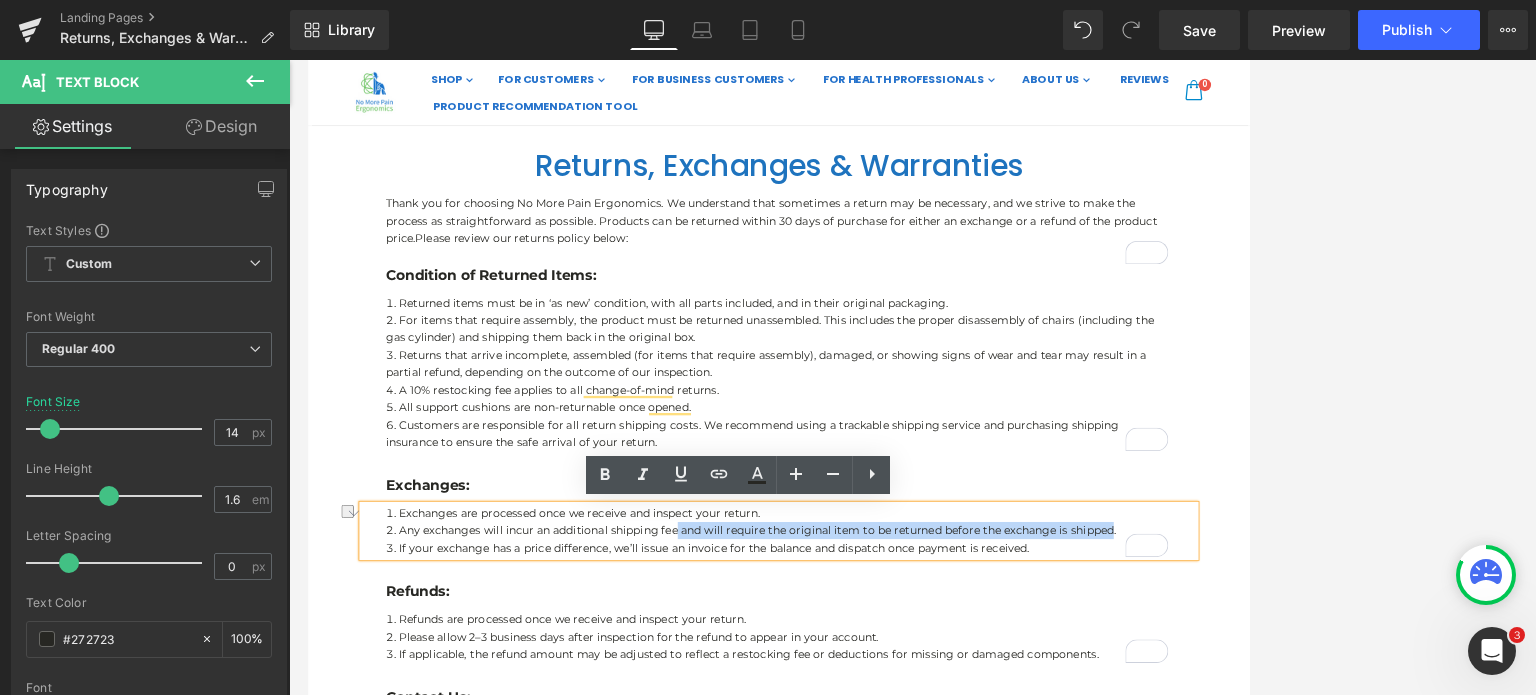 click on "Any exchanges will incur an additional shipping fee and will require the original item to be returned before the exchange is shipped." at bounding box center (912, 665) 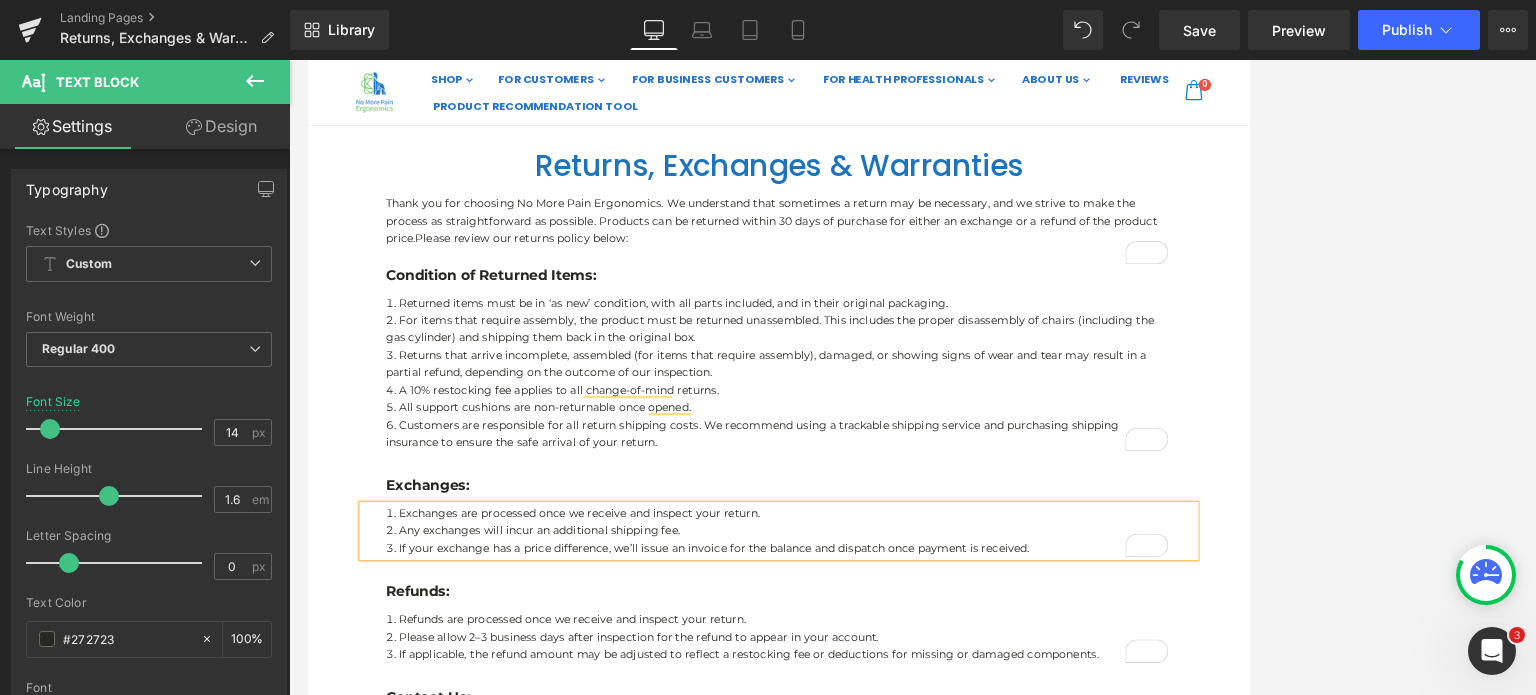 click on "Any exchanges will incur an additional shipping fee." at bounding box center (912, 665) 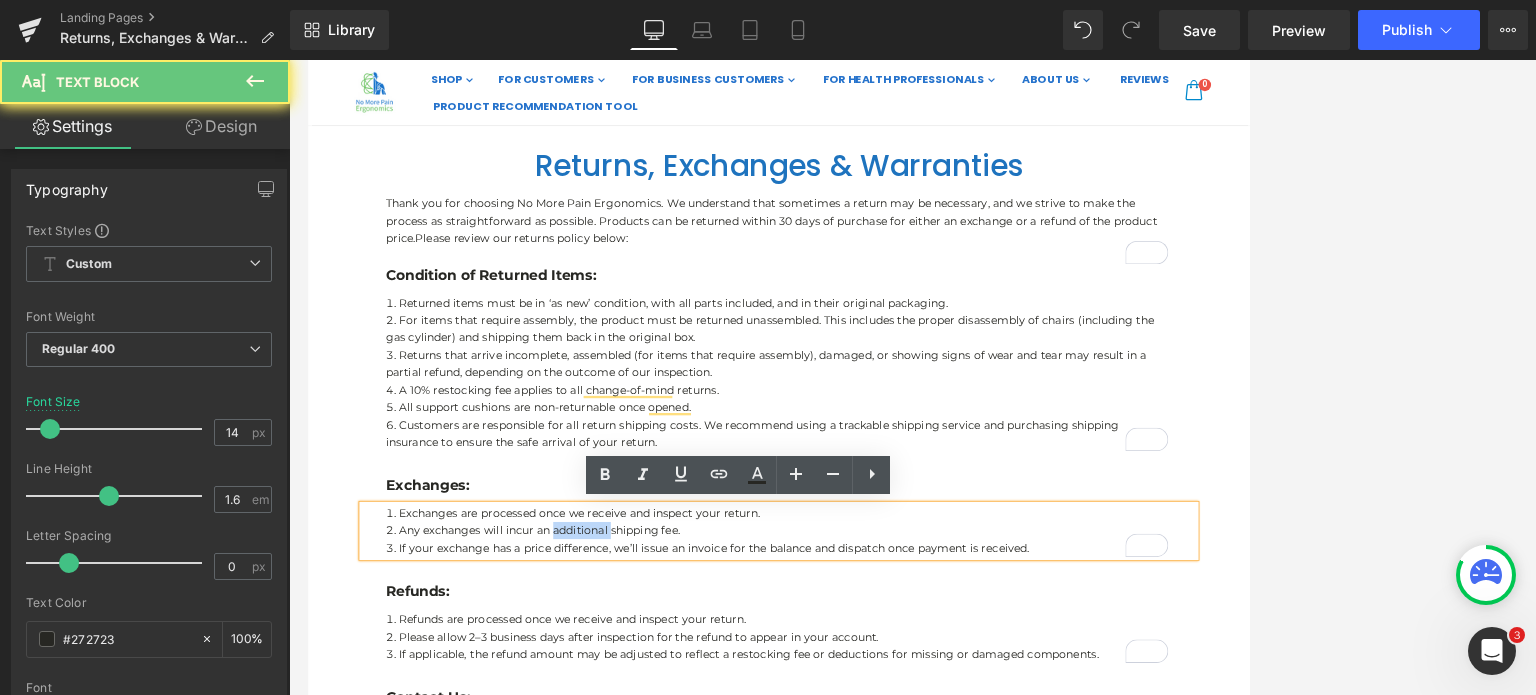 click on "Any exchanges will incur an additional shipping fee." at bounding box center [912, 665] 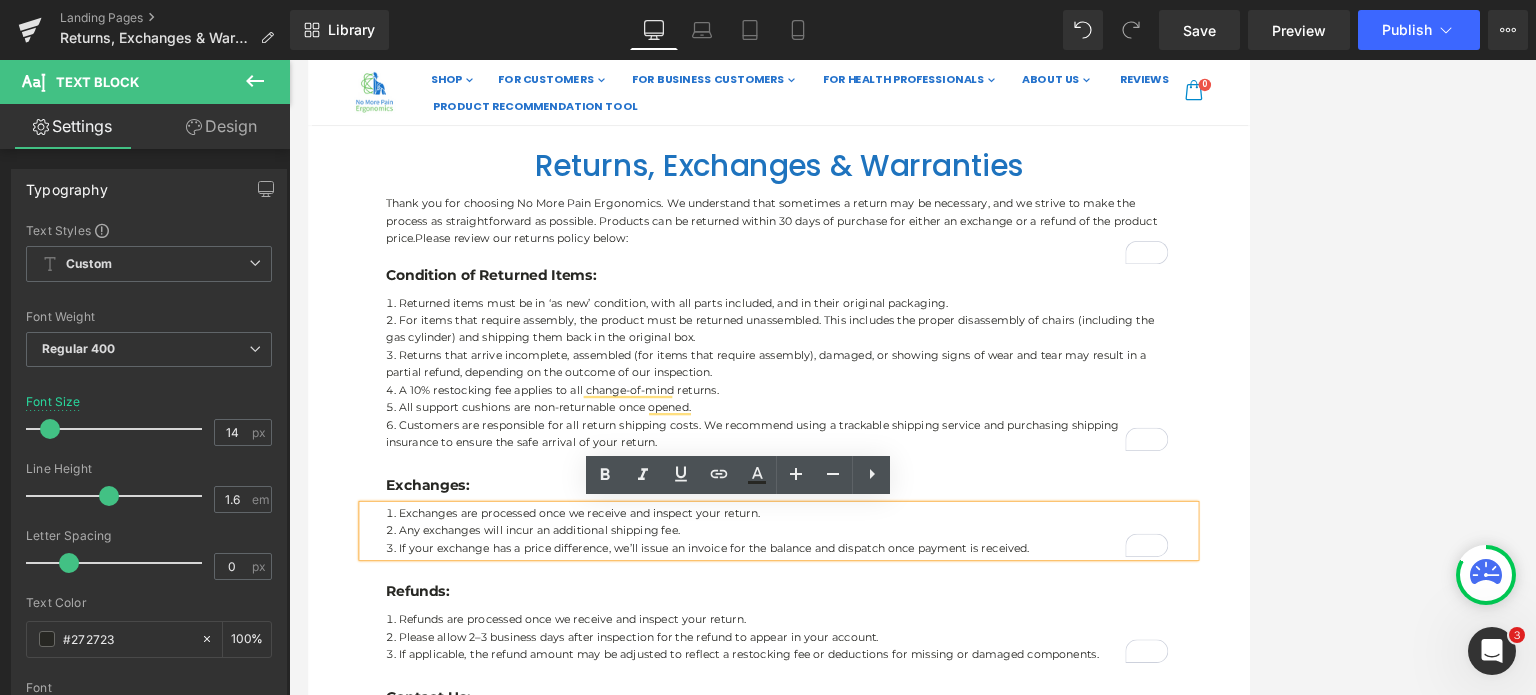 click on "Any exchanges will incur an additional shipping fee." at bounding box center [912, 665] 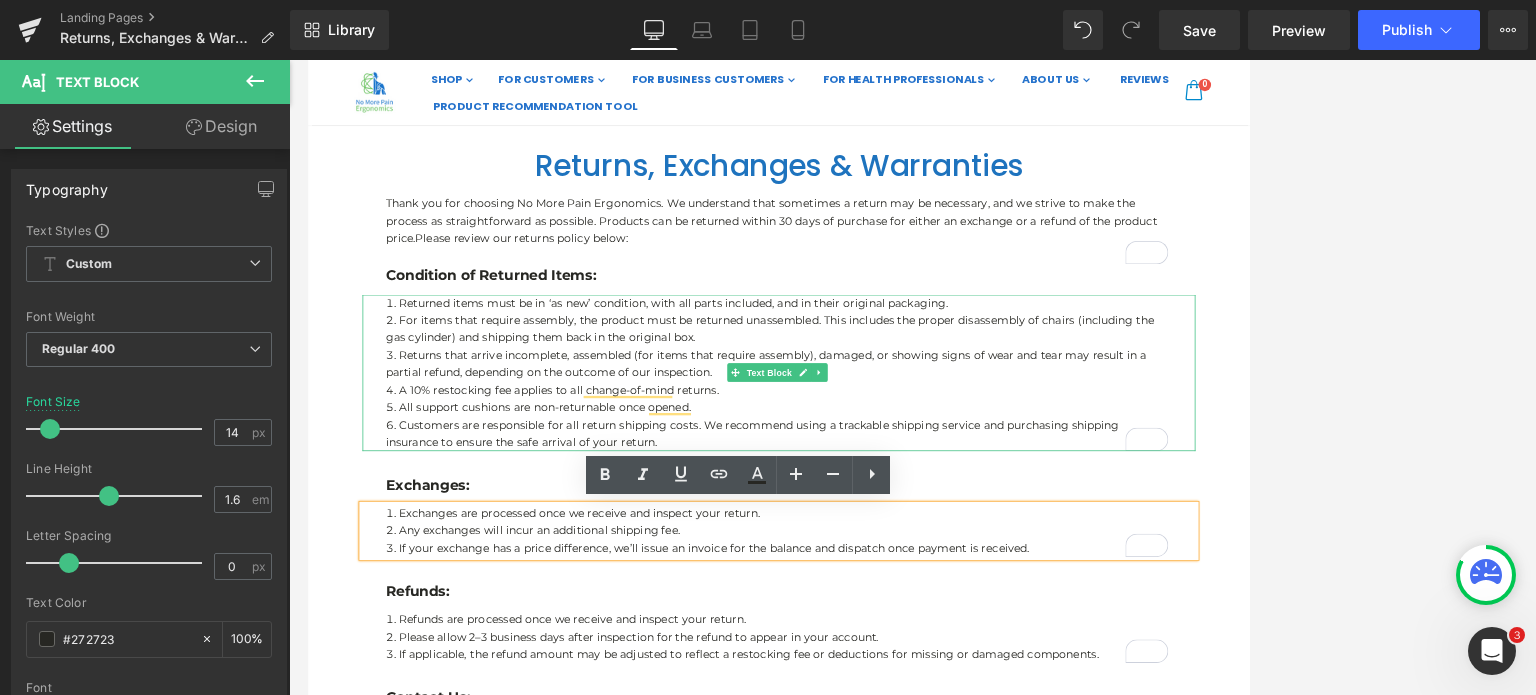 click on "For items that require assembly, the product must be returned unassembled. This includes the proper disassembly of chairs (including the gas cylinder) and shipping them back in the original box." at bounding box center [912, 406] 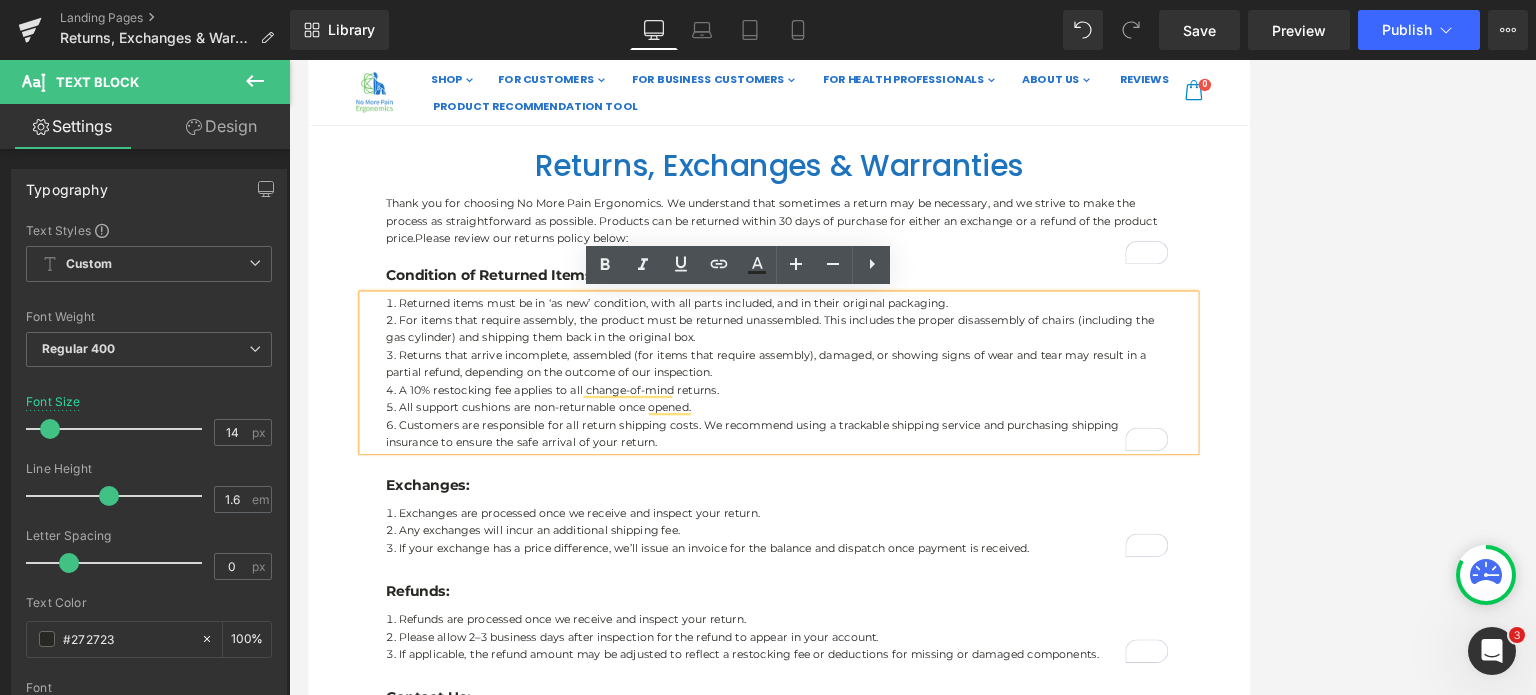 click on "For items that require assembly, the product must be returned unassembled. This includes the proper disassembly of chairs (including the gas cylinder) and shipping them back in the original box." at bounding box center [912, 406] 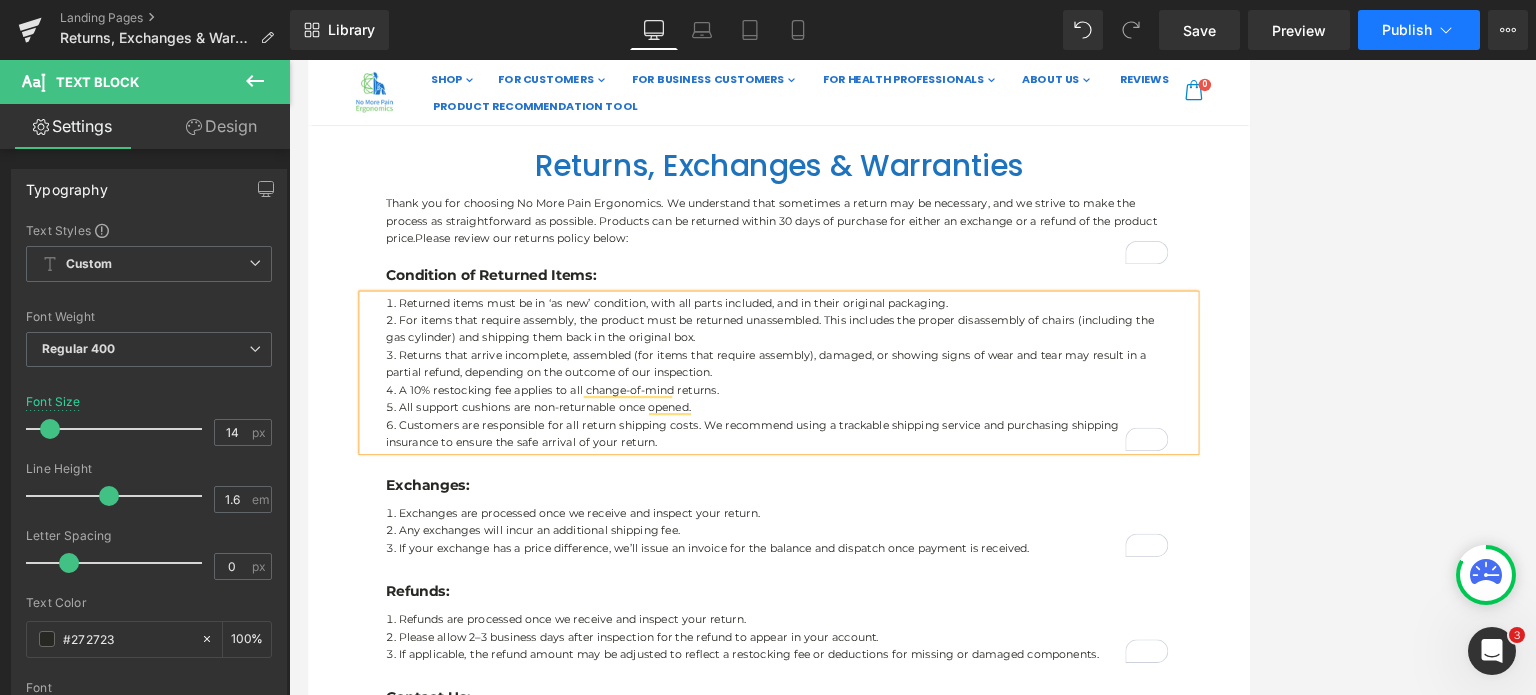 click 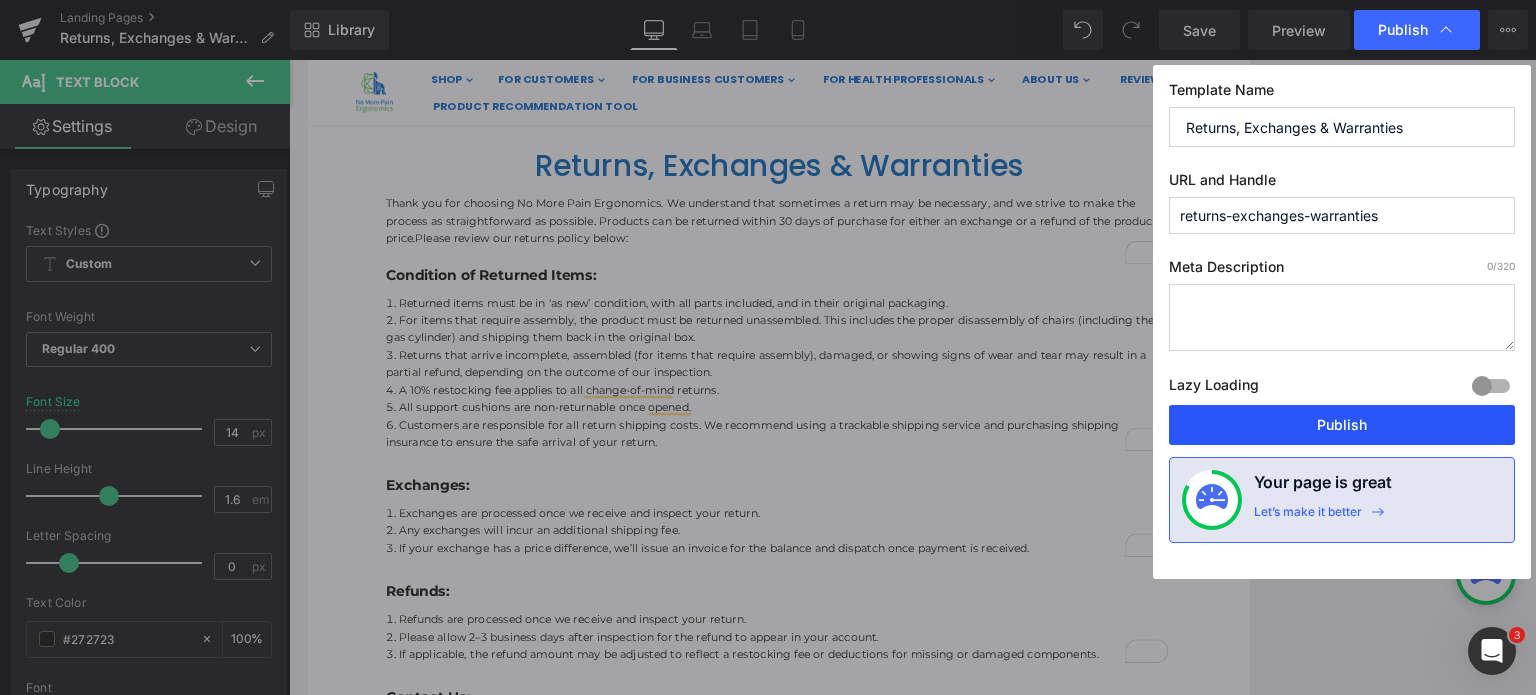 click on "Publish" at bounding box center (1342, 425) 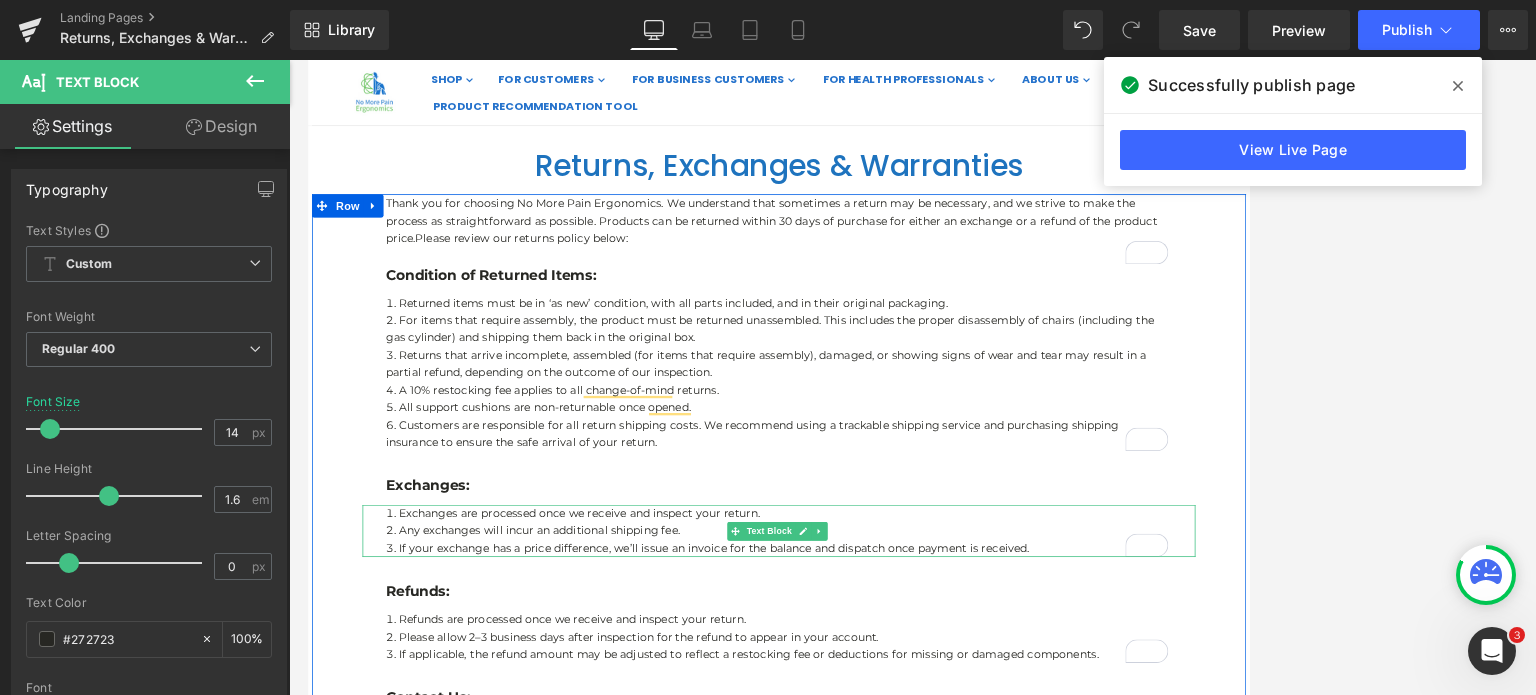 click on "Any exchanges will incur an additional shipping fee." at bounding box center [912, 665] 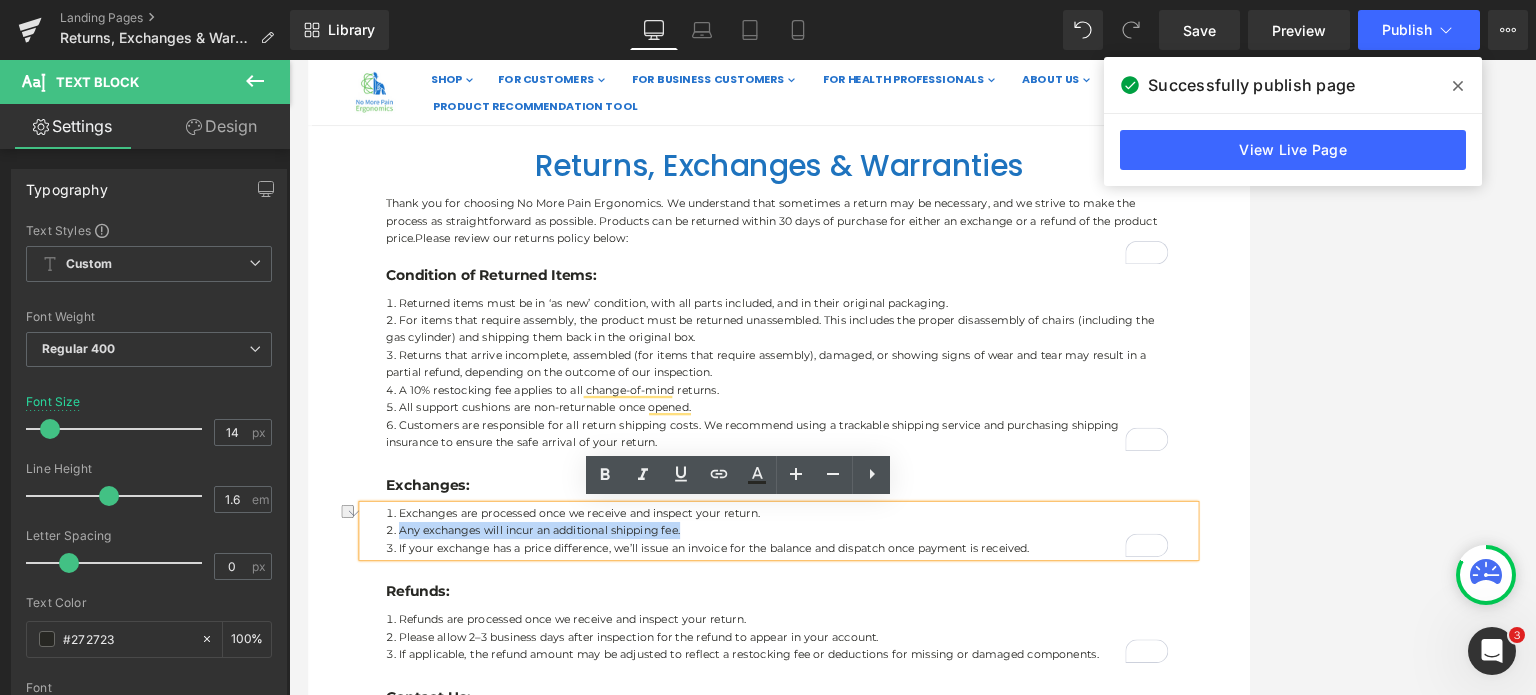 drag, startPoint x: 781, startPoint y: 662, endPoint x: 413, endPoint y: 668, distance: 368.04892 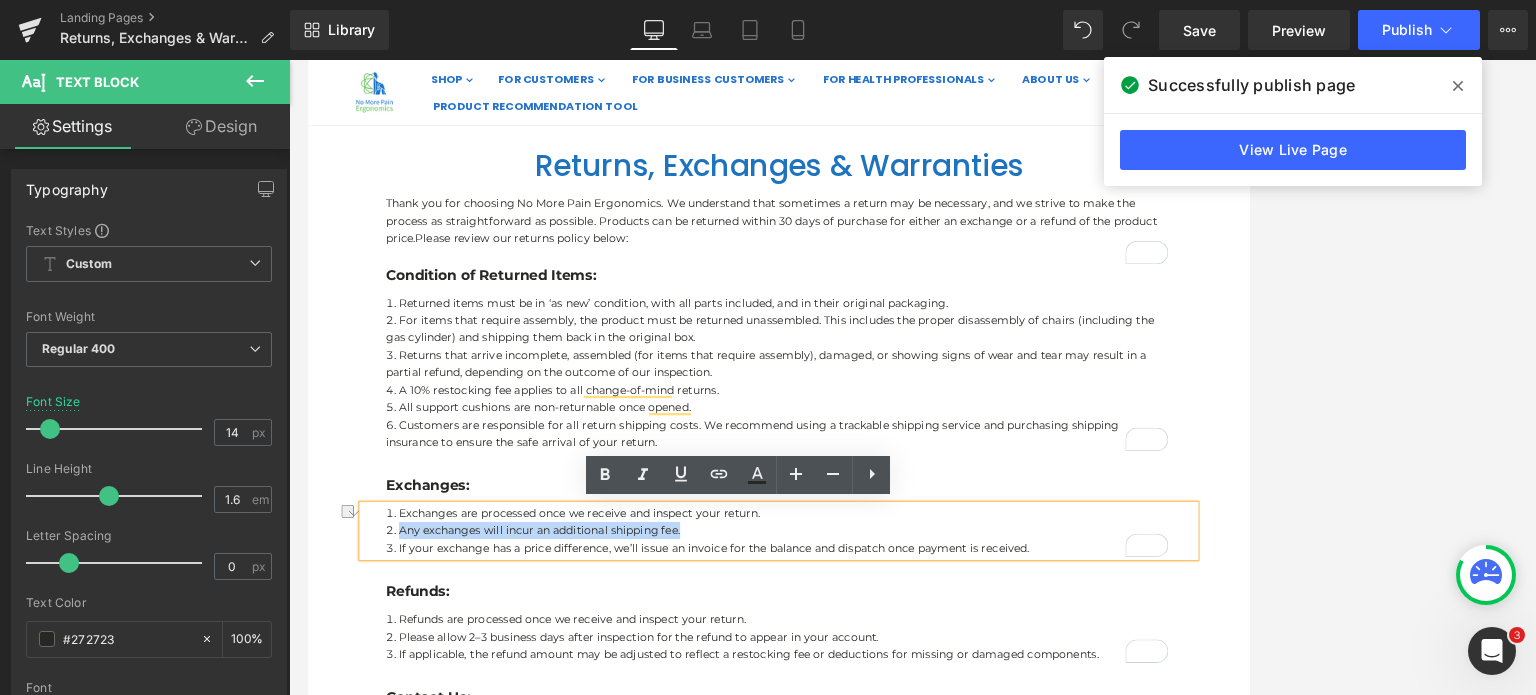 click on "Any exchanges will incur an additional shipping fee." at bounding box center (912, 665) 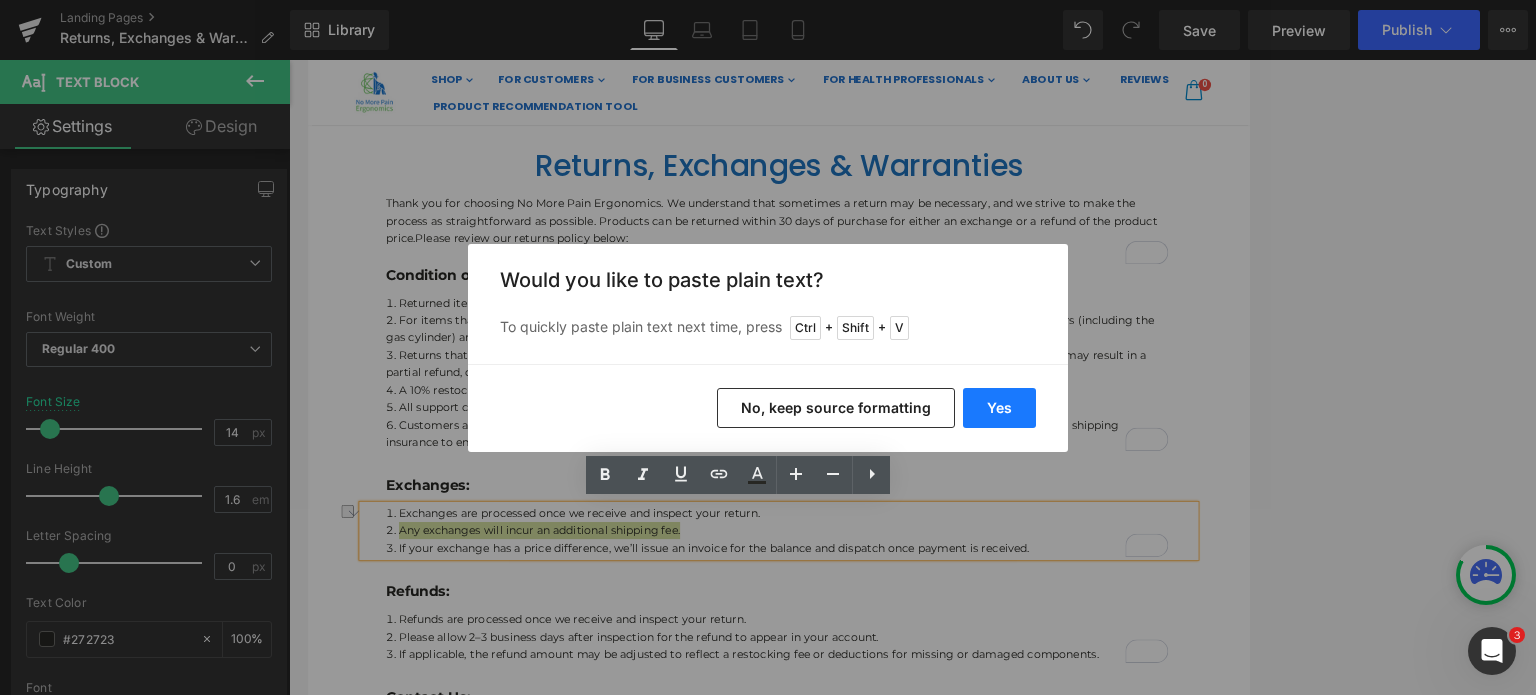 click on "Yes" at bounding box center (999, 408) 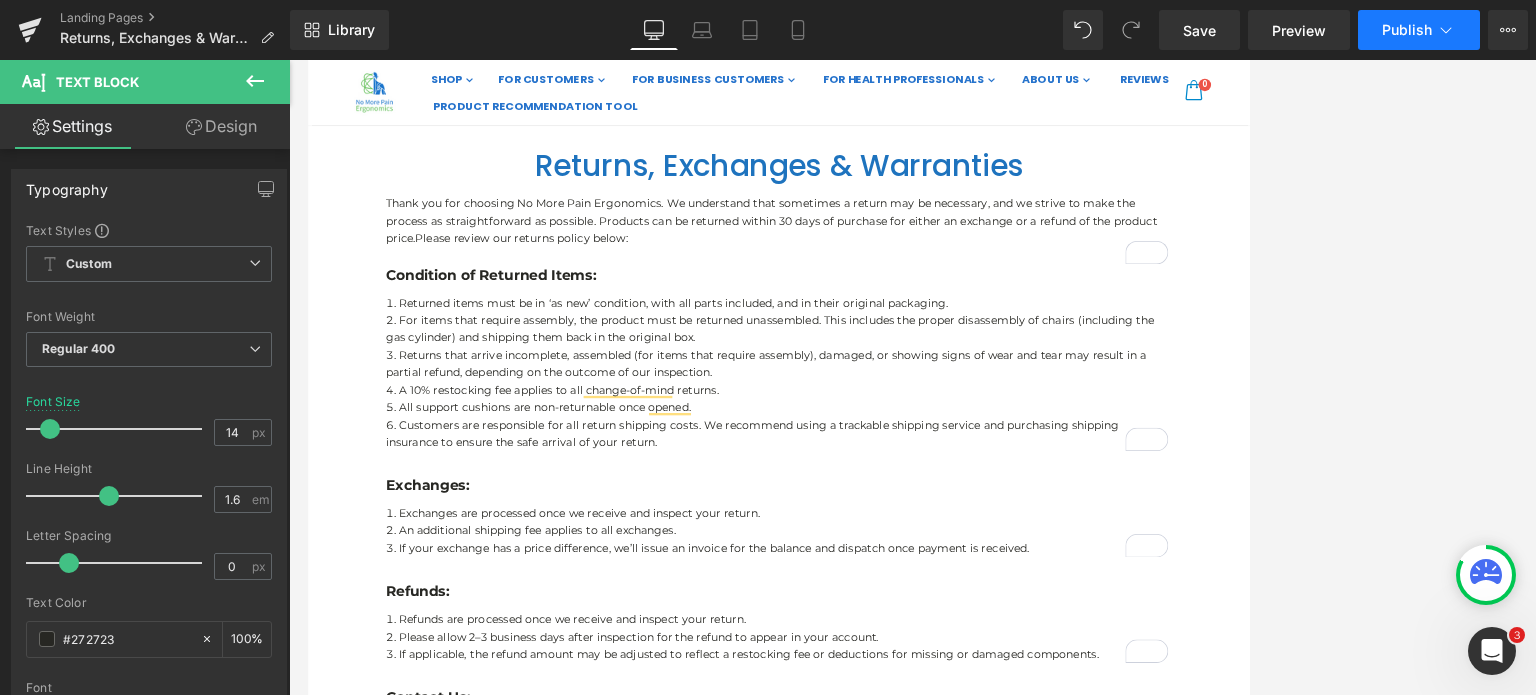 click on "Publish" at bounding box center (1419, 30) 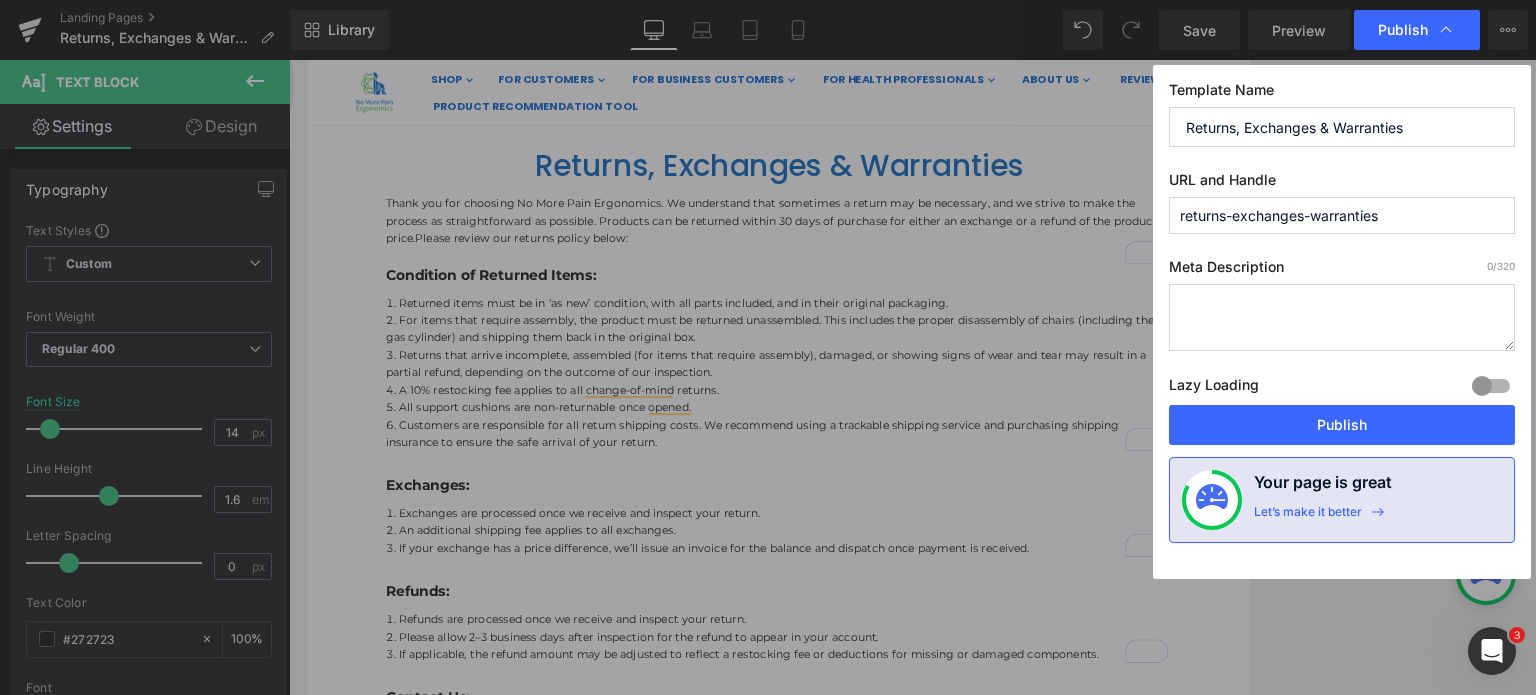 click on "Publish" at bounding box center (1342, 425) 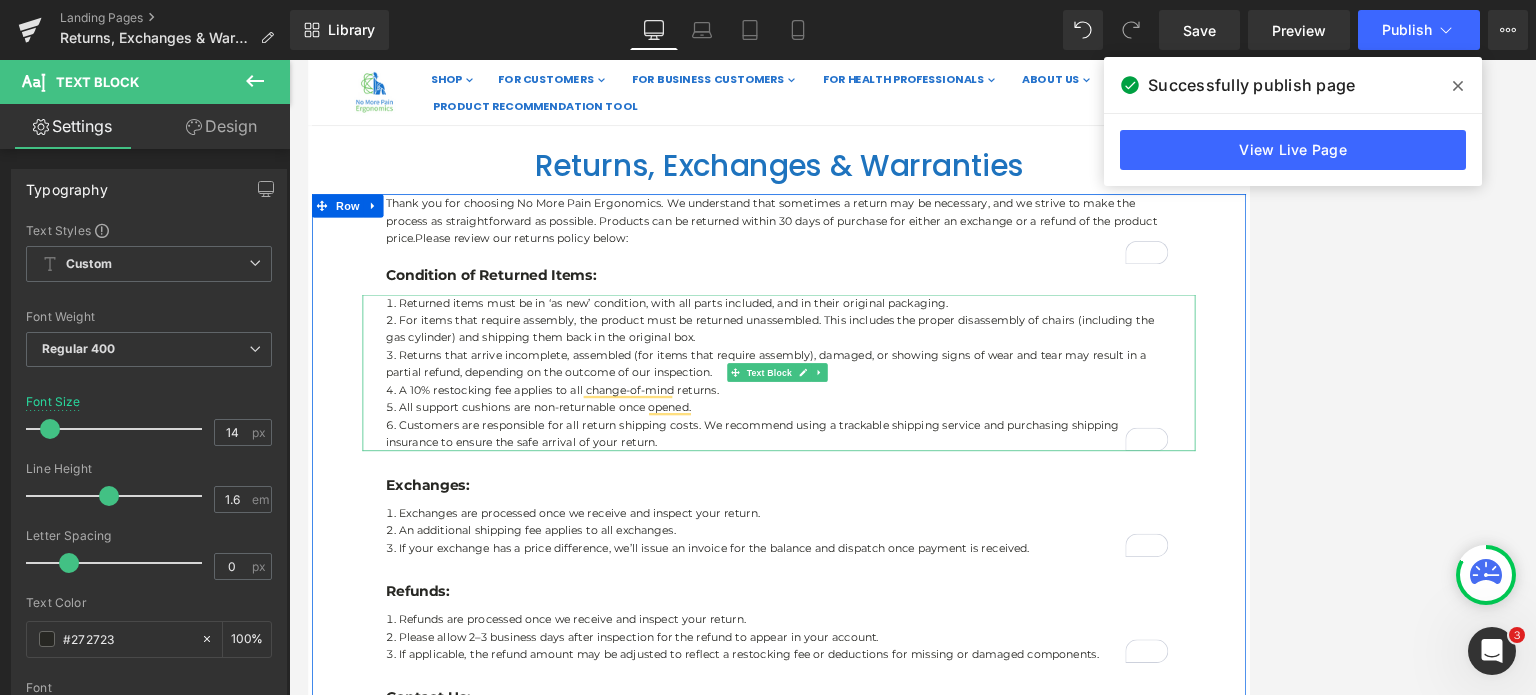 click on "For items that require assembly, the product must be returned unassembled. This includes the proper disassembly of chairs (including the gas cylinder) and shipping them back in the original box." at bounding box center [912, 406] 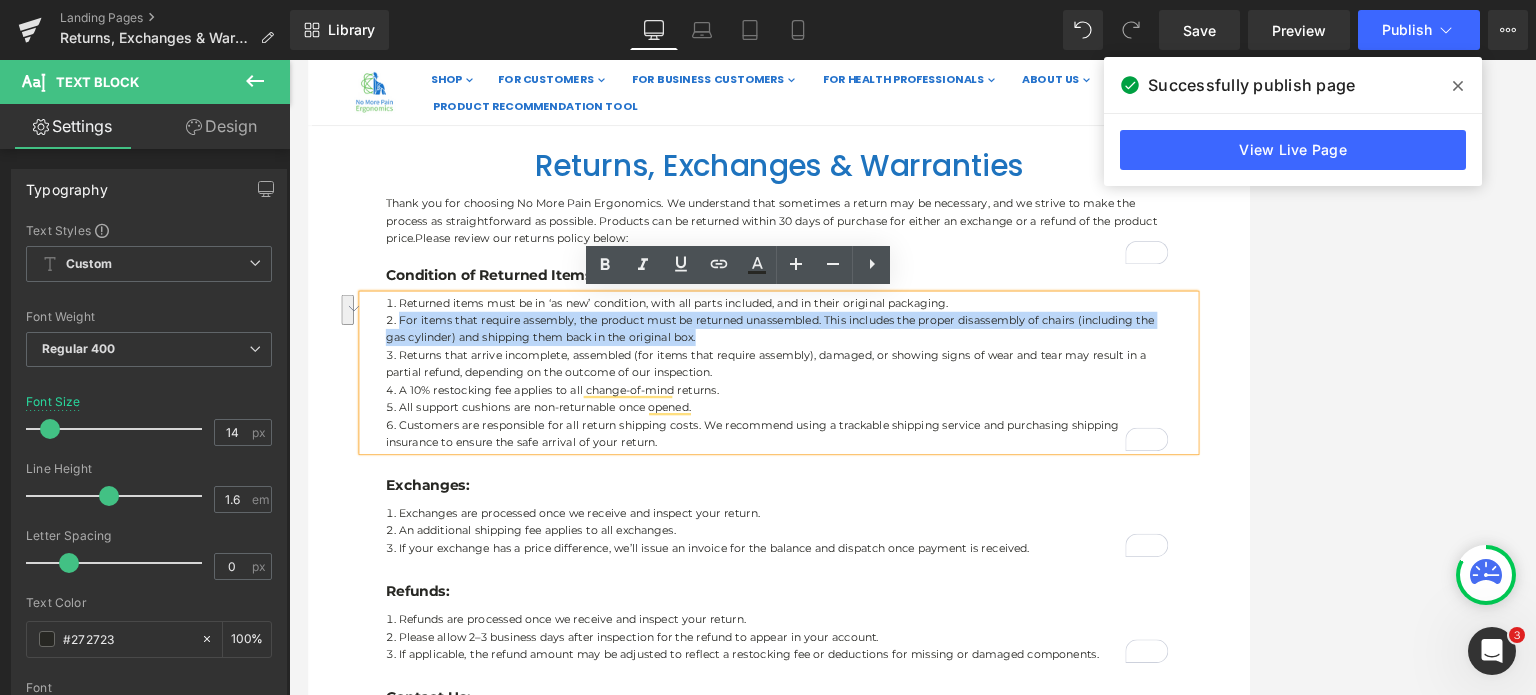 drag, startPoint x: 808, startPoint y: 411, endPoint x: 420, endPoint y: 390, distance: 388.56787 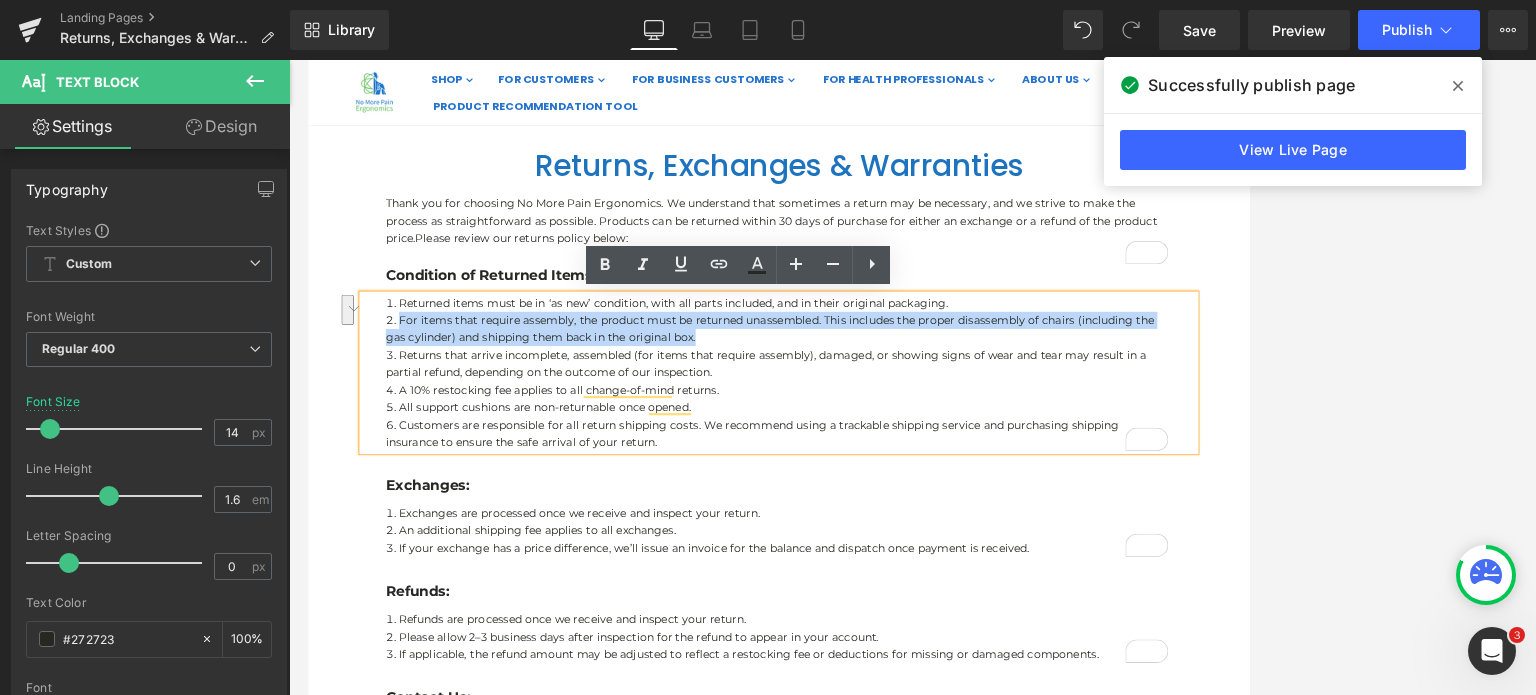 click on "For items that require assembly, the product must be returned unassembled. This includes the proper disassembly of chairs (including the gas cylinder) and shipping them back in the original box." at bounding box center (912, 406) 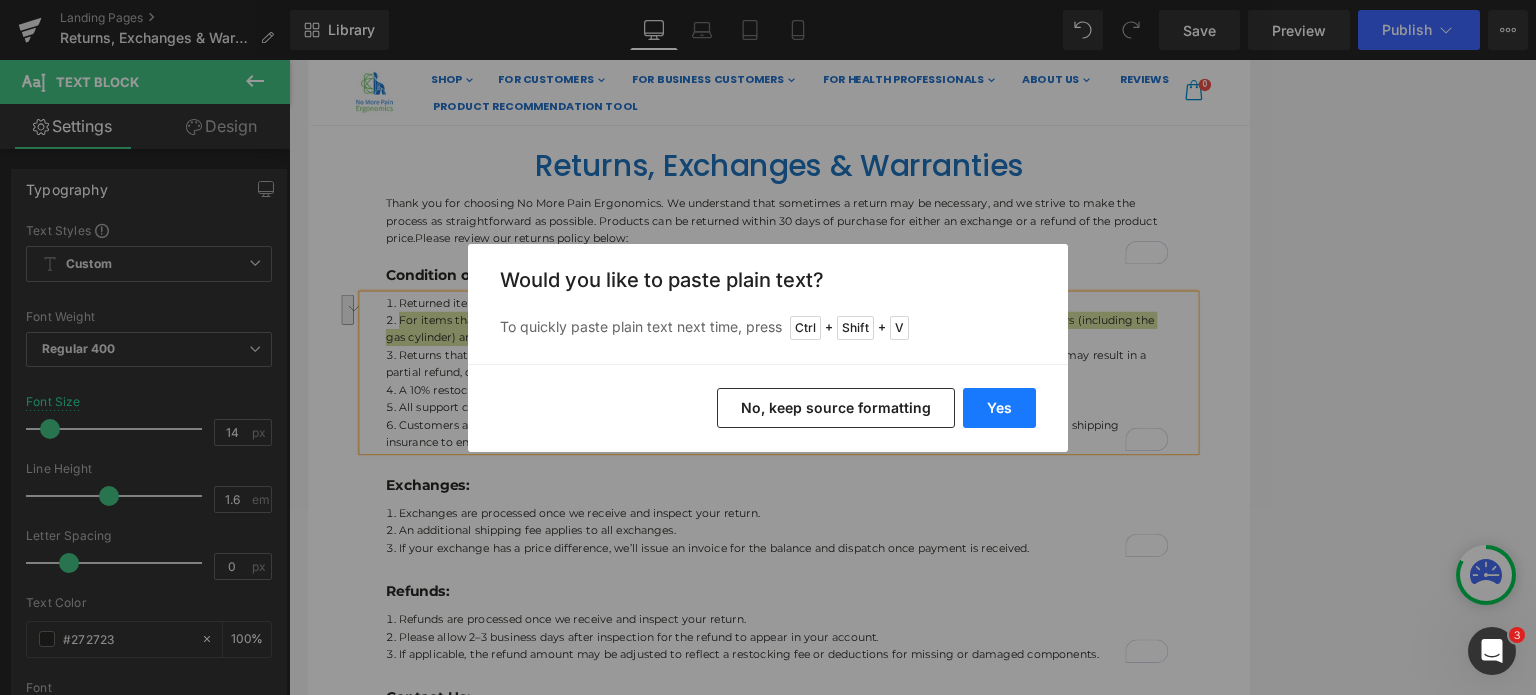 click on "Yes" at bounding box center (999, 408) 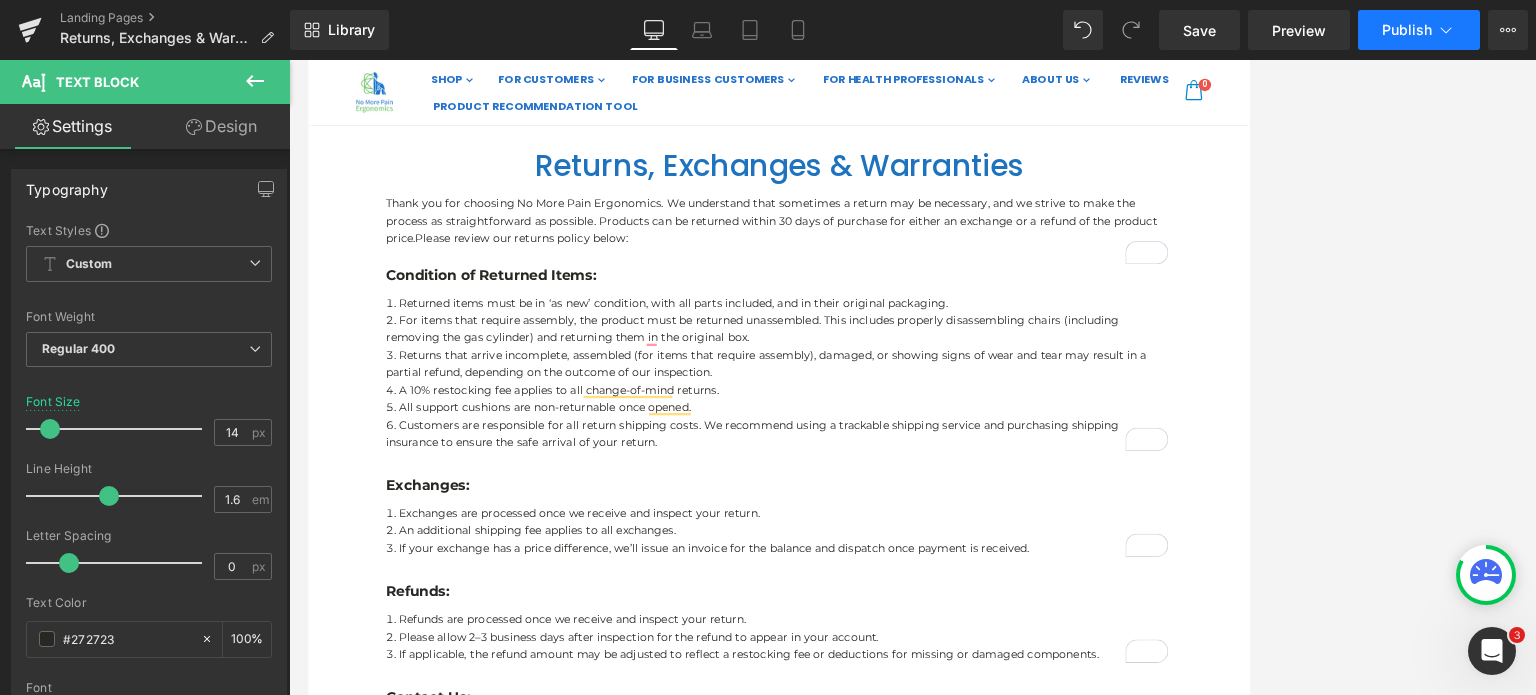 click on "Publish" at bounding box center [1419, 30] 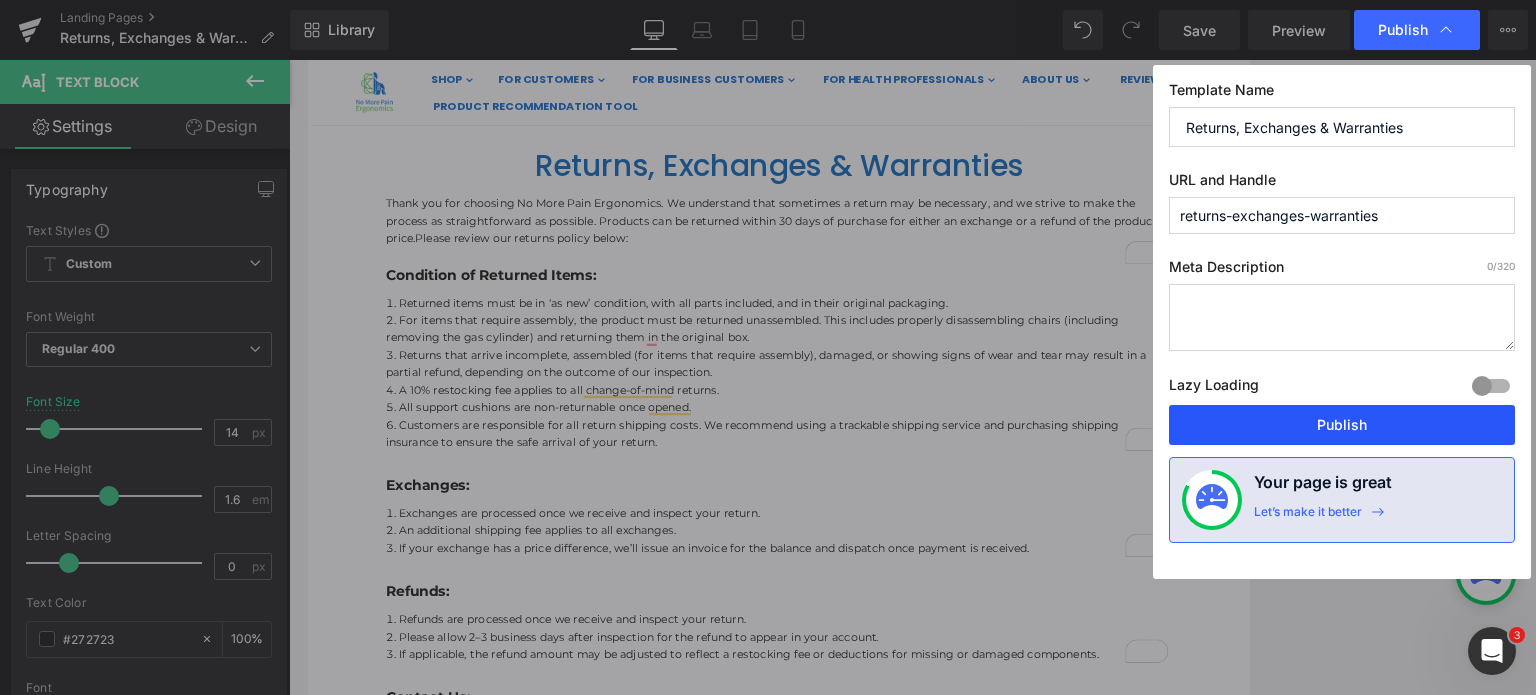 click on "Publish" at bounding box center [1342, 425] 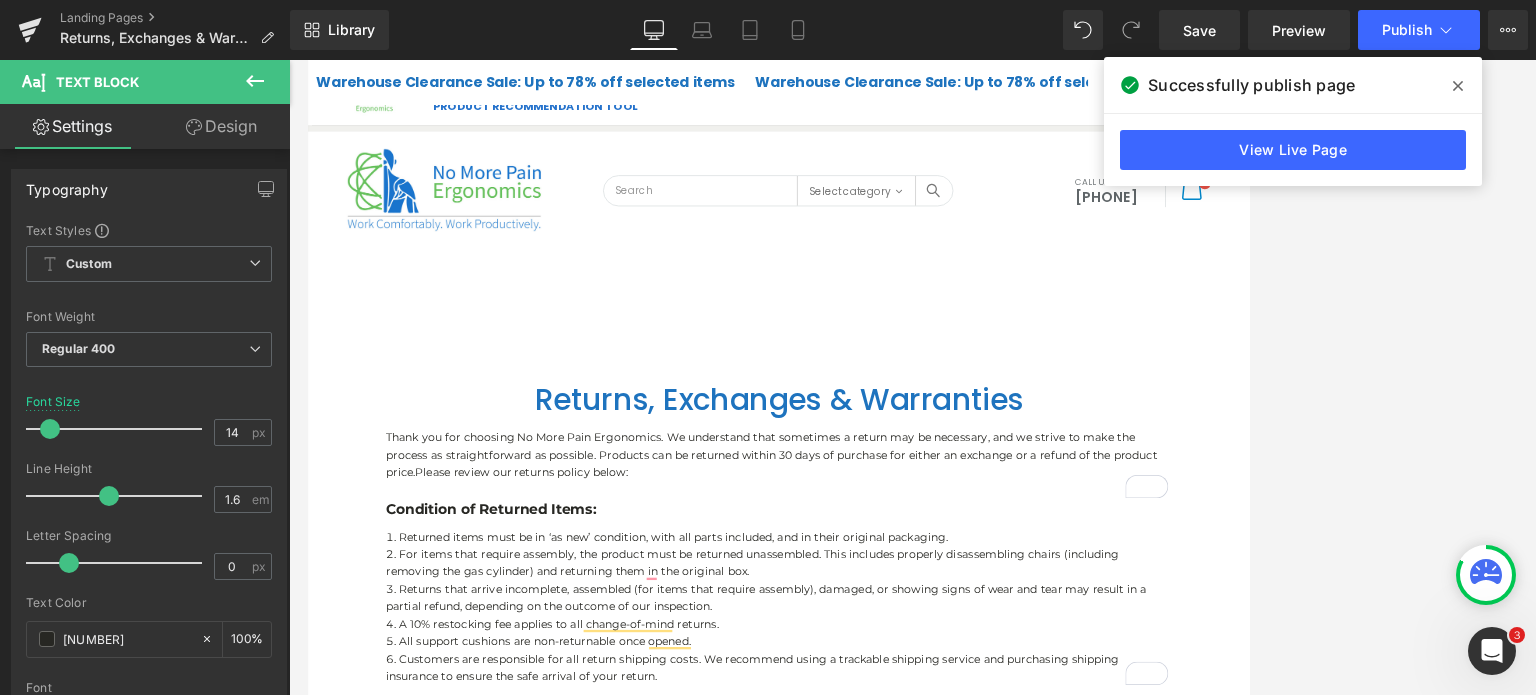 scroll, scrollTop: 300, scrollLeft: 0, axis: vertical 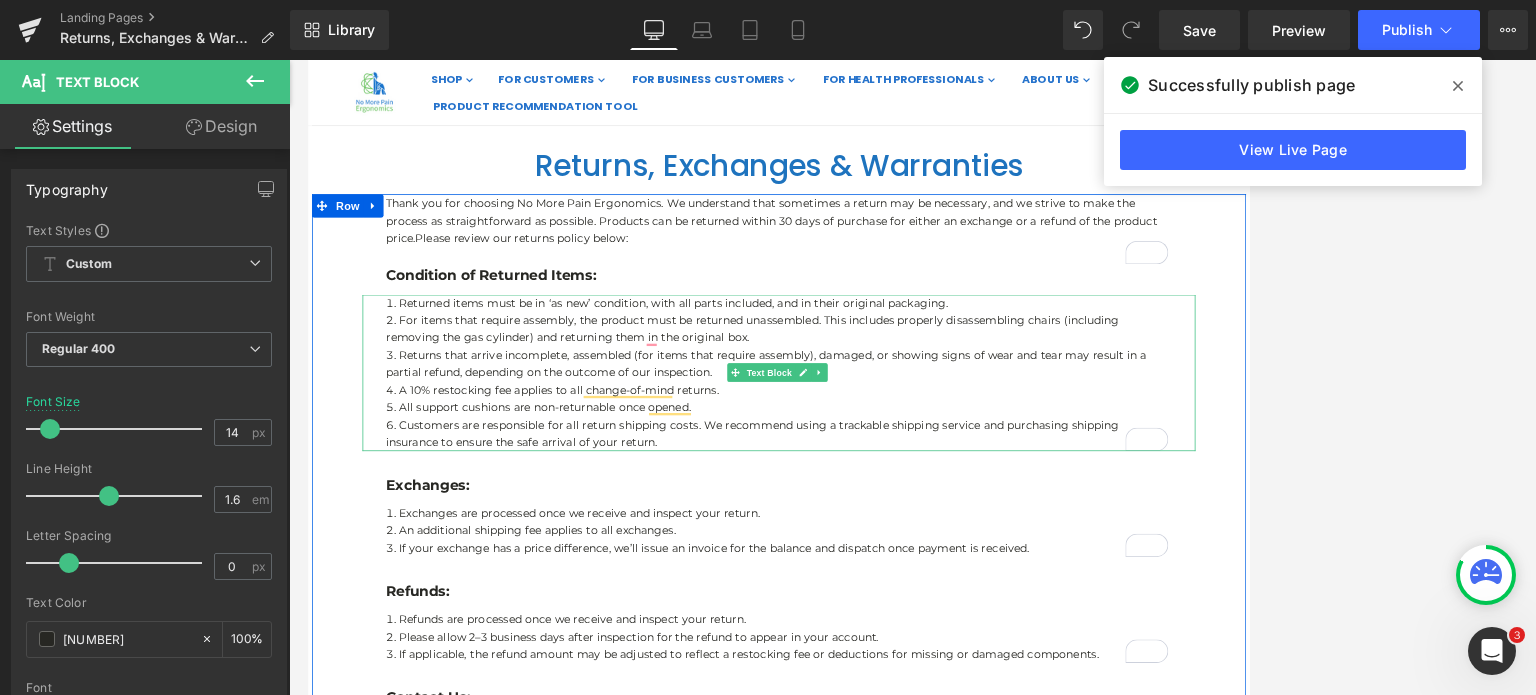 click on "A 10% restocking fee applies to all change-of-mind returns." at bounding box center [912, 485] 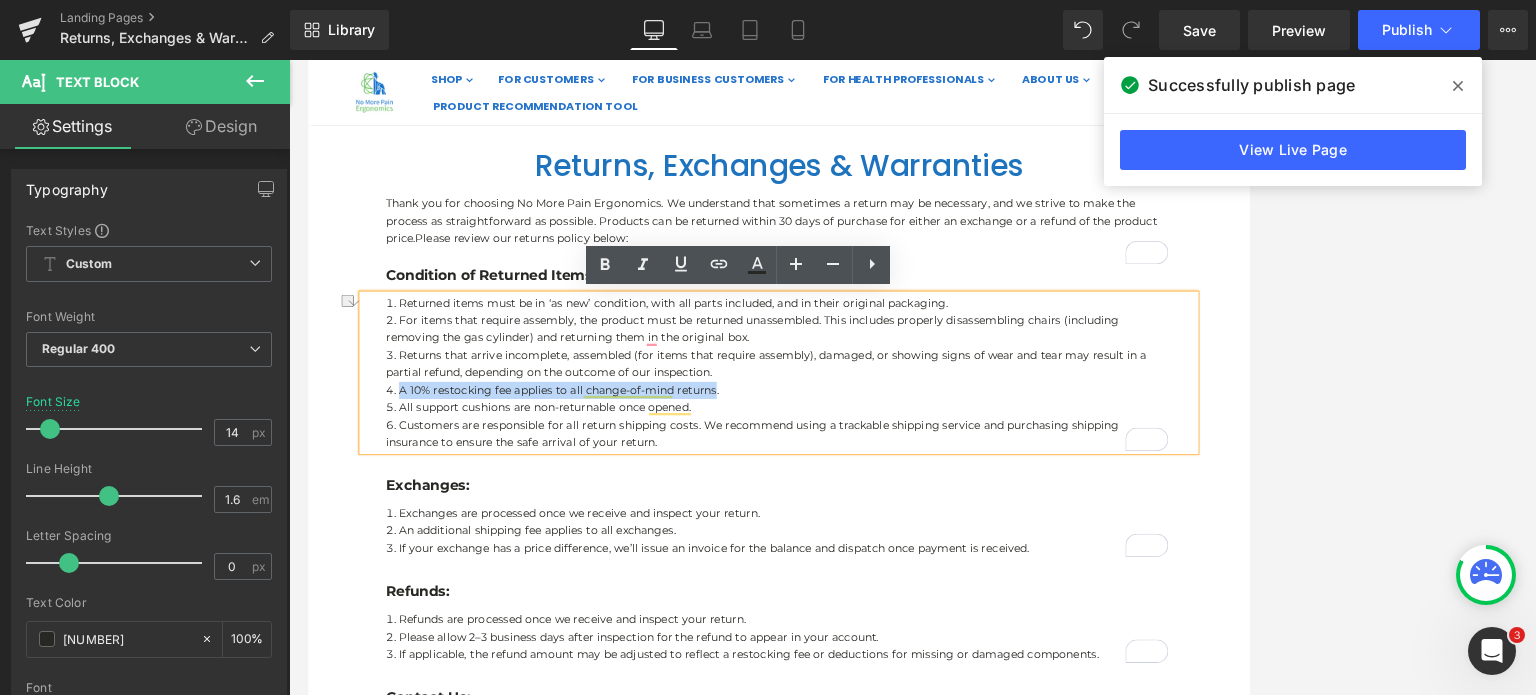 drag, startPoint x: 826, startPoint y: 486, endPoint x: 417, endPoint y: 483, distance: 409.01102 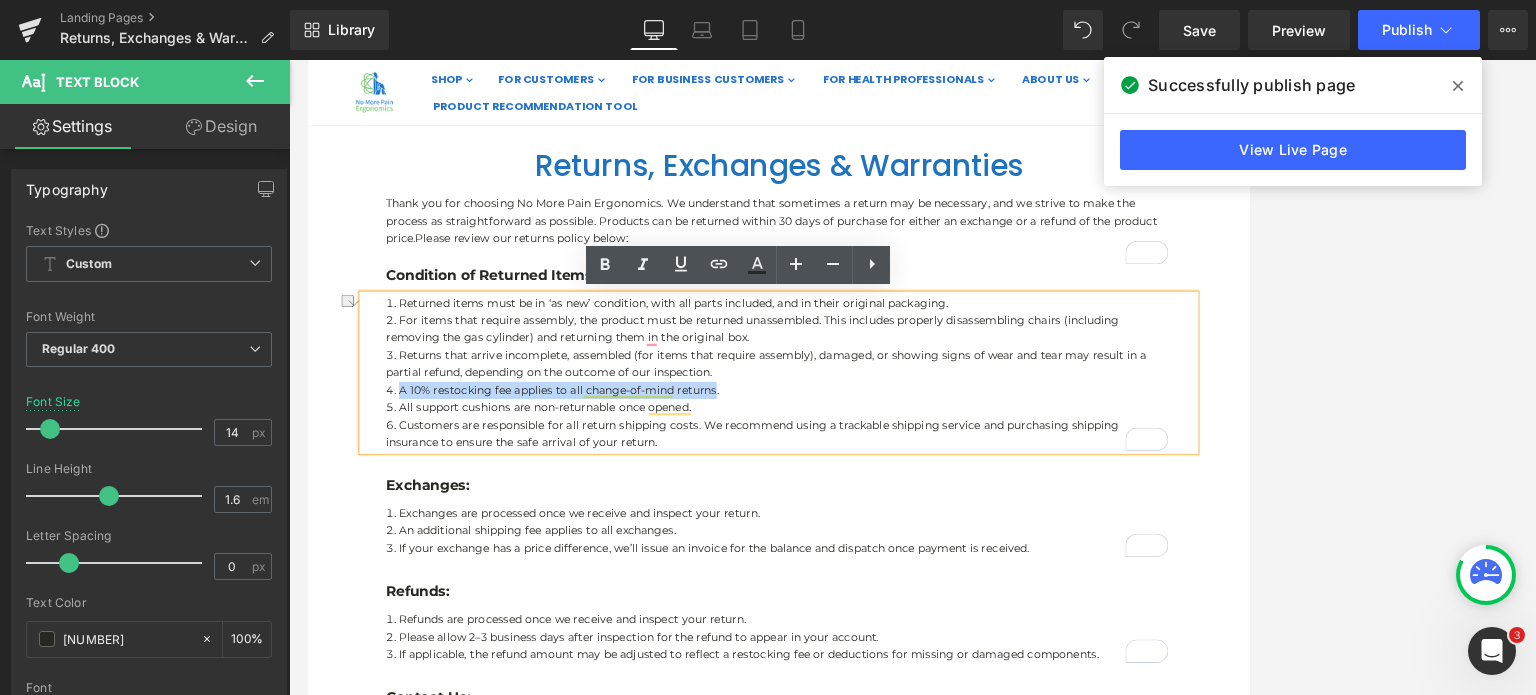 click on "A 10% restocking fee applies to all change-of-mind returns." at bounding box center [912, 485] 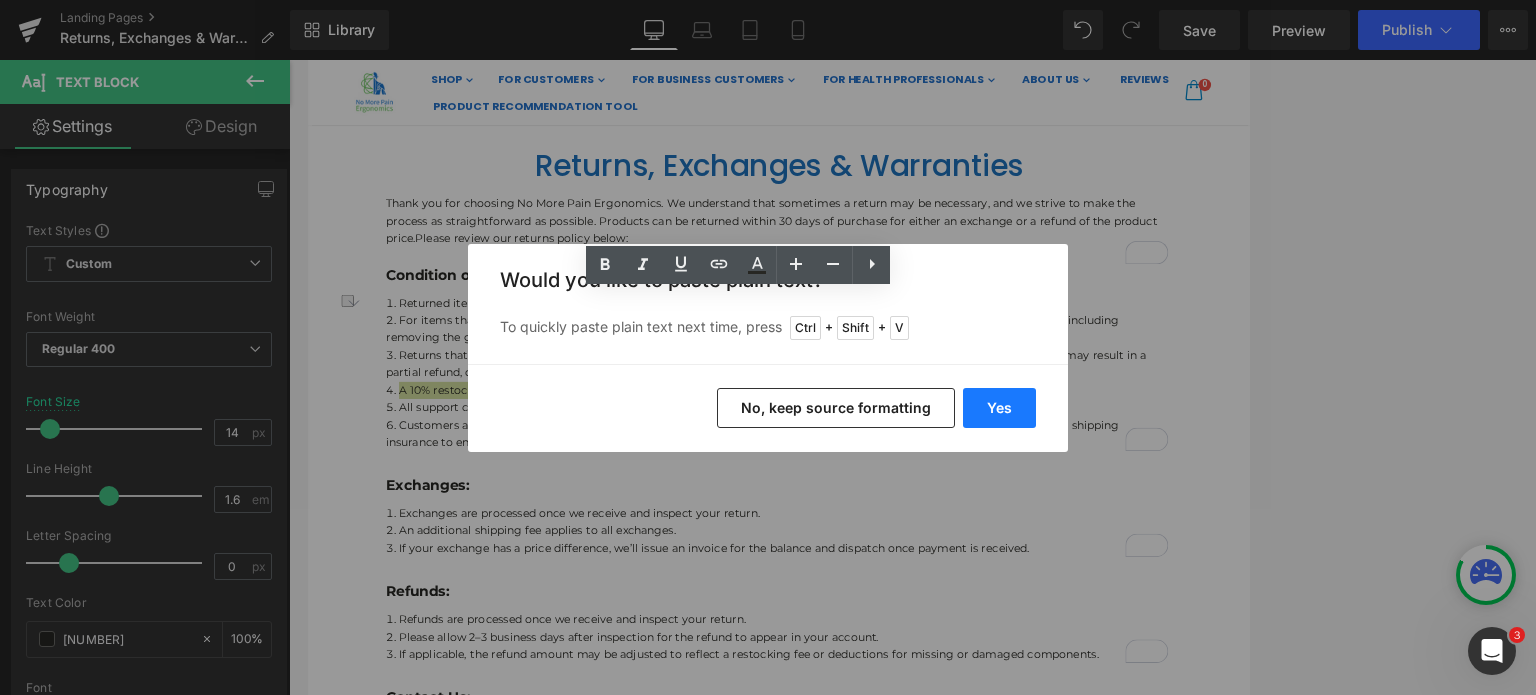 click on "Yes" at bounding box center (999, 408) 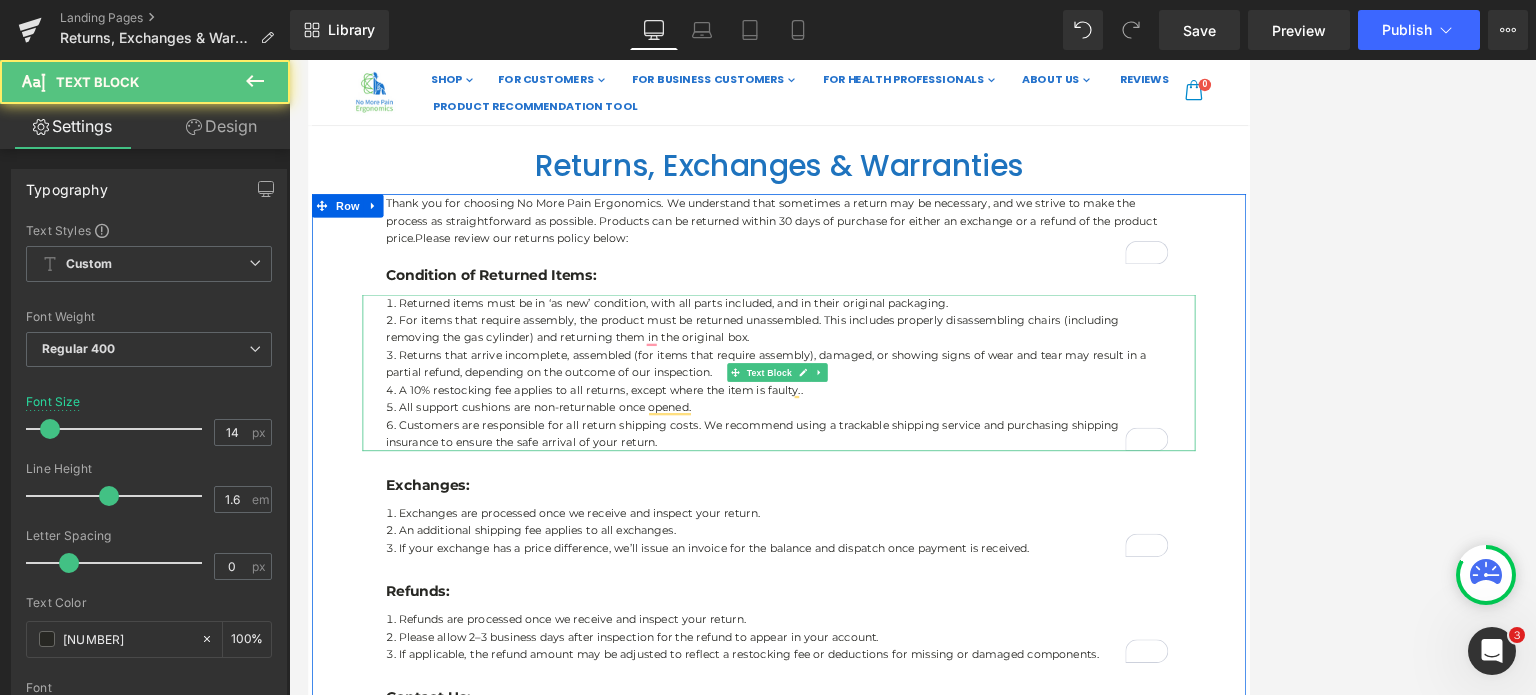 click on "A 10% restocking fee applies to all returns, except where the item is faulty.." at bounding box center [912, 485] 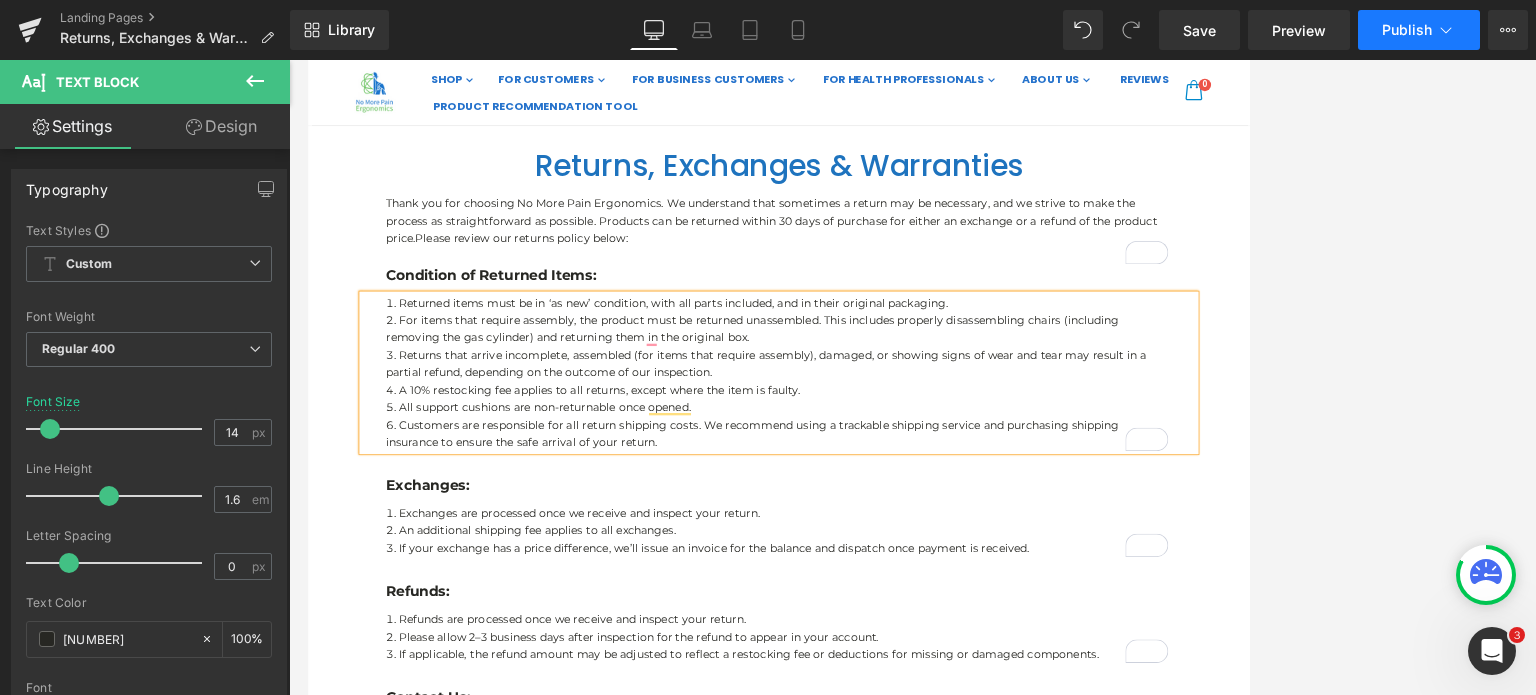 click 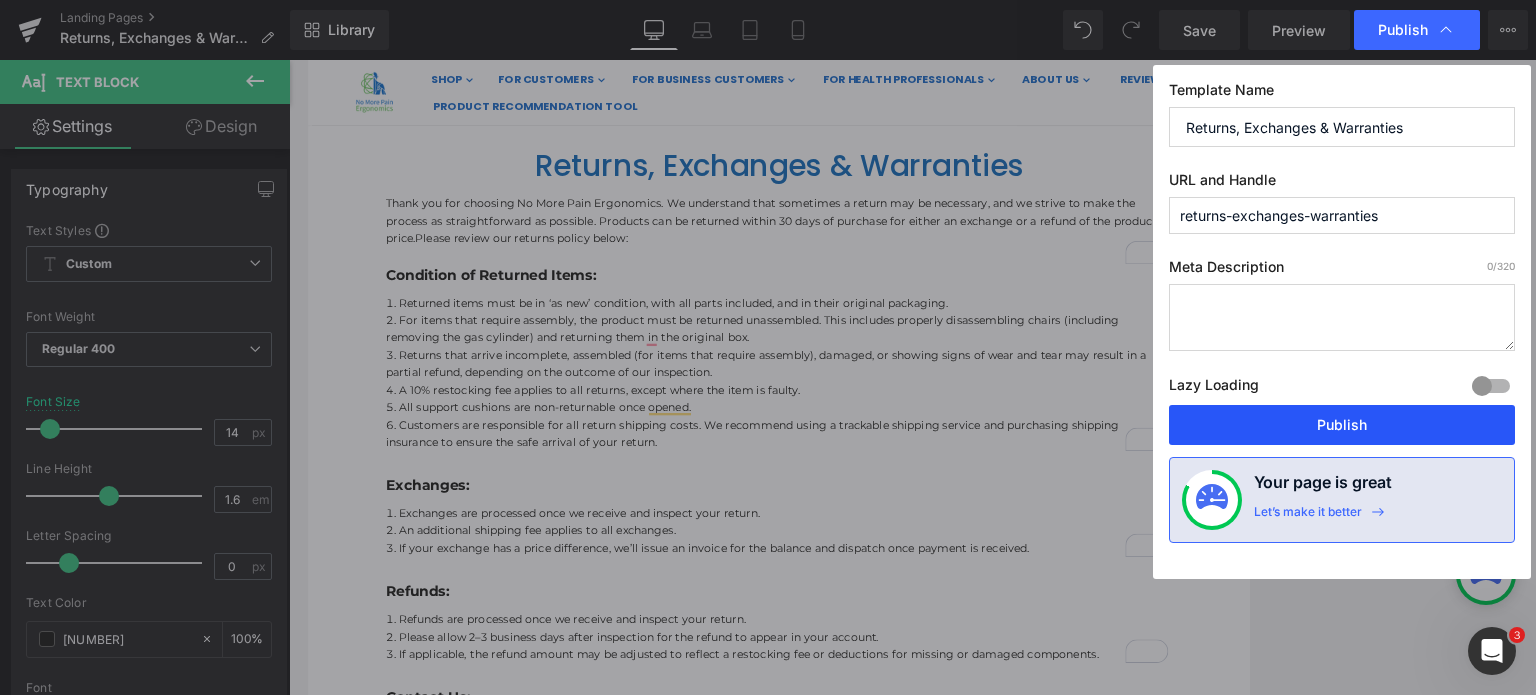 click on "Publish" at bounding box center (1342, 425) 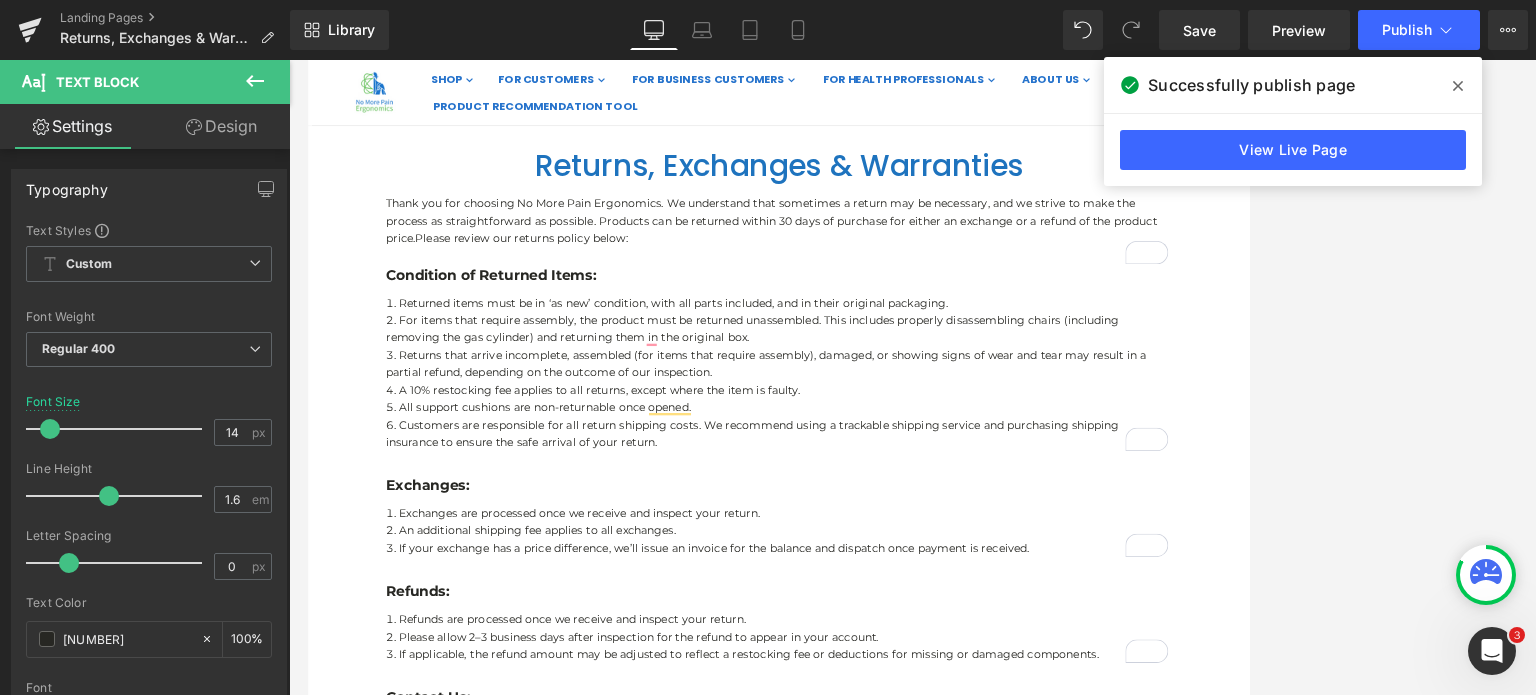 click at bounding box center [912, 377] 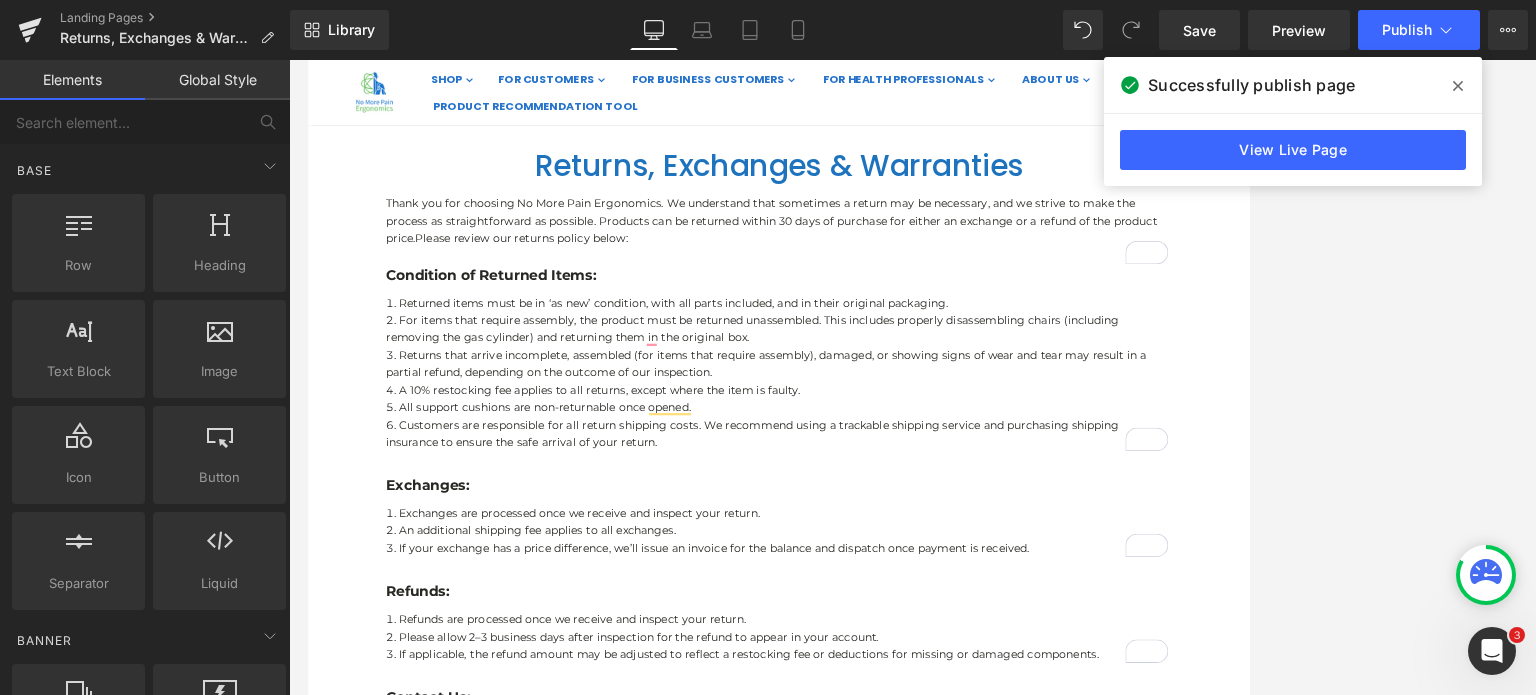 click at bounding box center (1458, 86) 